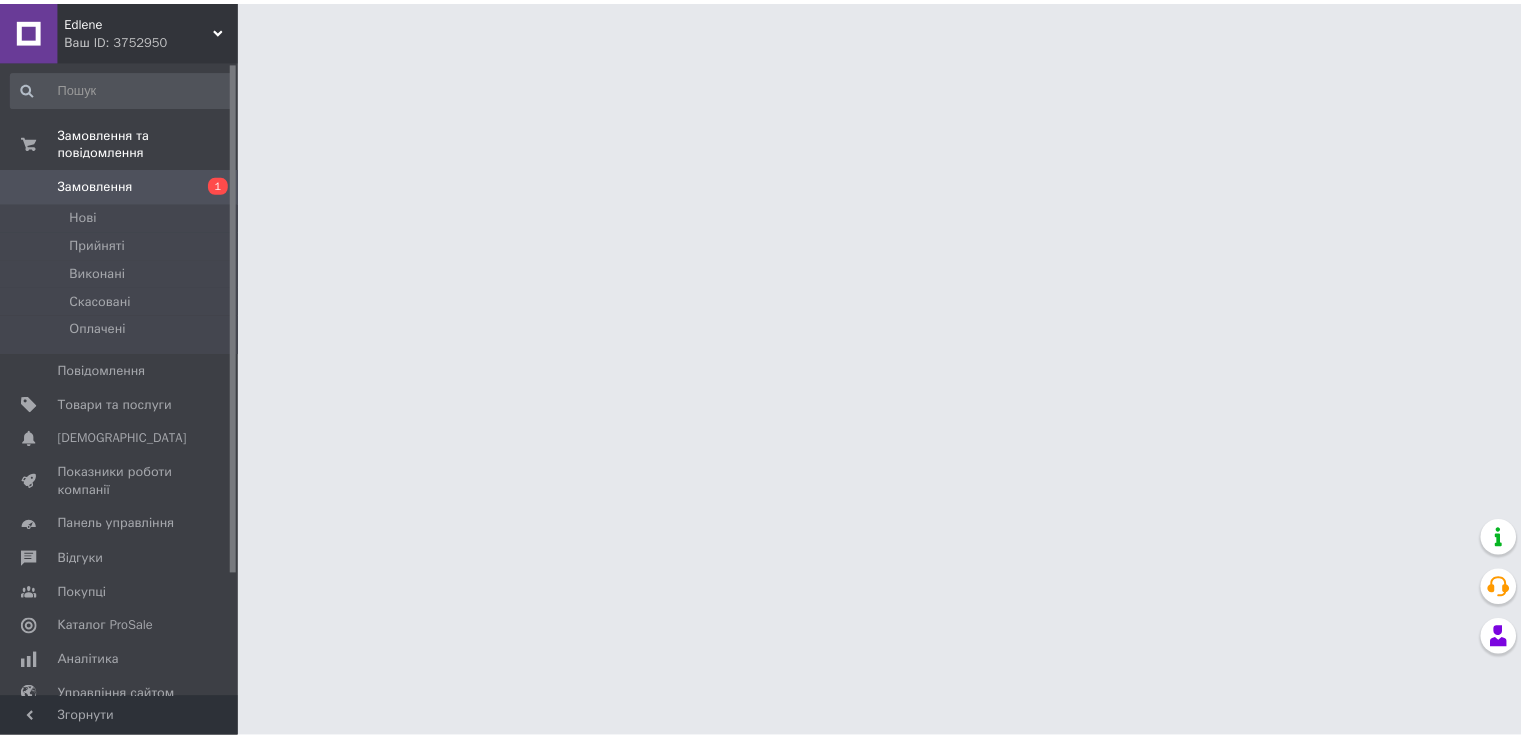 scroll, scrollTop: 0, scrollLeft: 0, axis: both 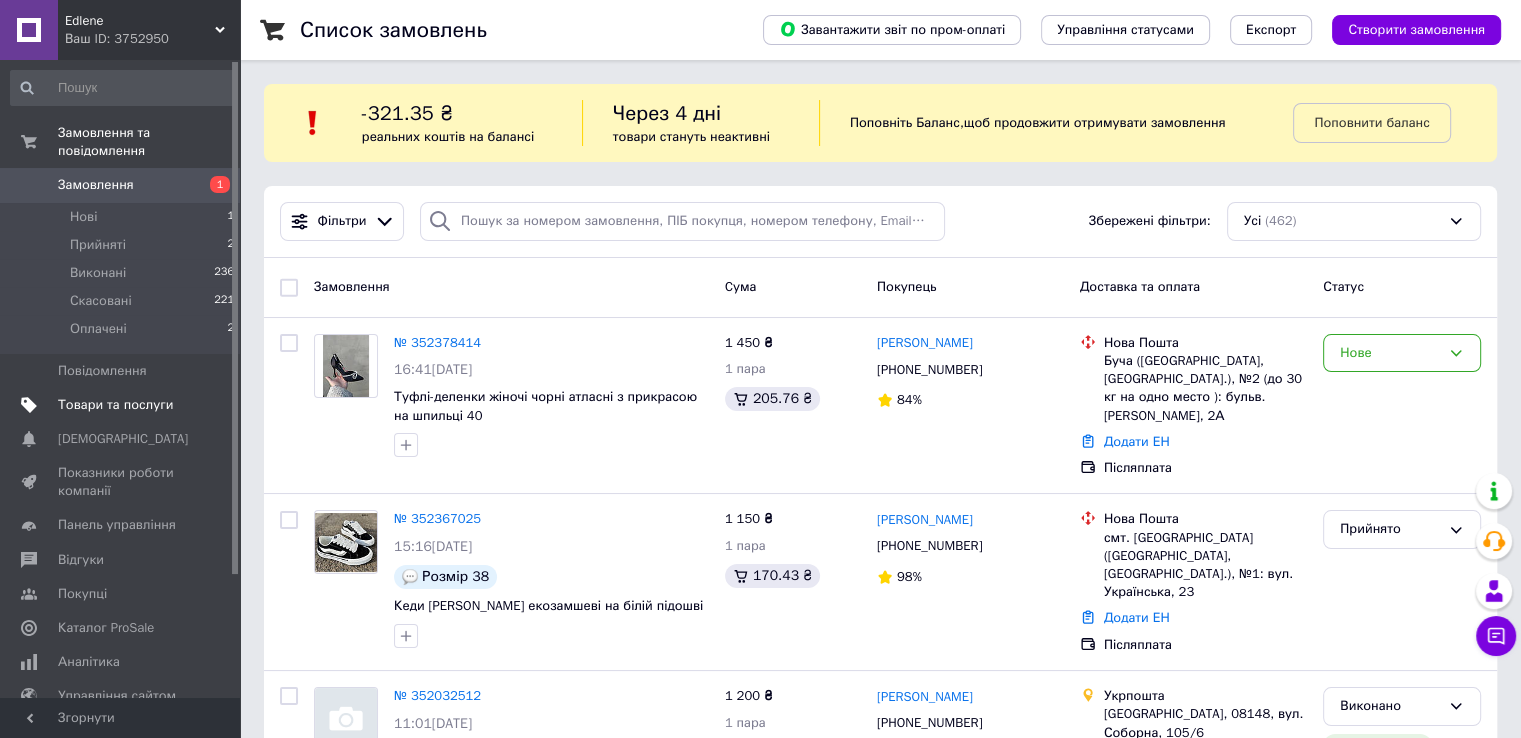 click on "Товари та послуги" at bounding box center [115, 405] 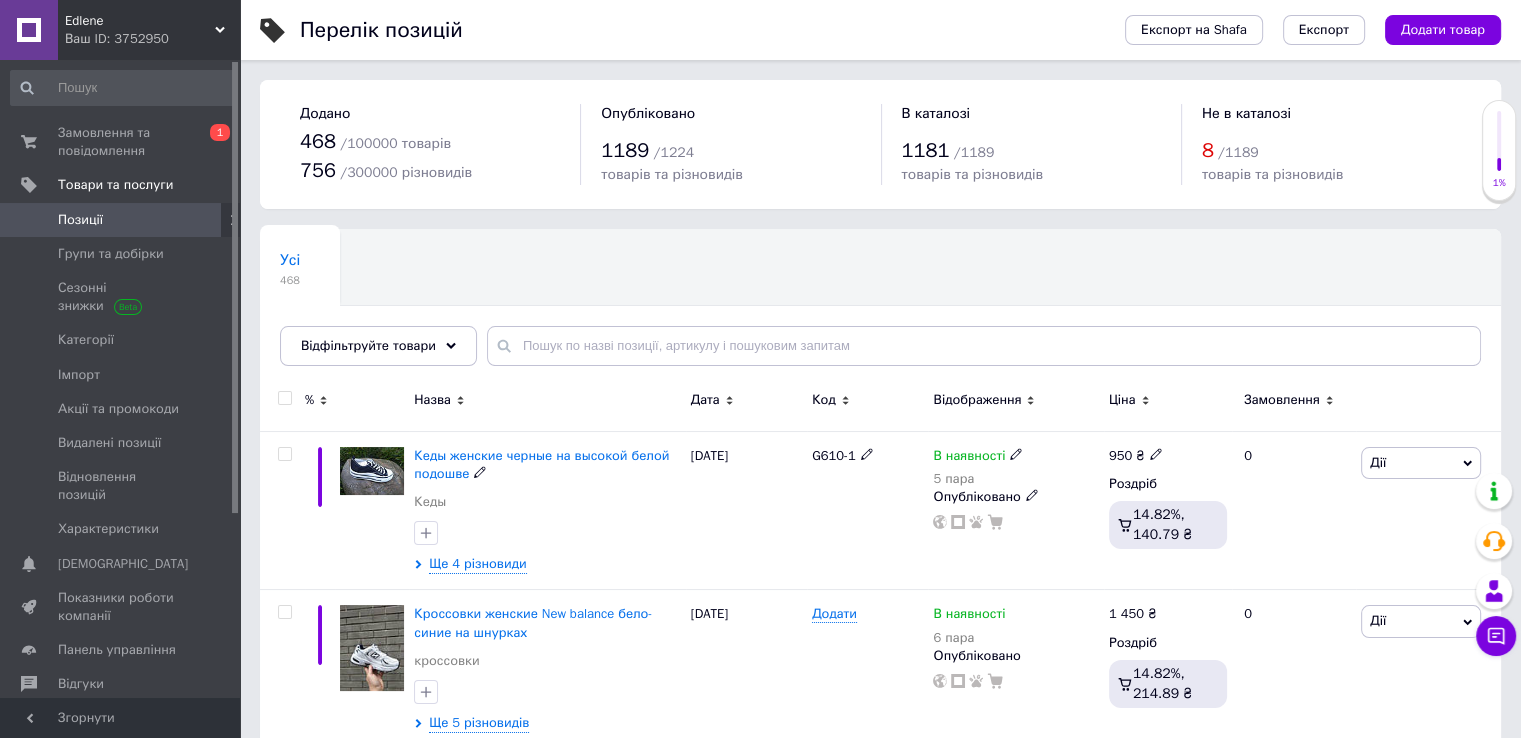 click on "Кеды женские черные на высокой белой подошве" at bounding box center (541, 464) 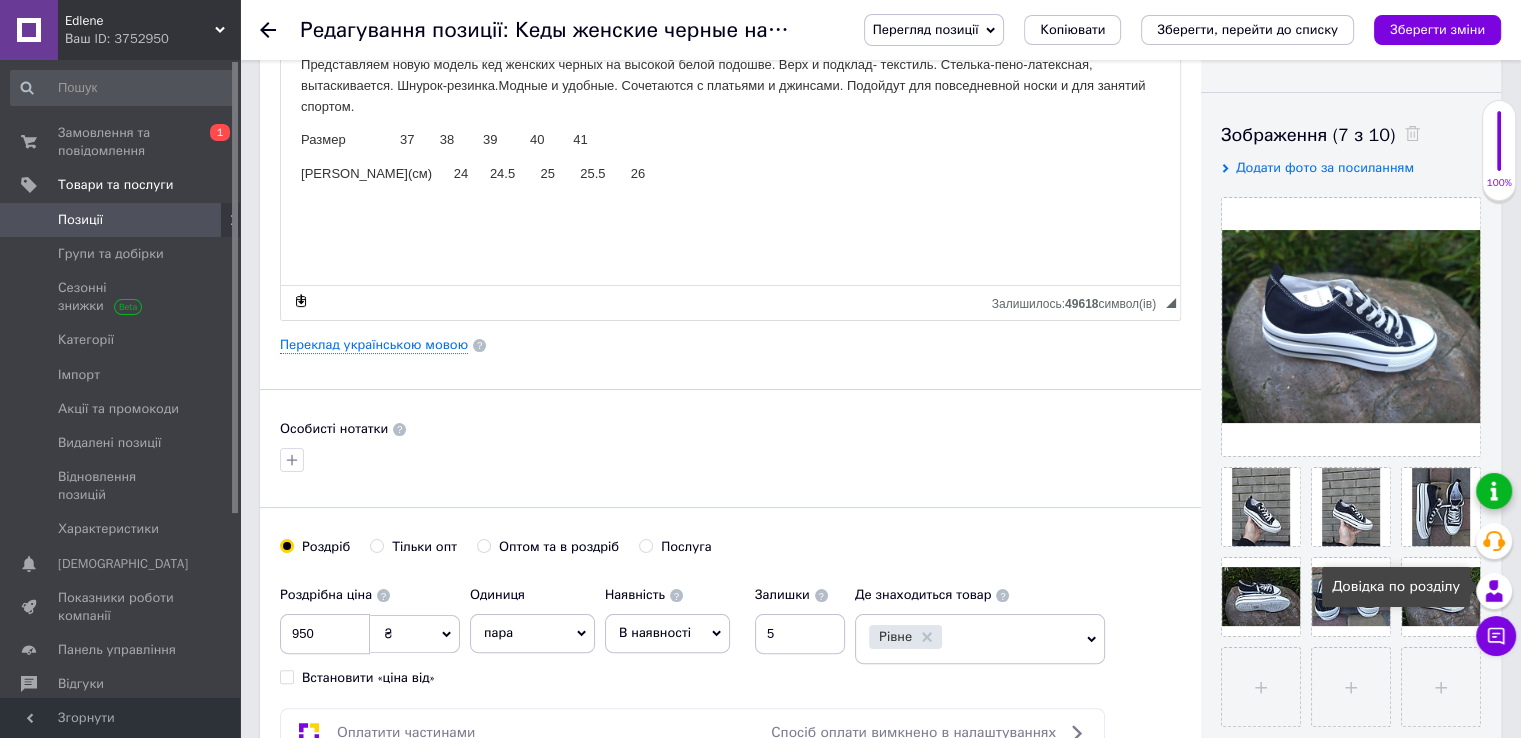 scroll, scrollTop: 600, scrollLeft: 0, axis: vertical 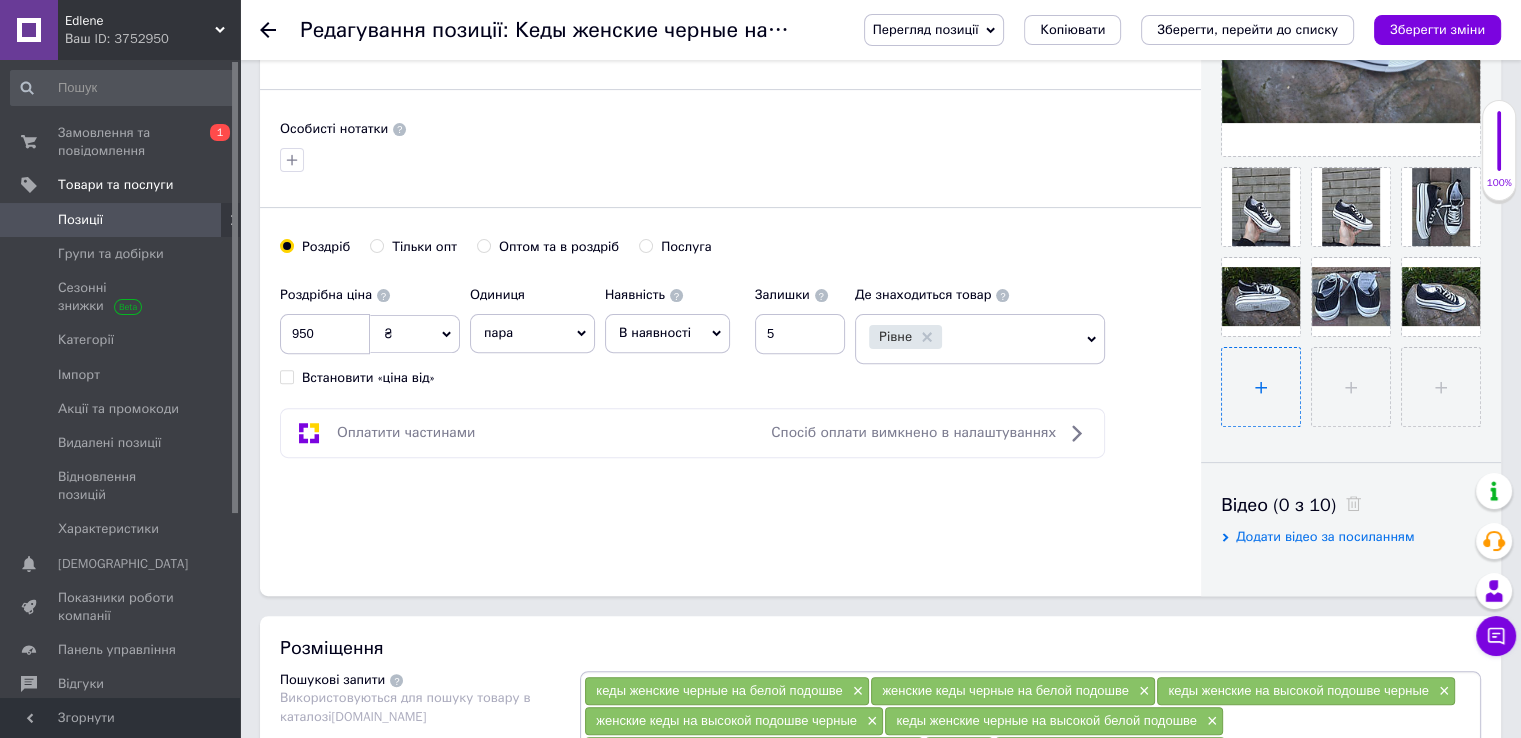click at bounding box center (1261, 387) 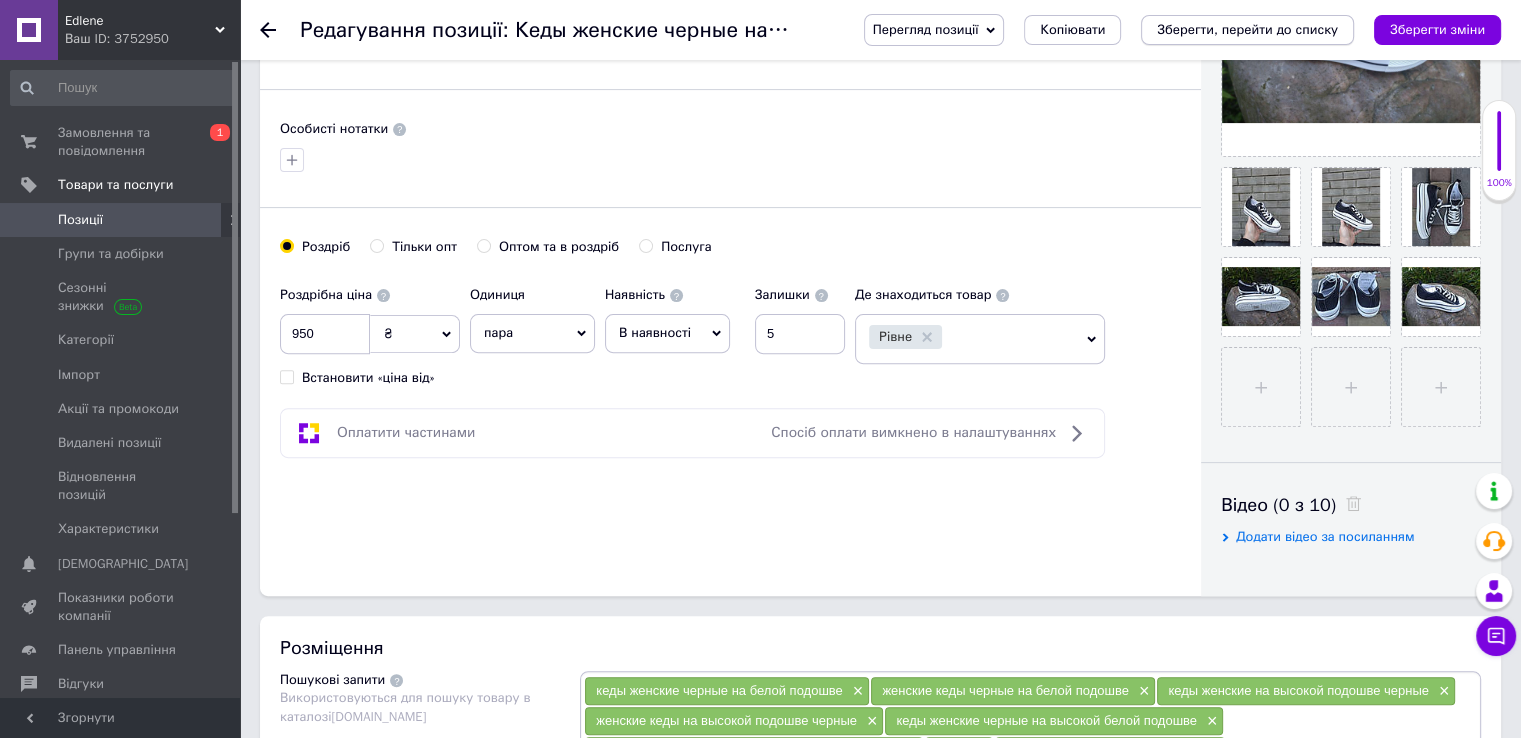 click on "Зберегти, перейти до списку" at bounding box center [1247, 29] 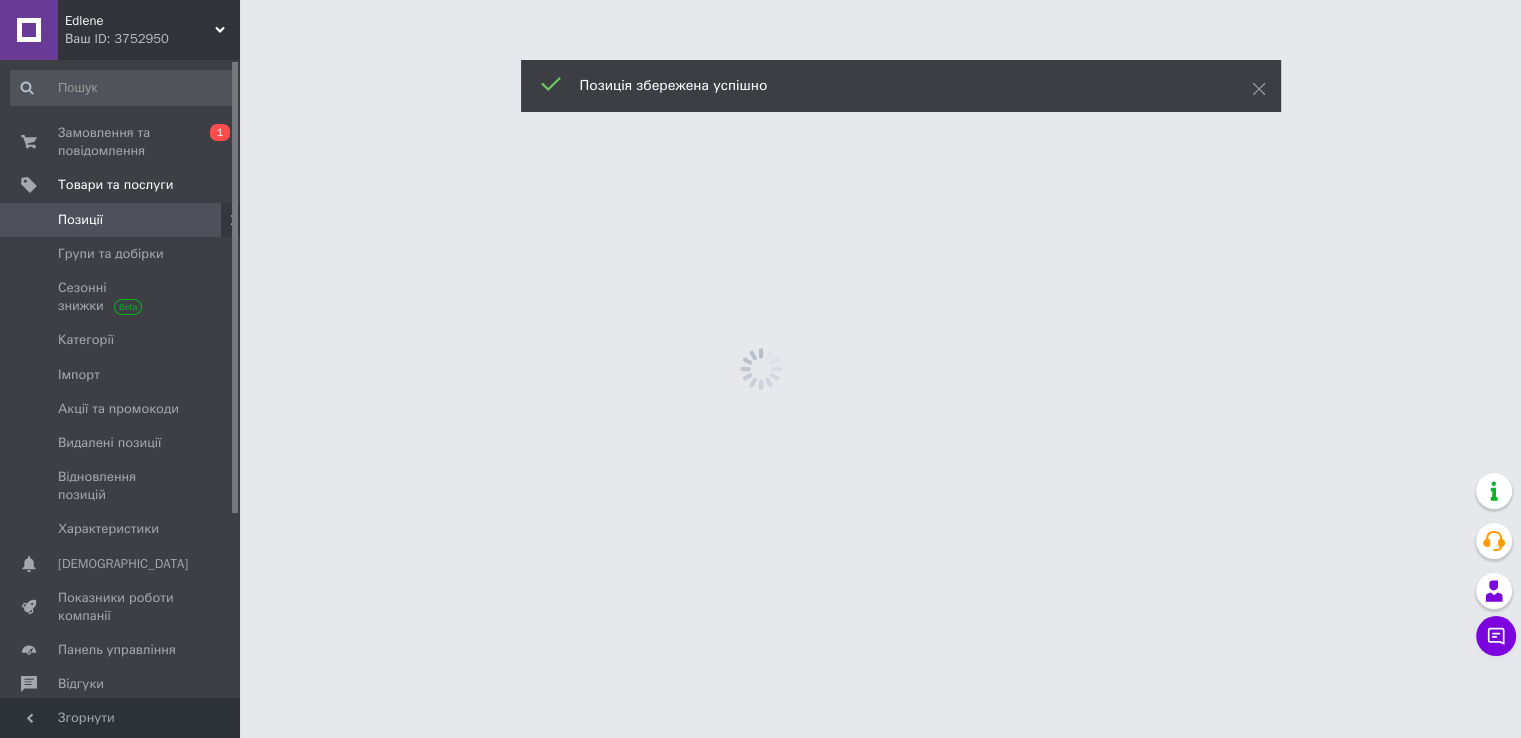 scroll, scrollTop: 0, scrollLeft: 0, axis: both 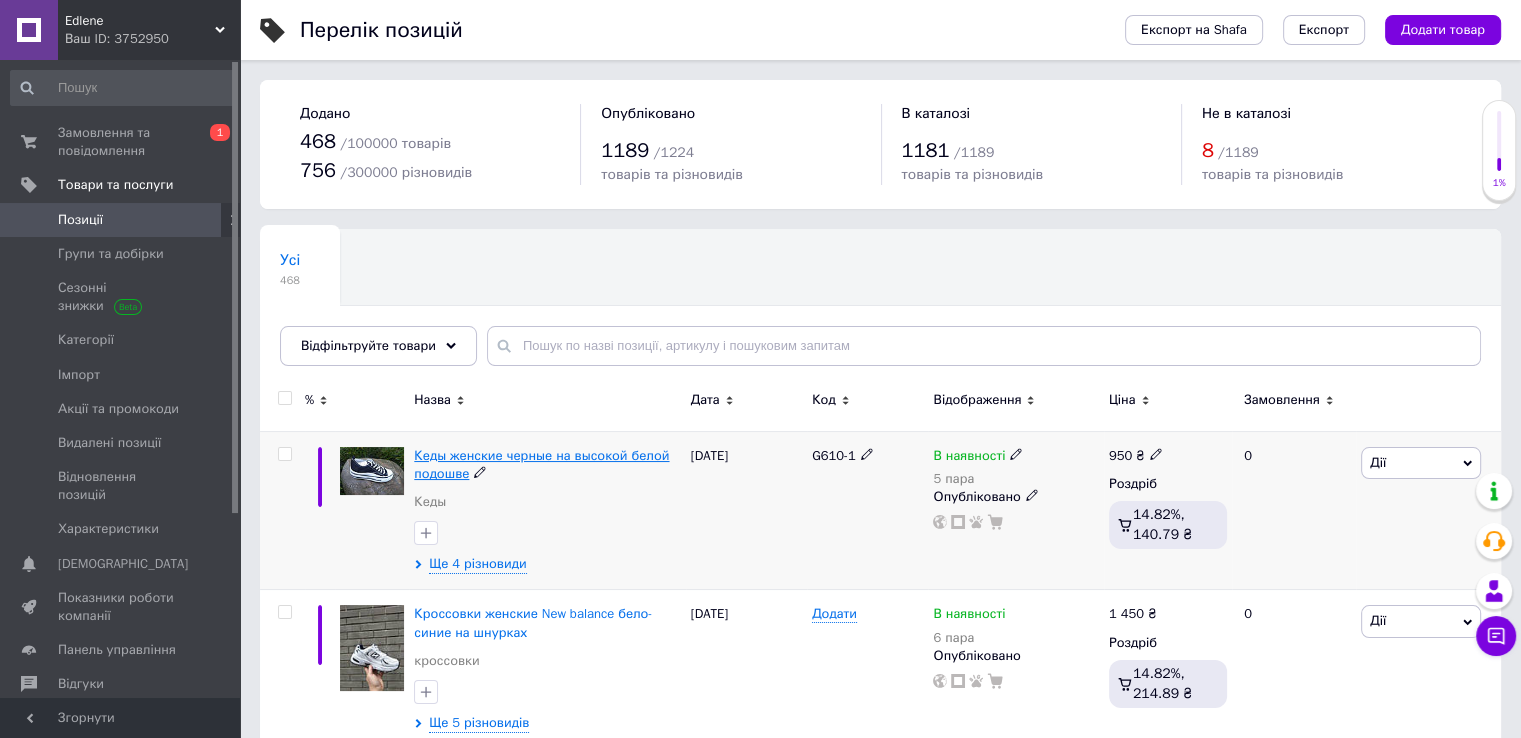 click on "Кеды женские черные на высокой белой подошве" at bounding box center (541, 464) 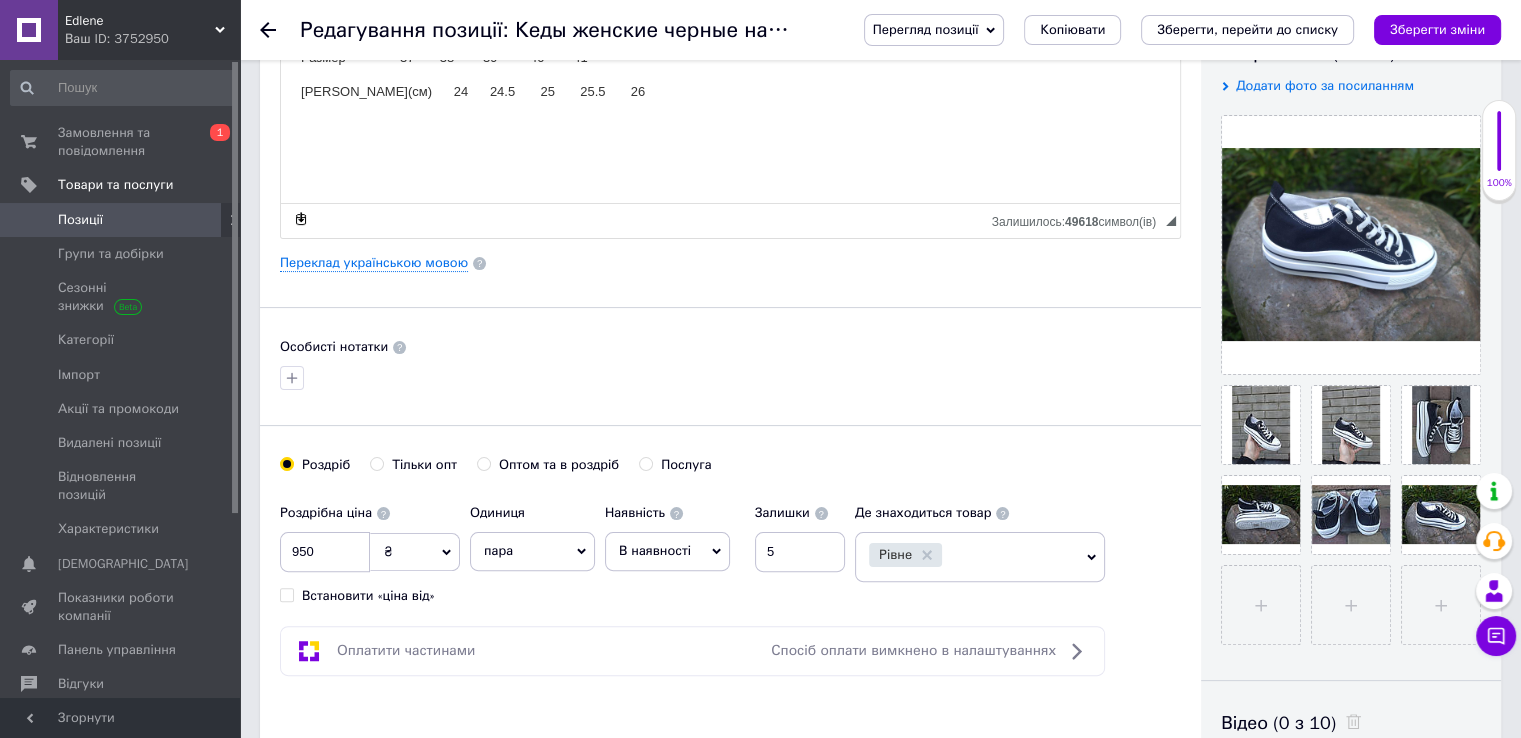 scroll, scrollTop: 500, scrollLeft: 0, axis: vertical 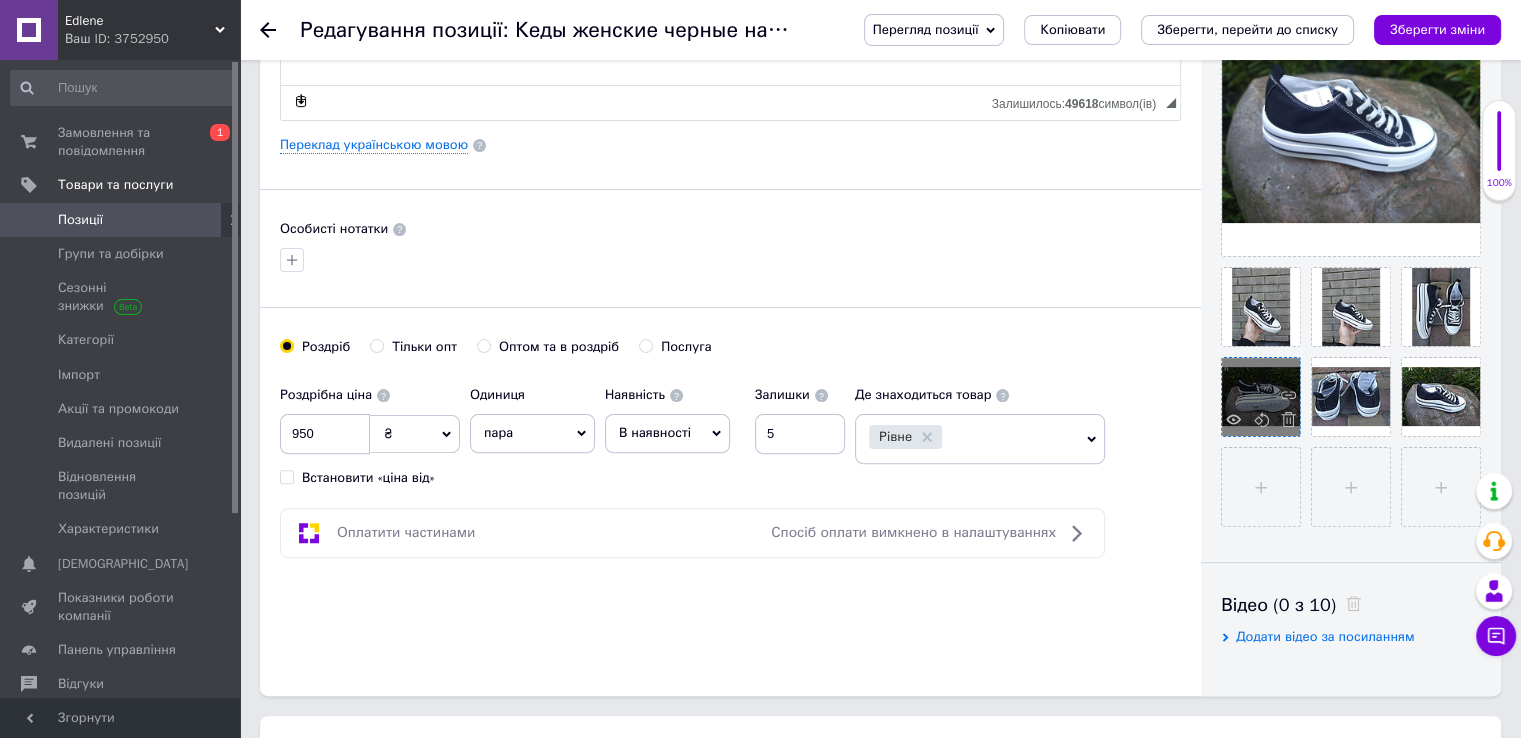 click at bounding box center [1261, 397] 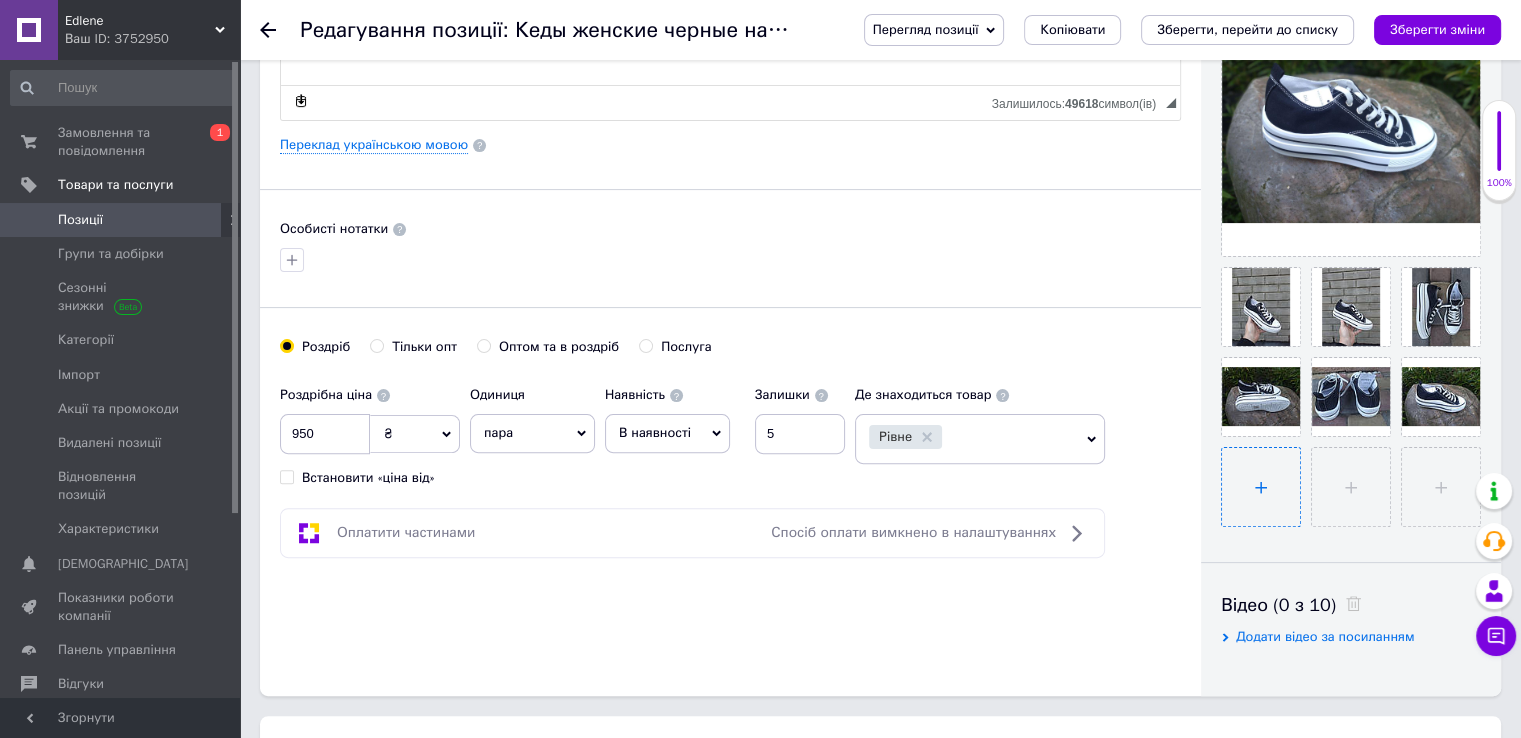 click at bounding box center (1261, 487) 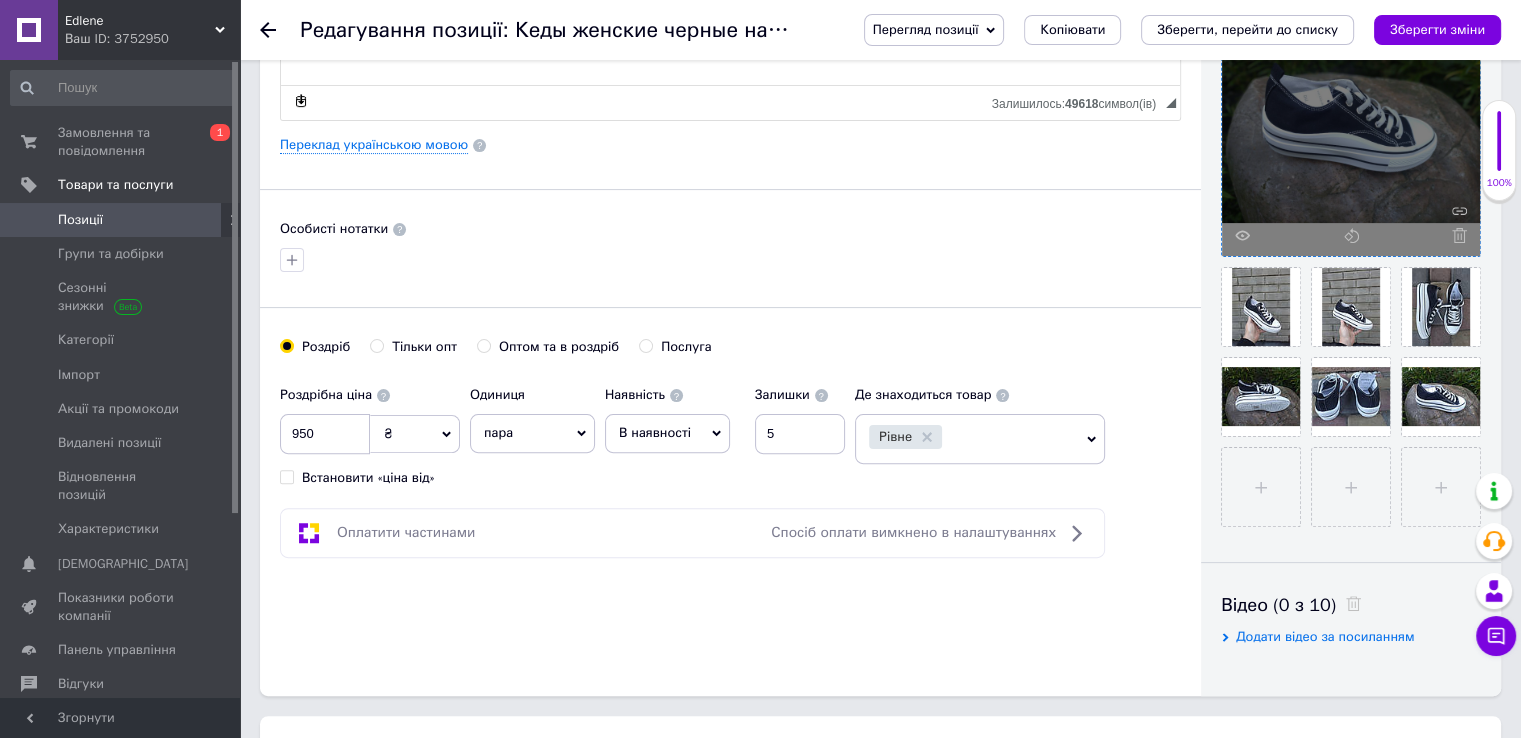 drag, startPoint x: 1233, startPoint y: 24, endPoint x: 1229, endPoint y: 64, distance: 40.1995 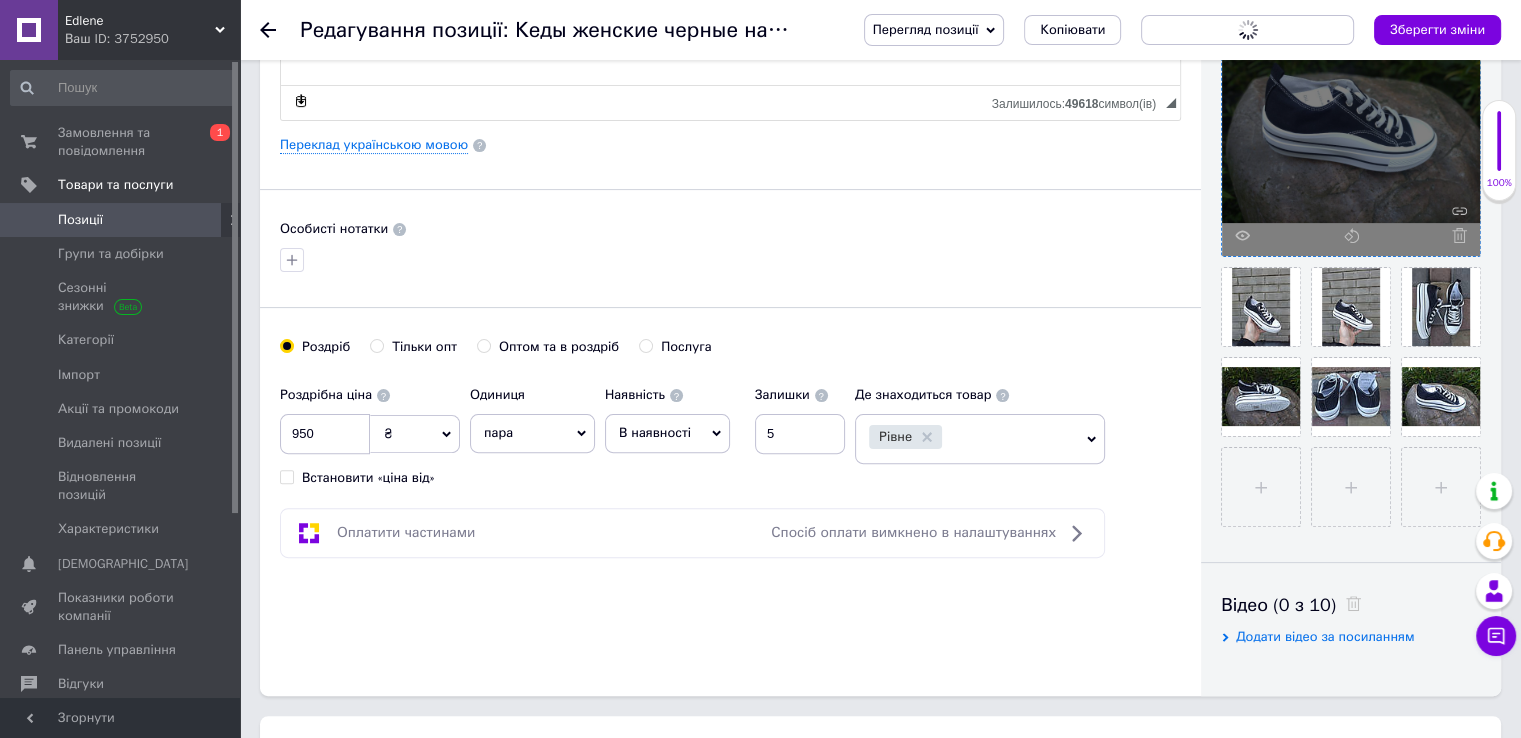 scroll, scrollTop: 0, scrollLeft: 0, axis: both 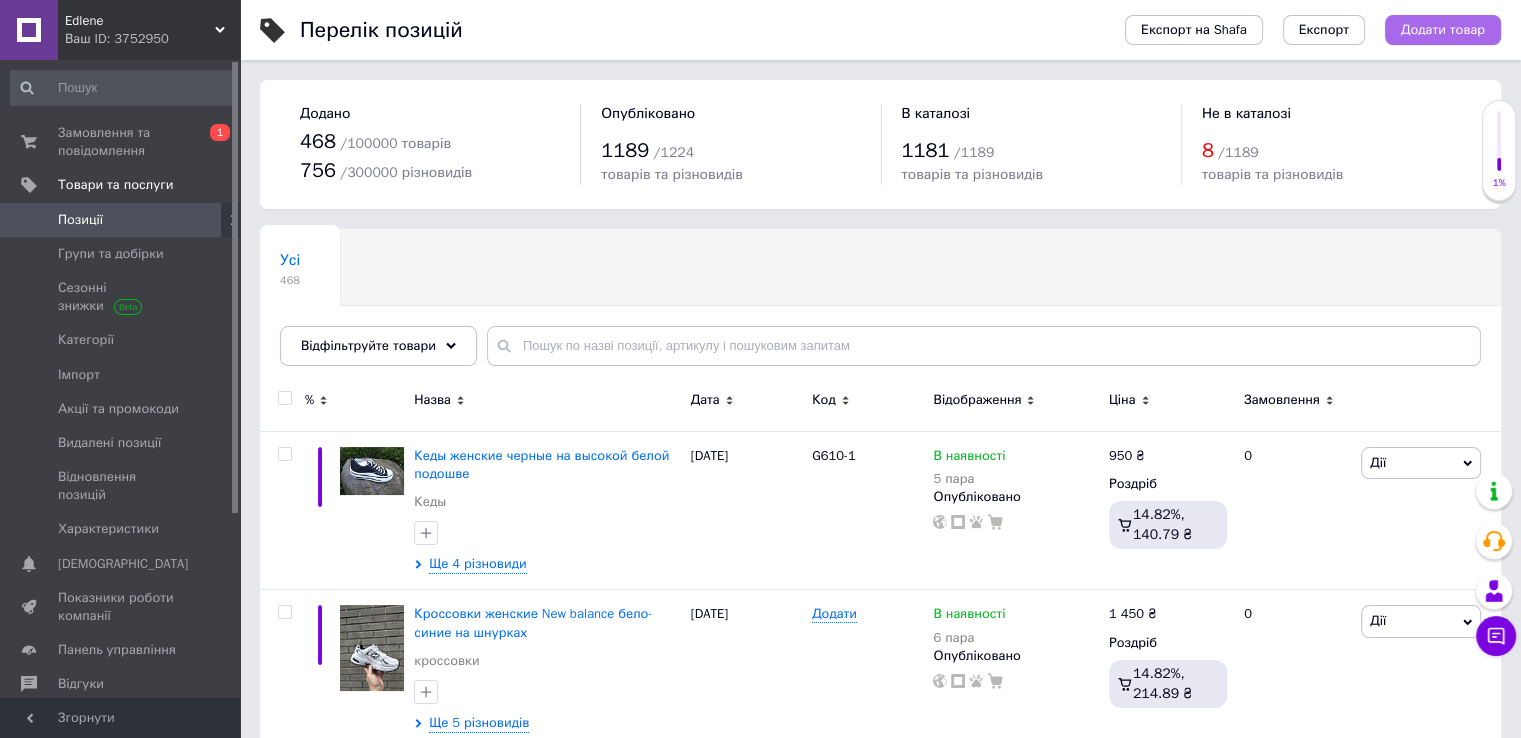 click on "Додати товар" at bounding box center (1443, 30) 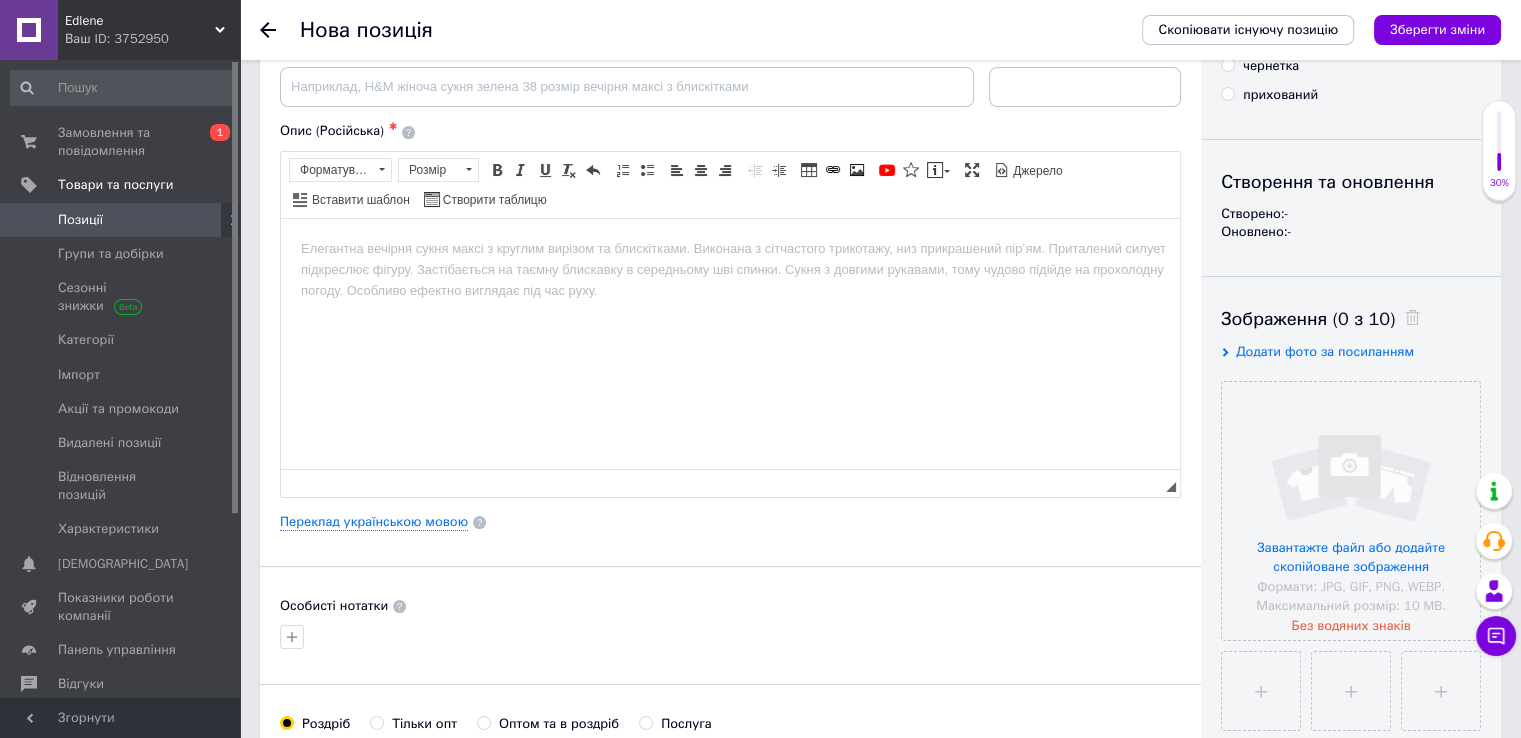 scroll, scrollTop: 0, scrollLeft: 0, axis: both 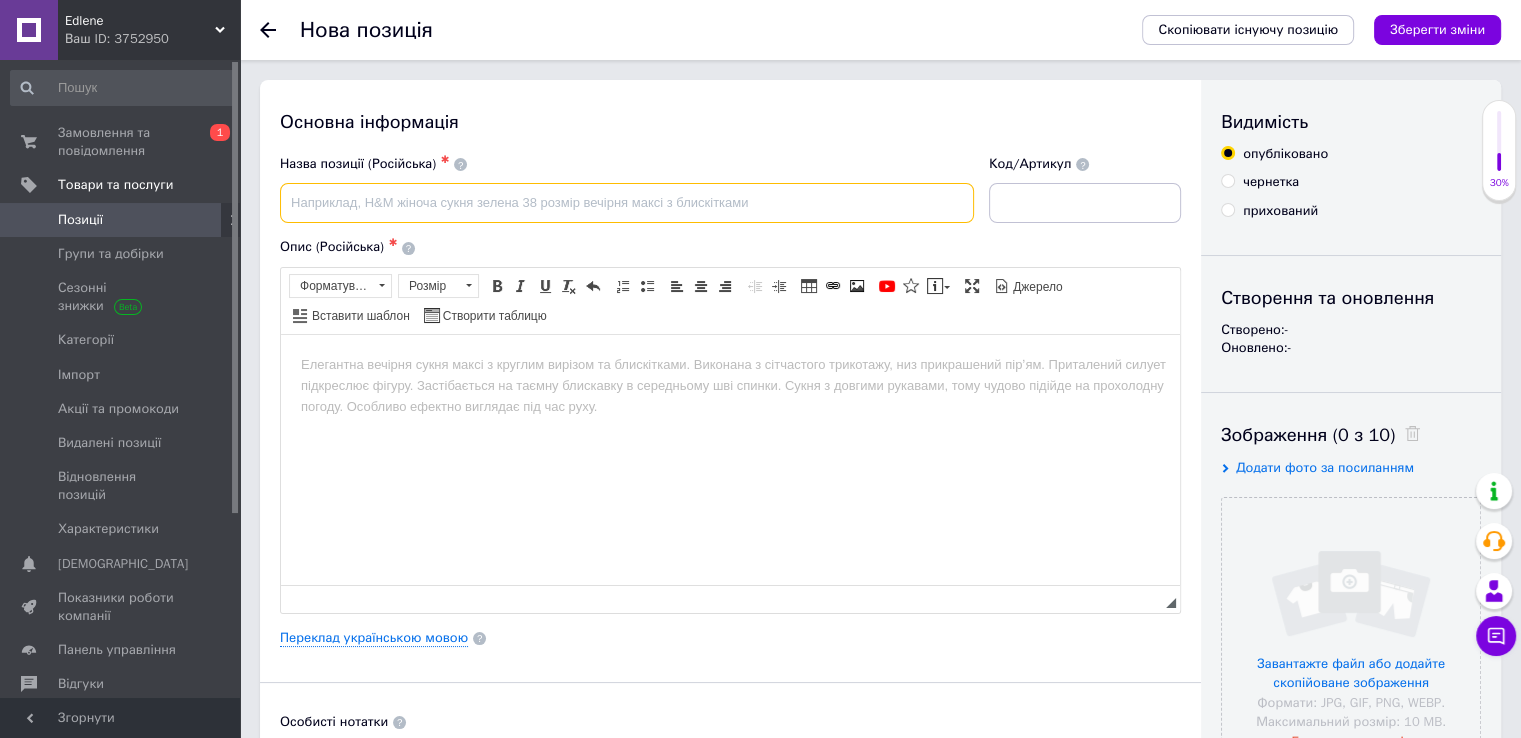 click at bounding box center (627, 203) 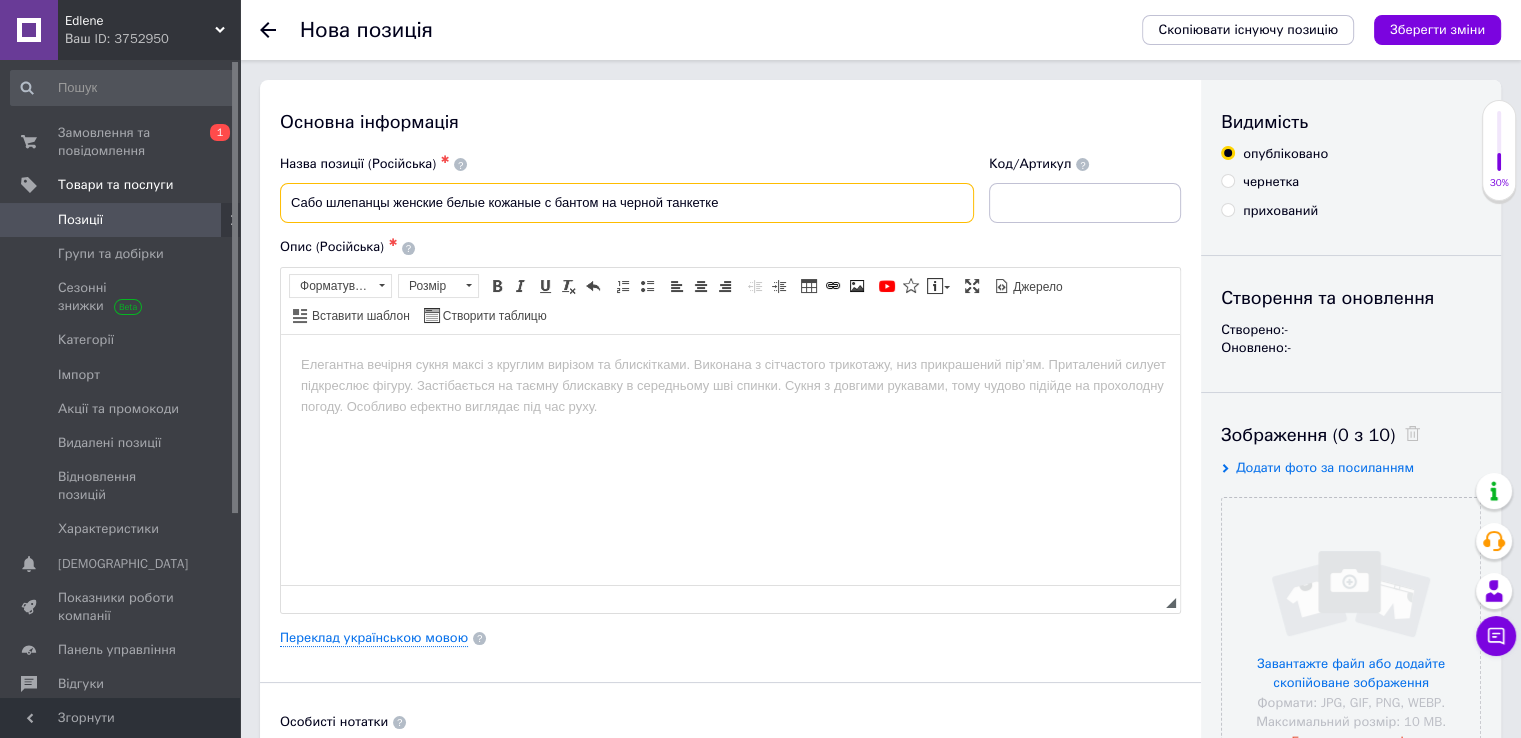 type on "Сабо шлепанцы женские белые кожаные с бантом на черной танкетке" 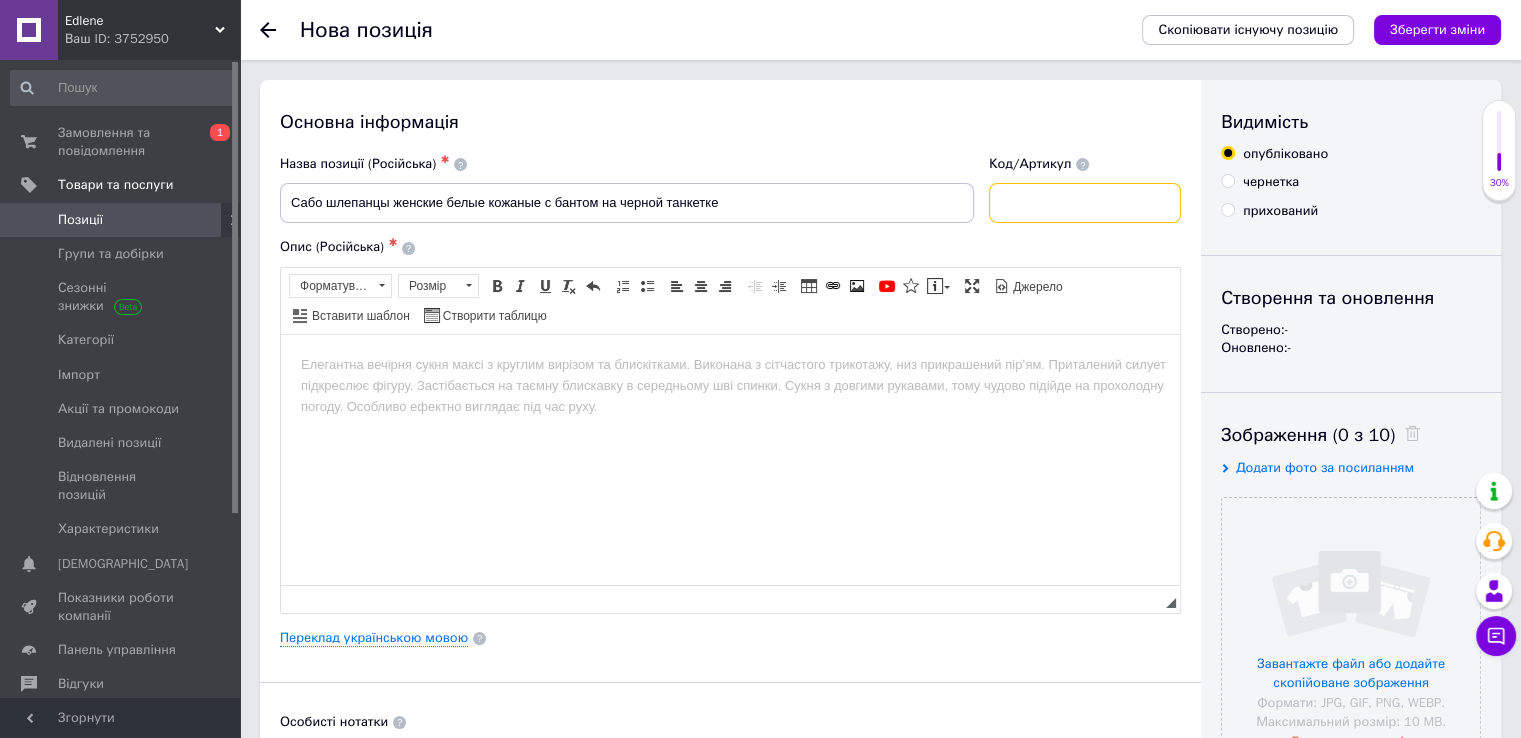 click at bounding box center [1085, 203] 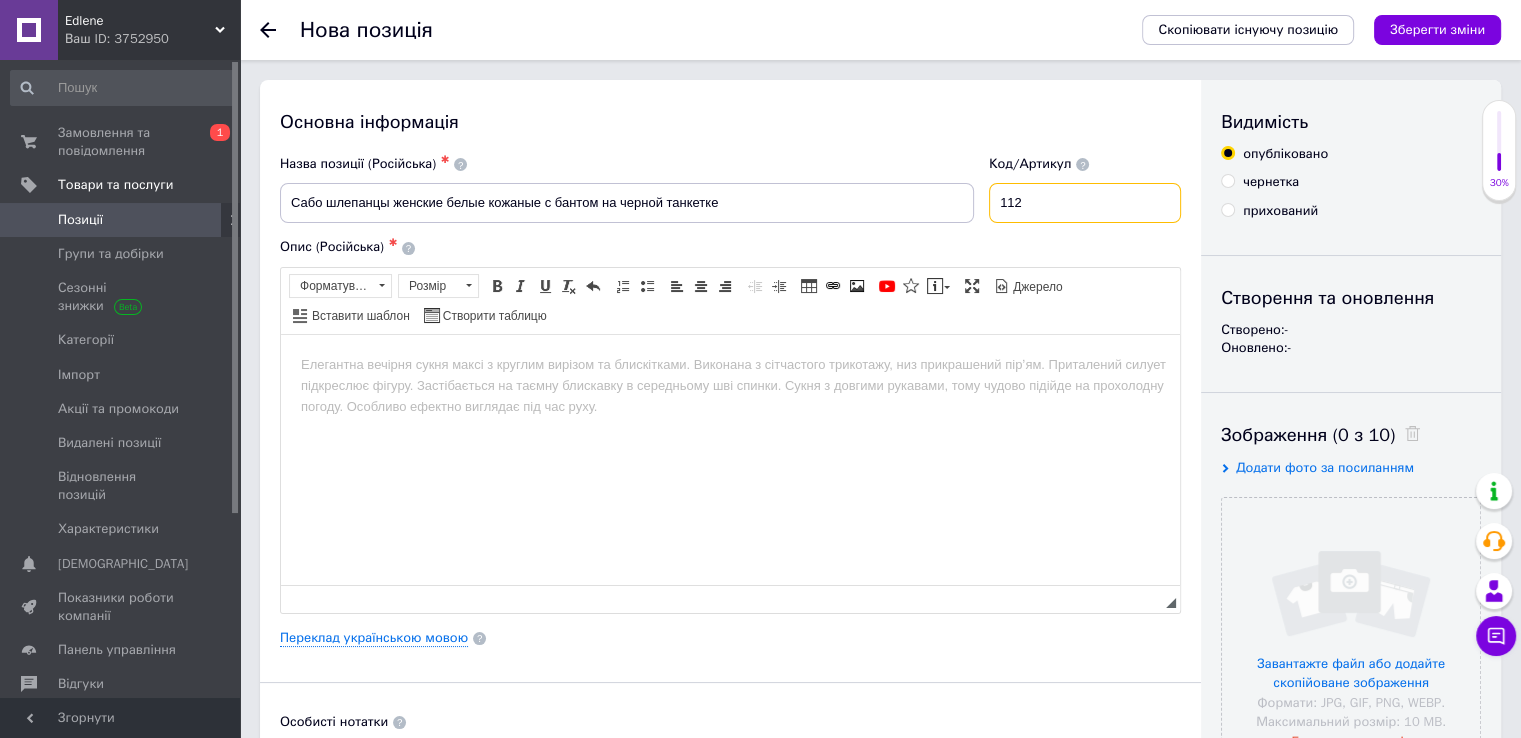 type on "112" 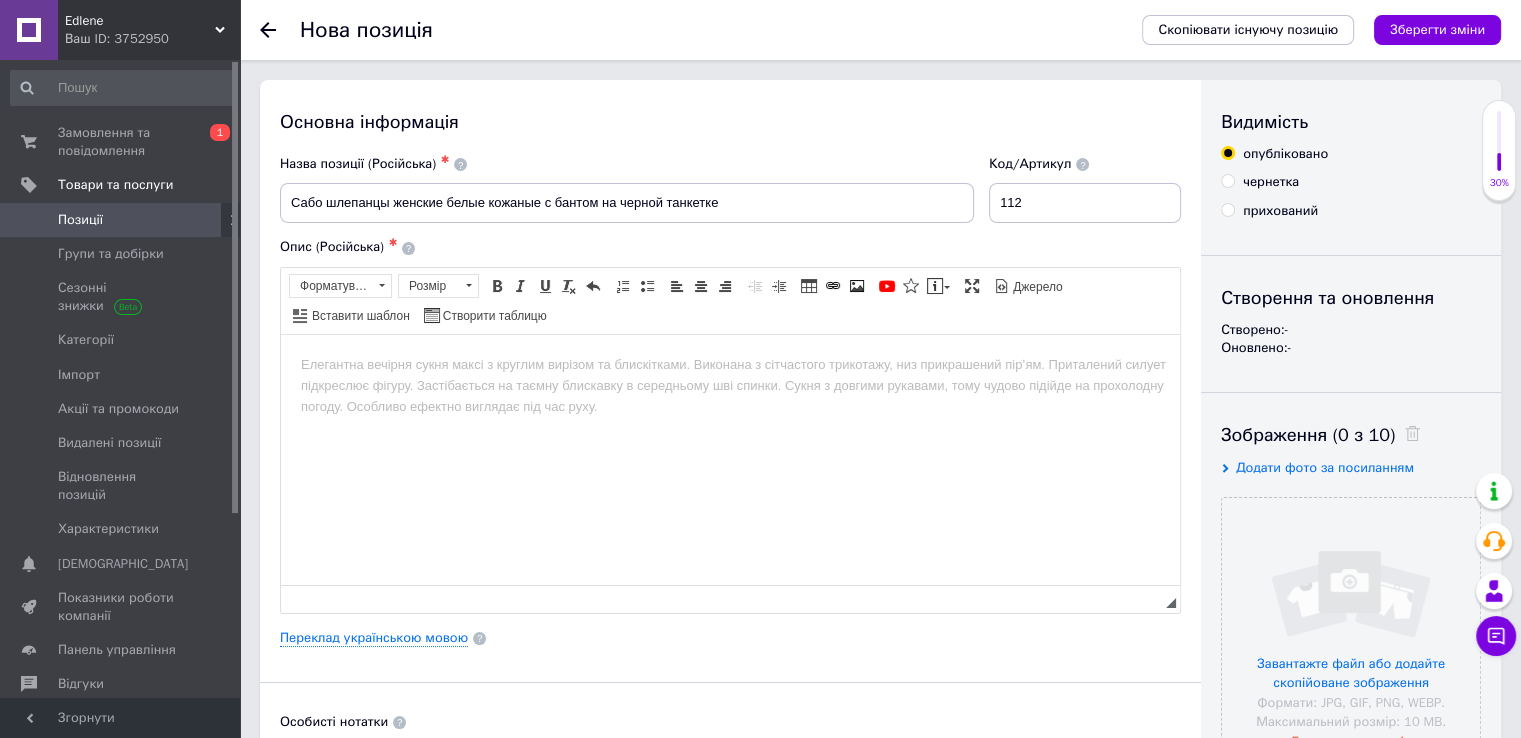 click at bounding box center (730, 364) 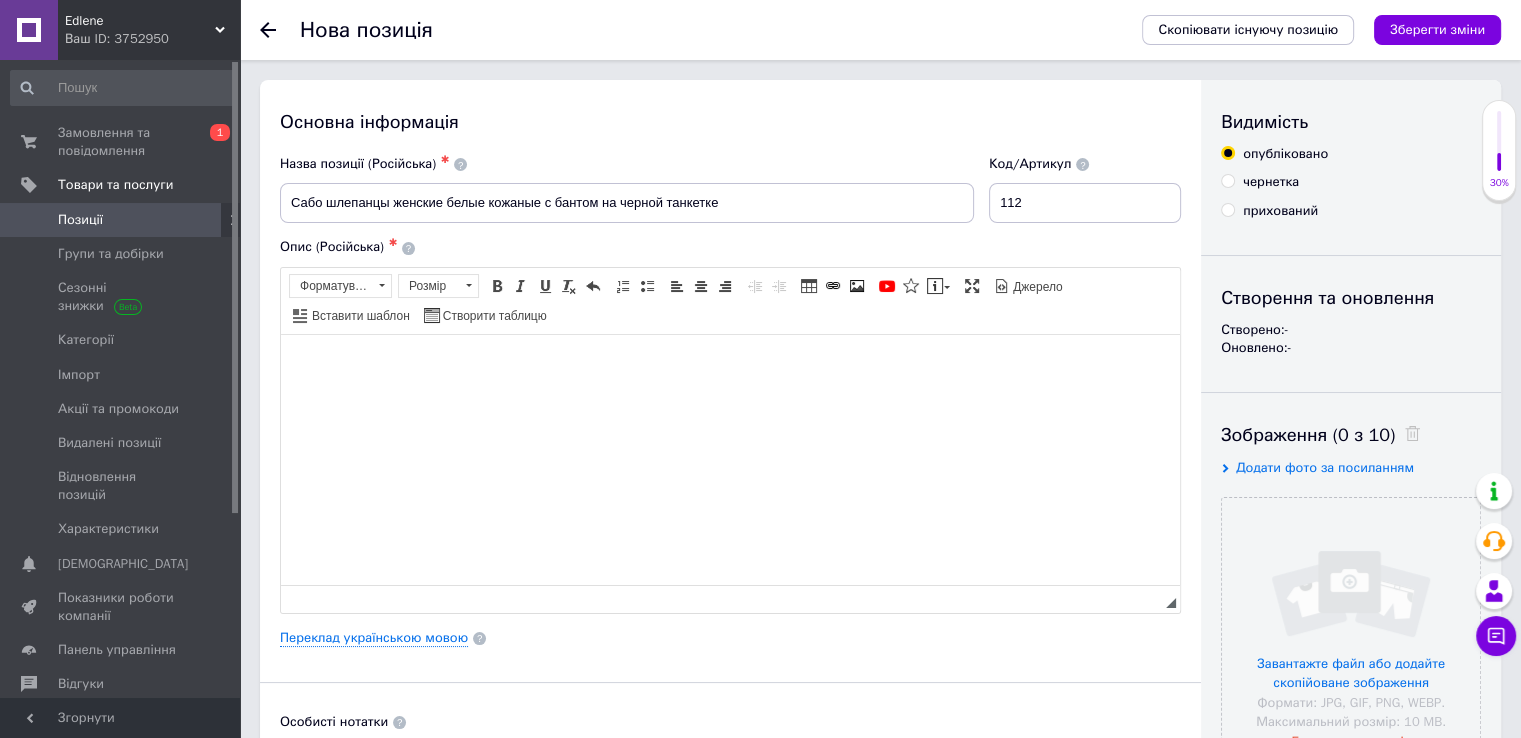 type 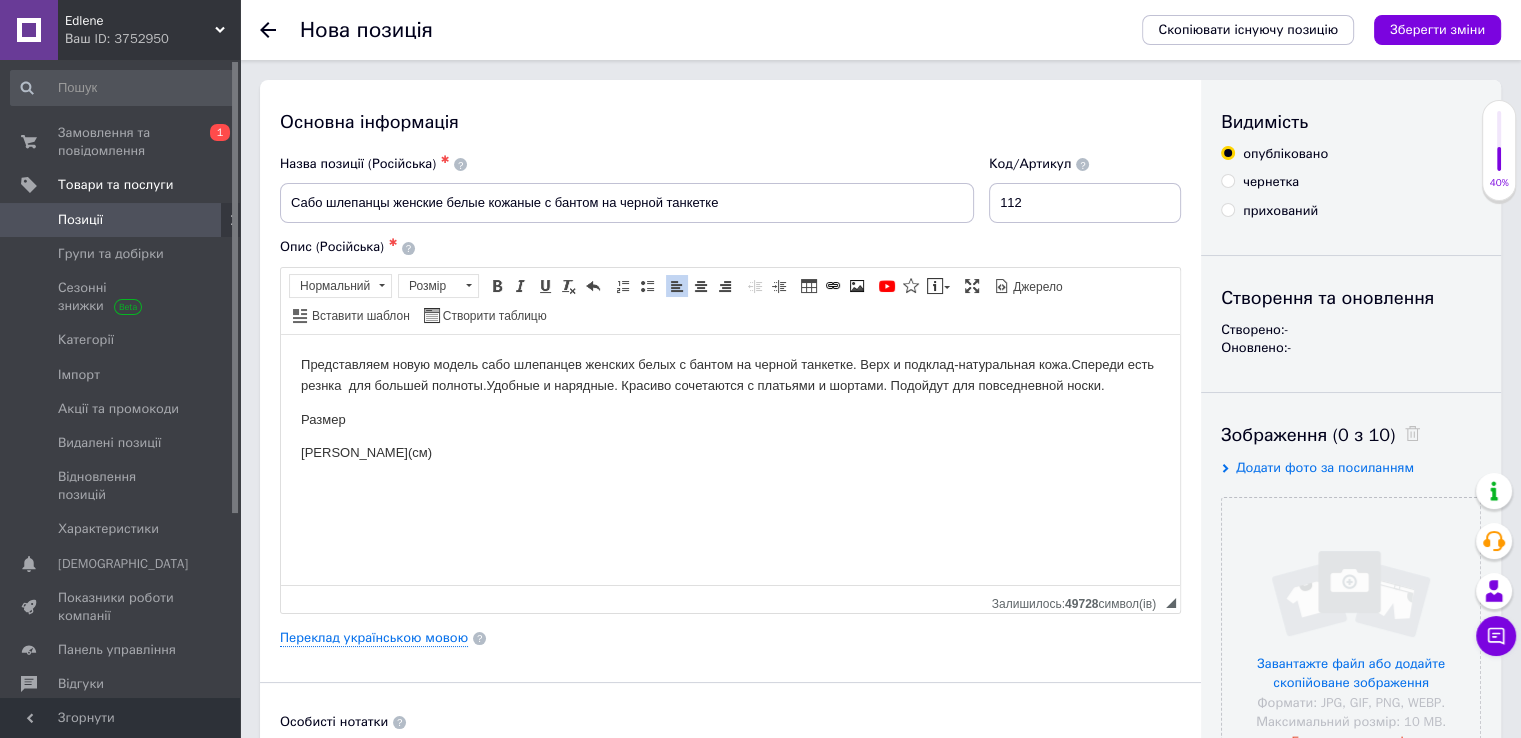 click on "Размер" at bounding box center [730, 419] 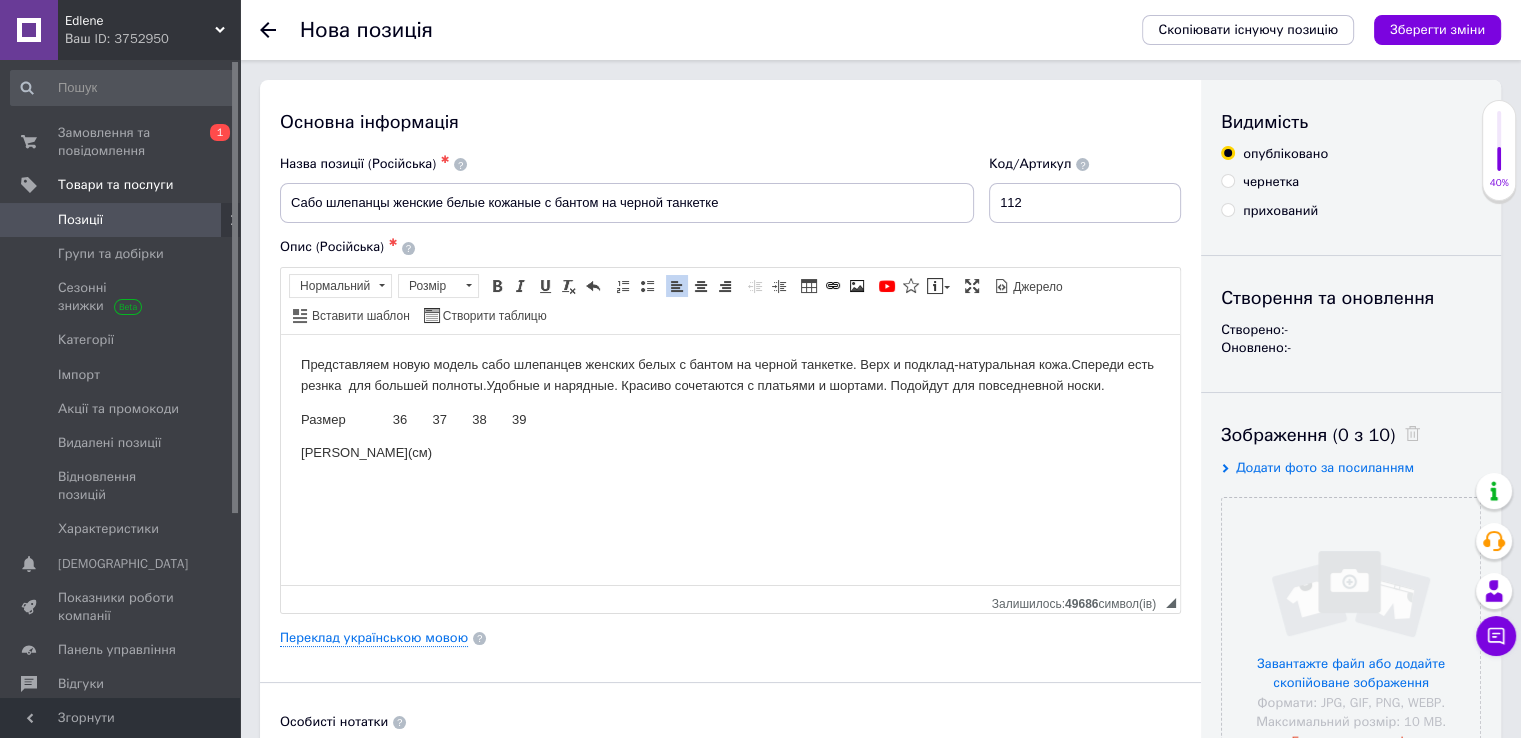click on "[PERSON_NAME](см)" at bounding box center [730, 452] 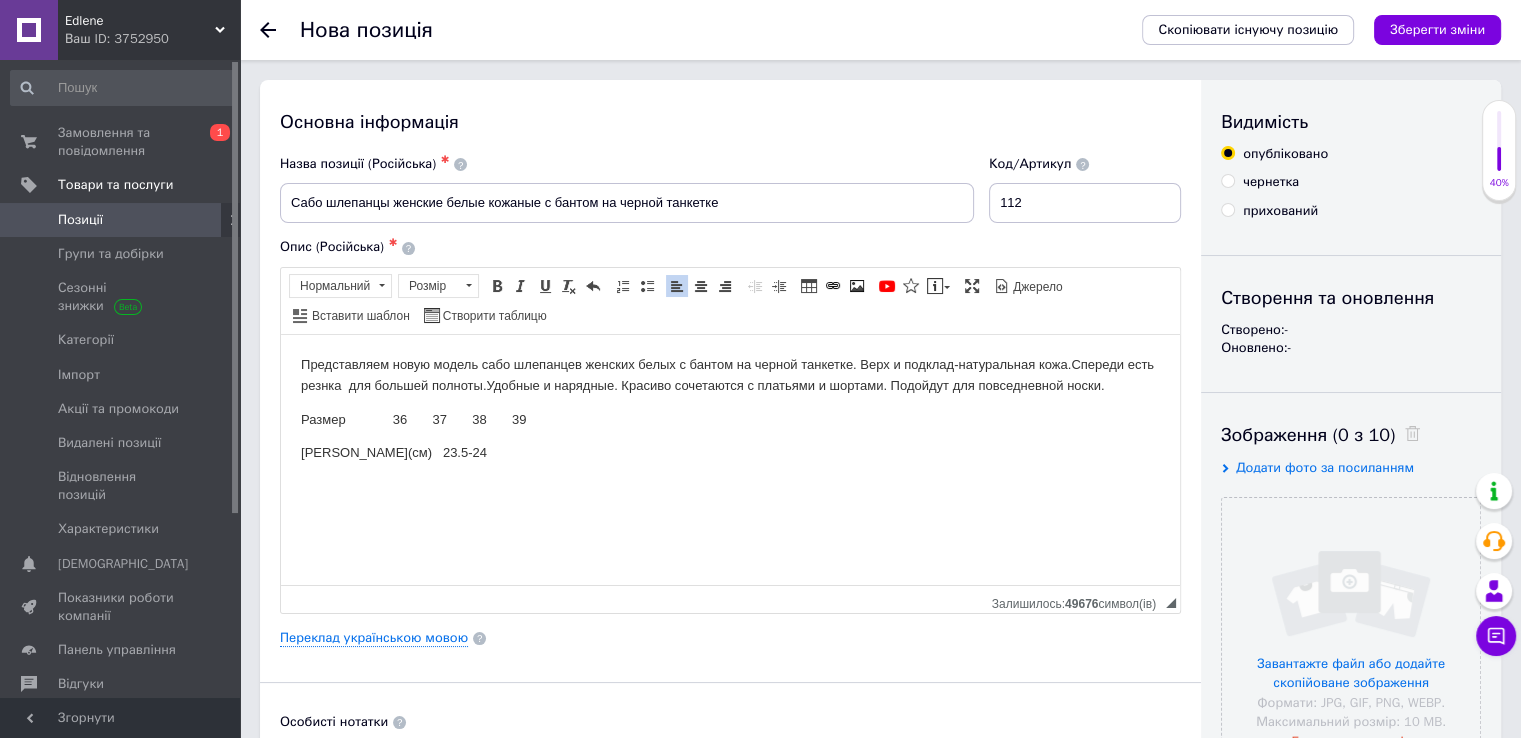 click on "Размер             36       37       38       39" at bounding box center [730, 419] 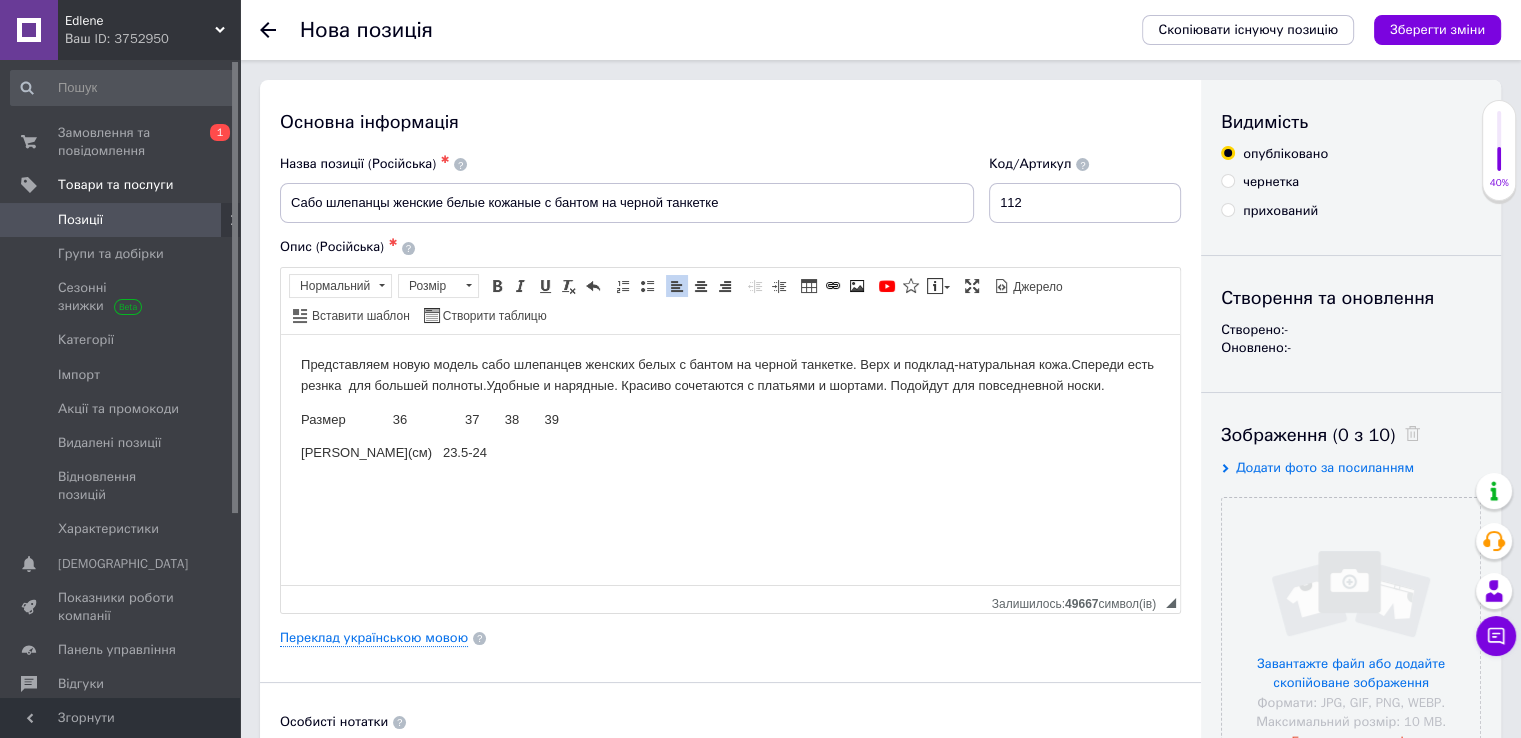 click on "[PERSON_NAME](см)   23.5-24" at bounding box center (730, 452) 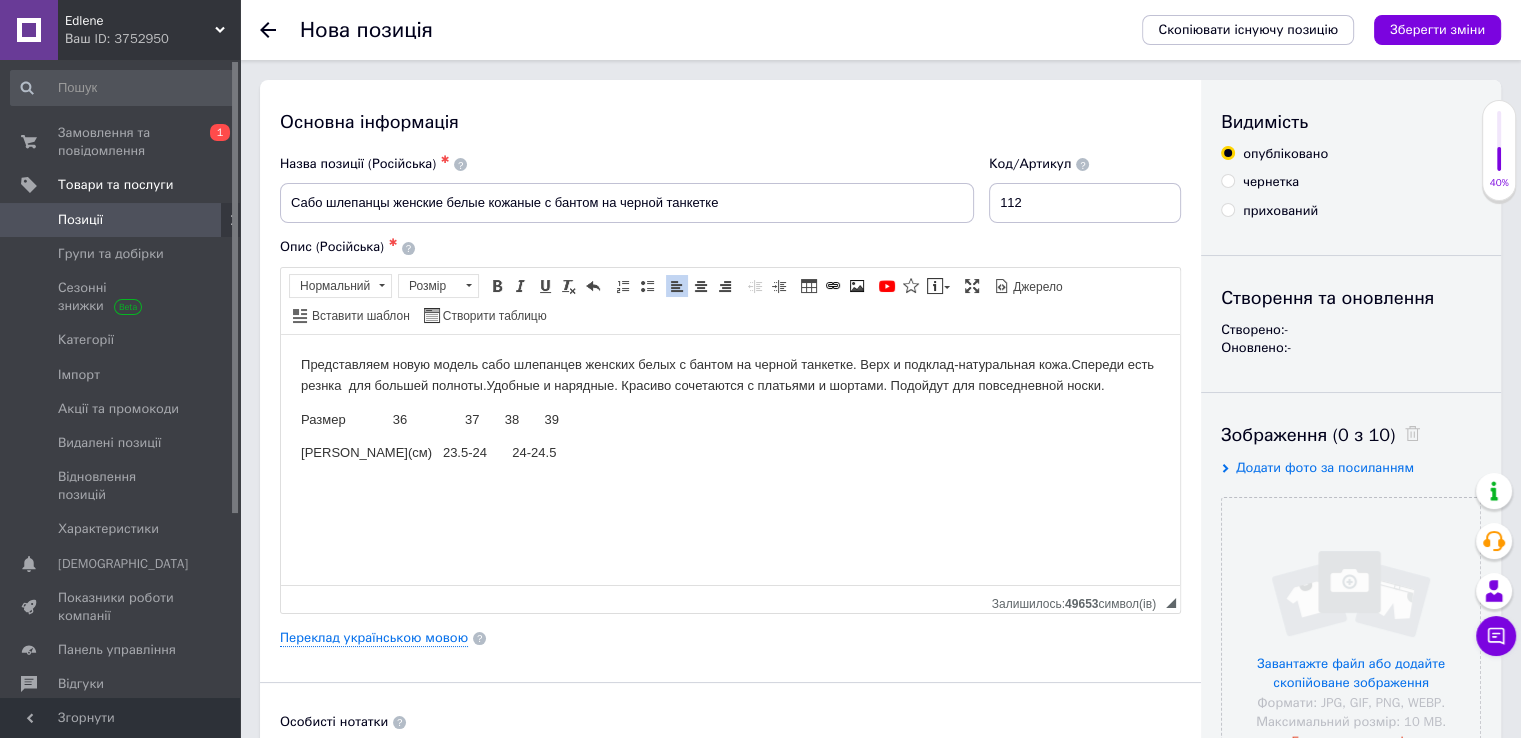 click on "Размер             36                37       38       39" at bounding box center [730, 419] 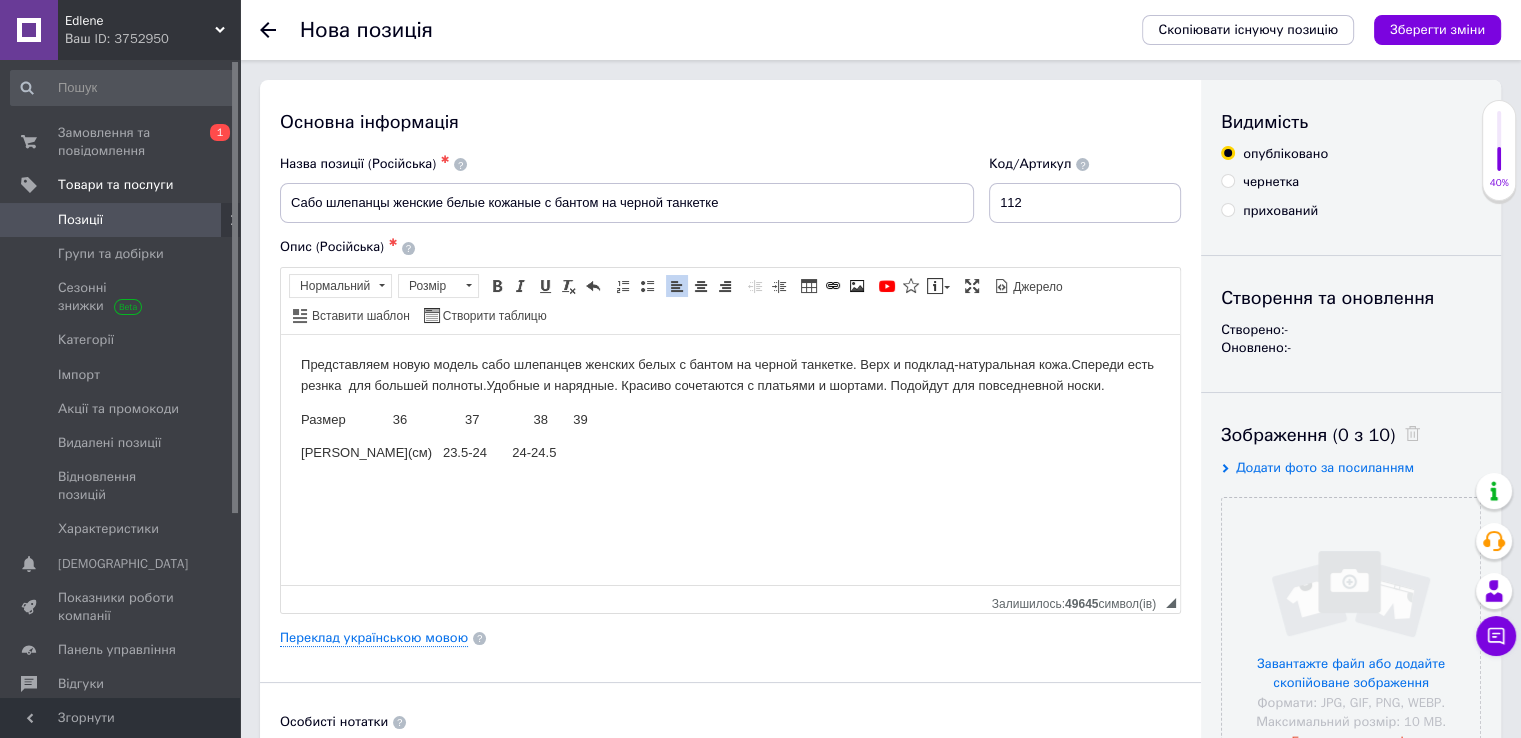 click on "[PERSON_NAME](см)   23.5-24       24-24.5" at bounding box center (730, 452) 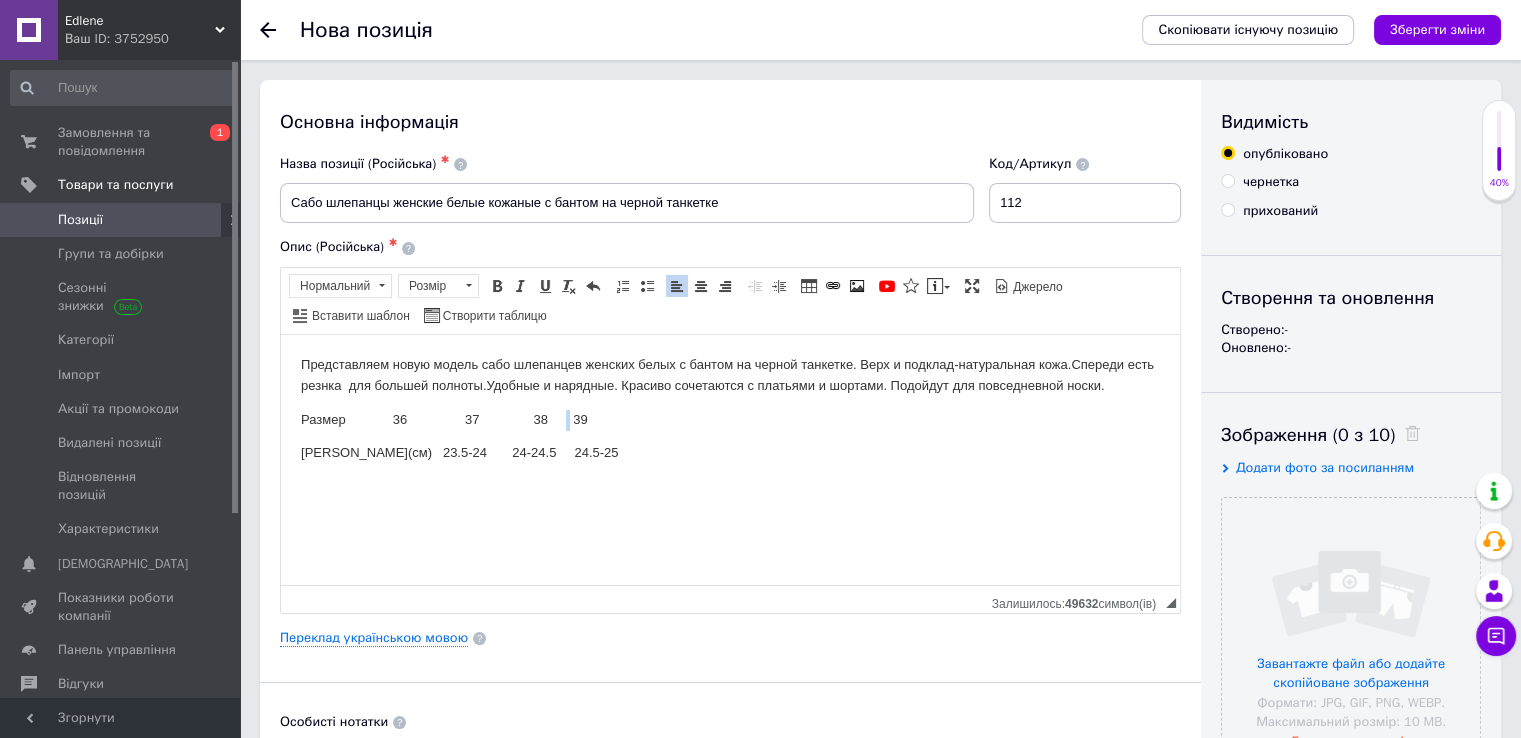 click on "Размер             36                37               38       39" at bounding box center (730, 419) 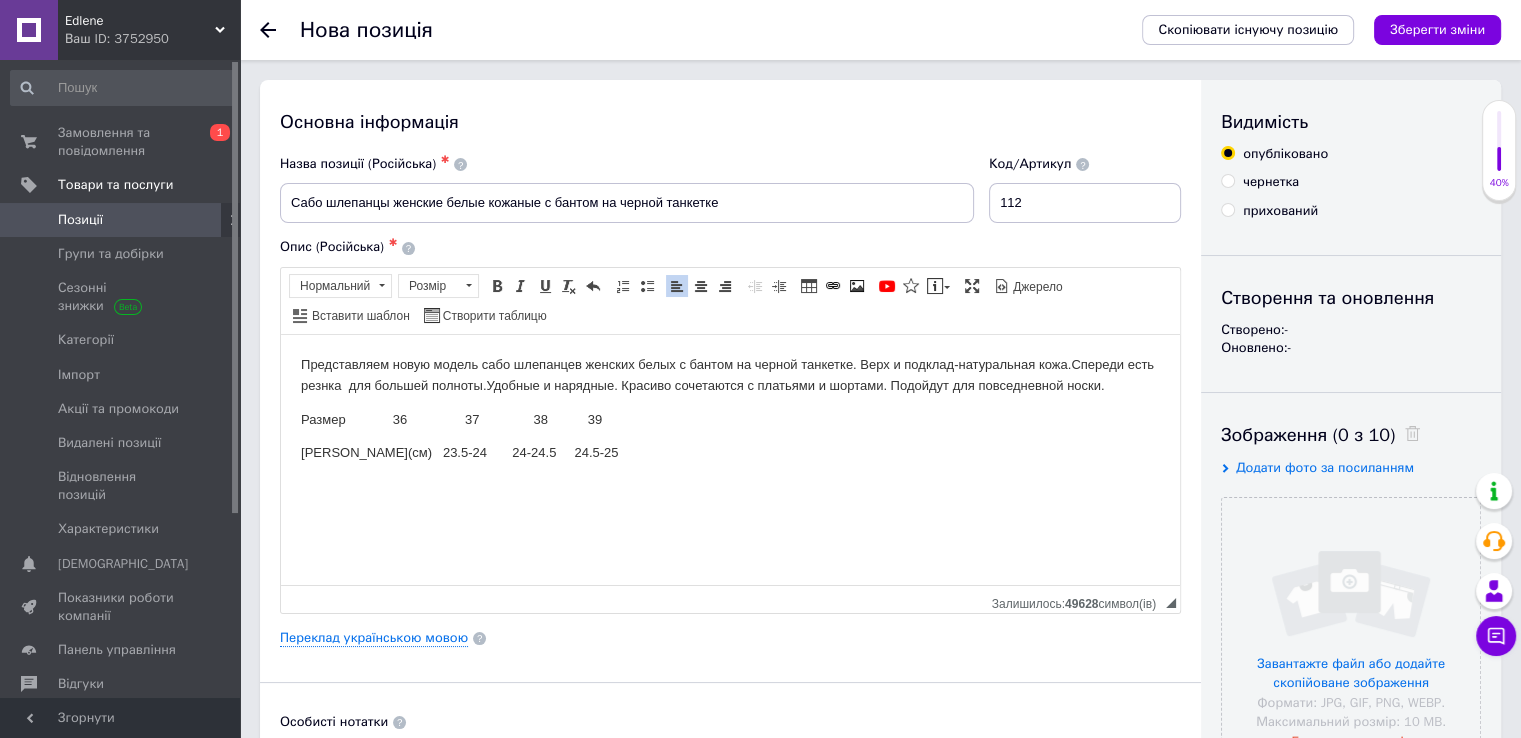 click on "[PERSON_NAME](см)   23.5-24       24-24.5     24.5-25" at bounding box center (730, 452) 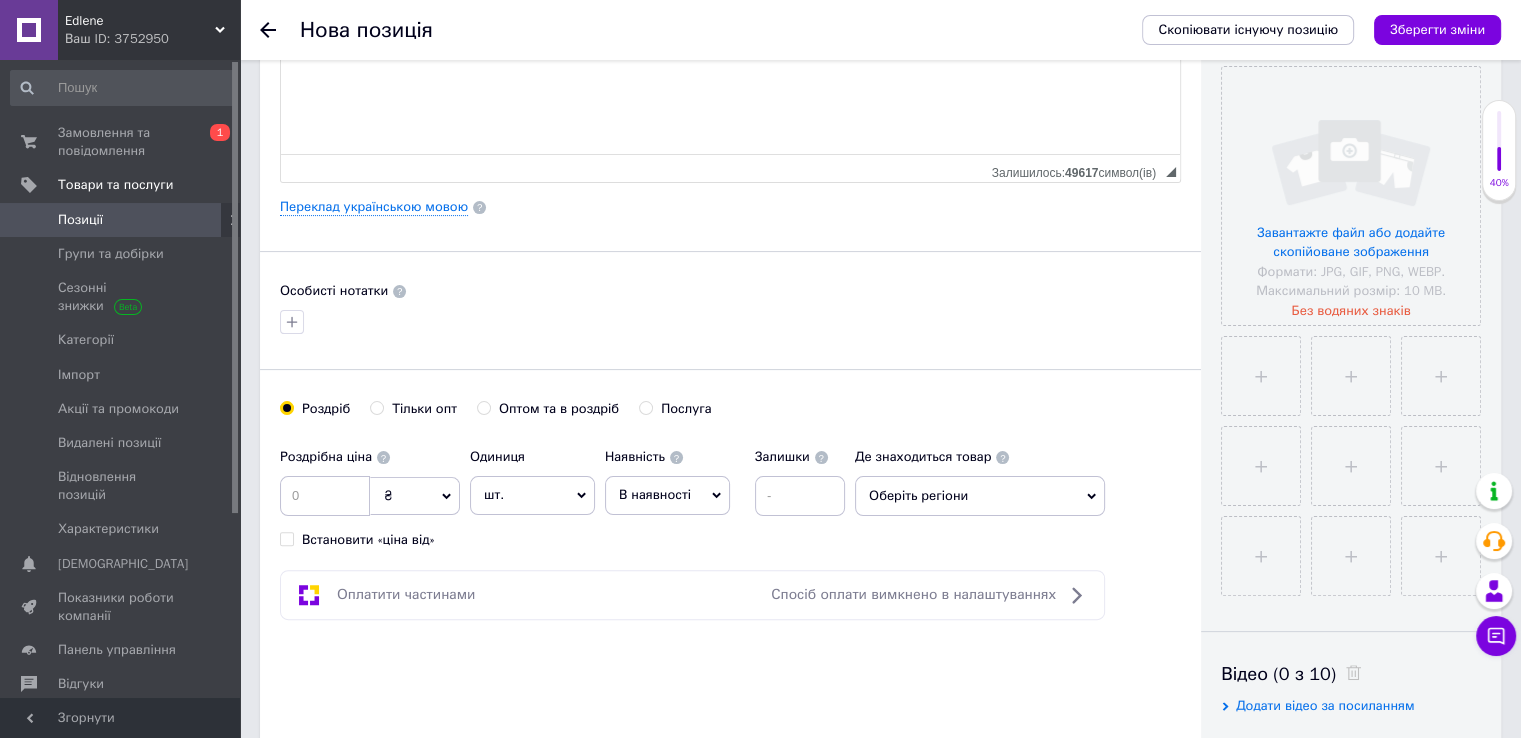 scroll, scrollTop: 600, scrollLeft: 0, axis: vertical 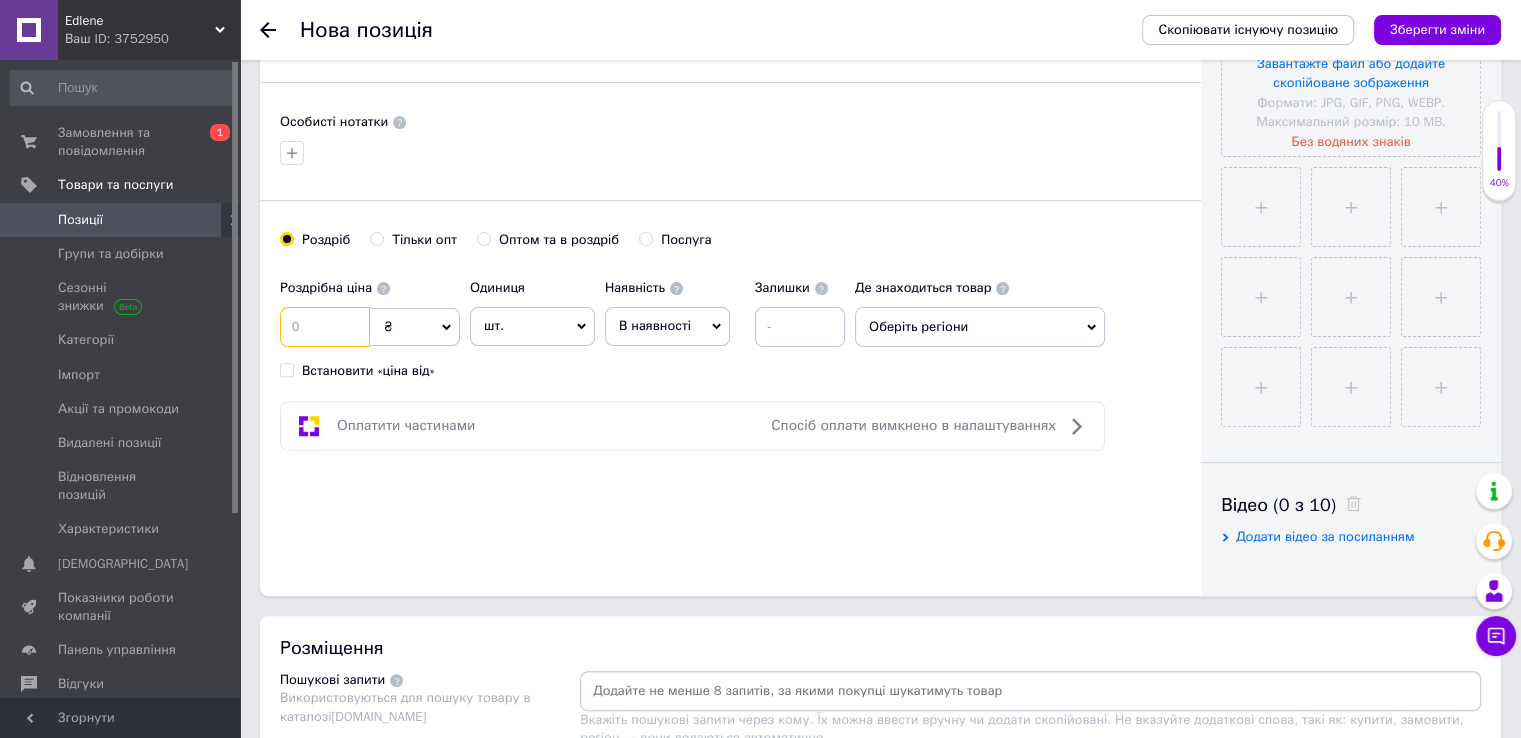 click at bounding box center [325, 327] 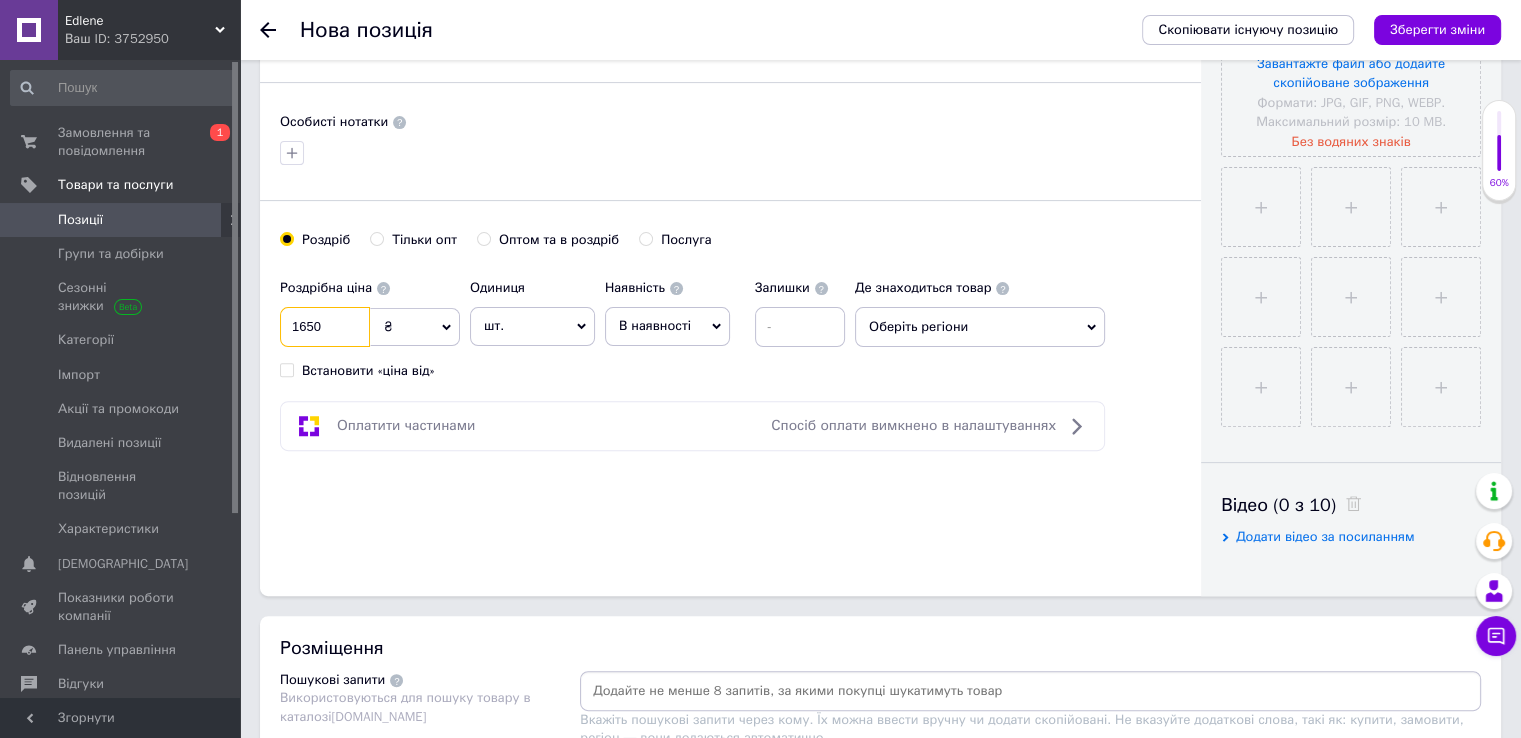 type on "1650" 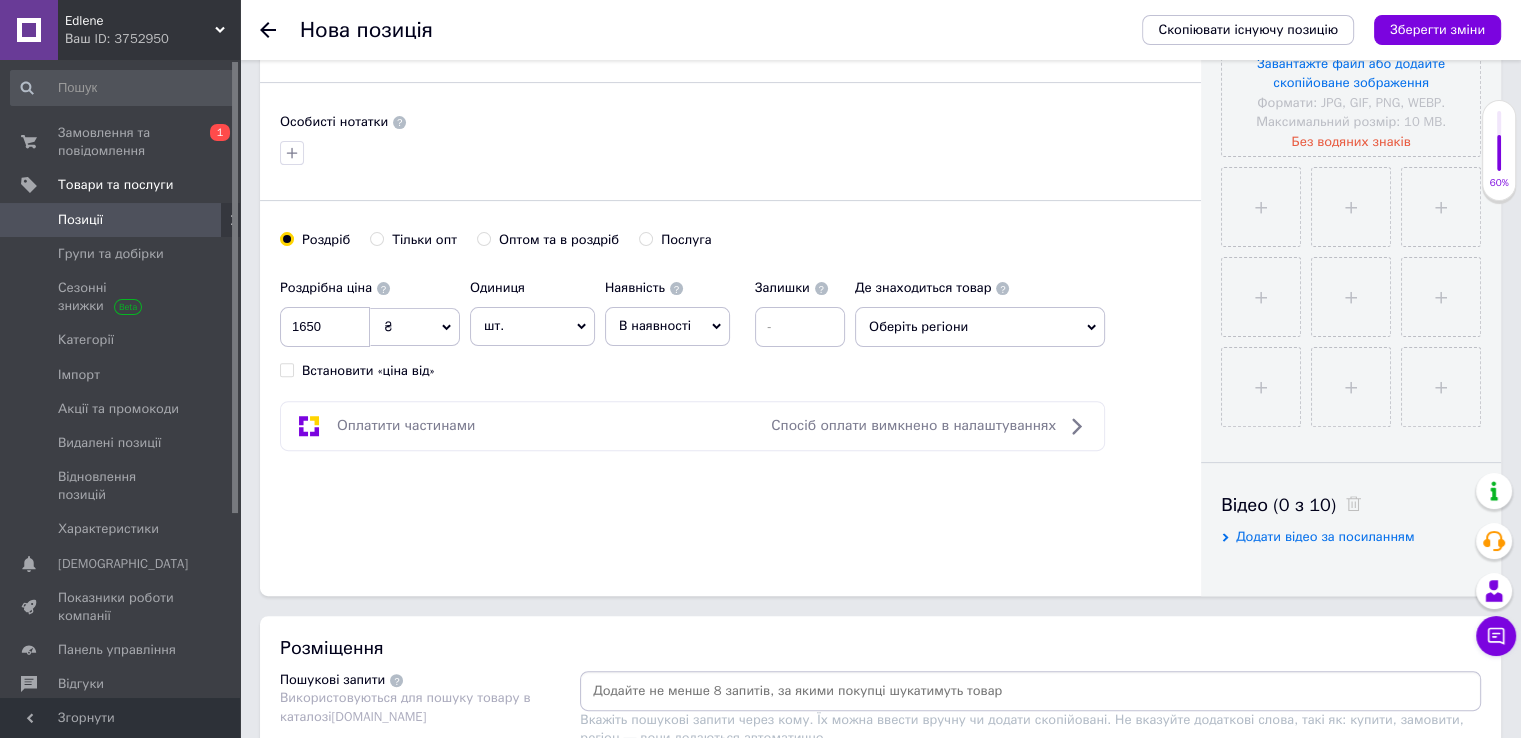 drag, startPoint x: 578, startPoint y: 321, endPoint x: 556, endPoint y: 416, distance: 97.5141 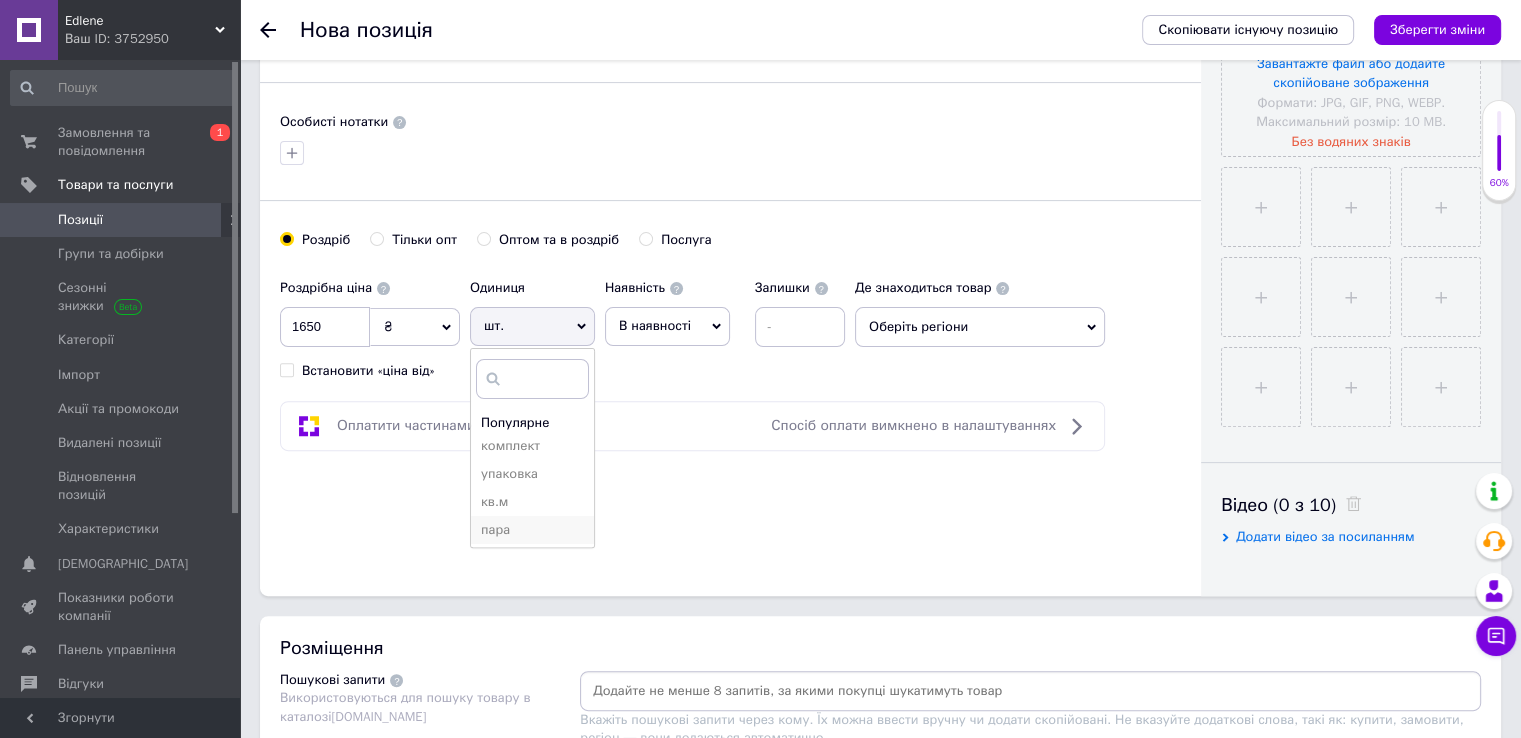 click on "пара" at bounding box center [532, 530] 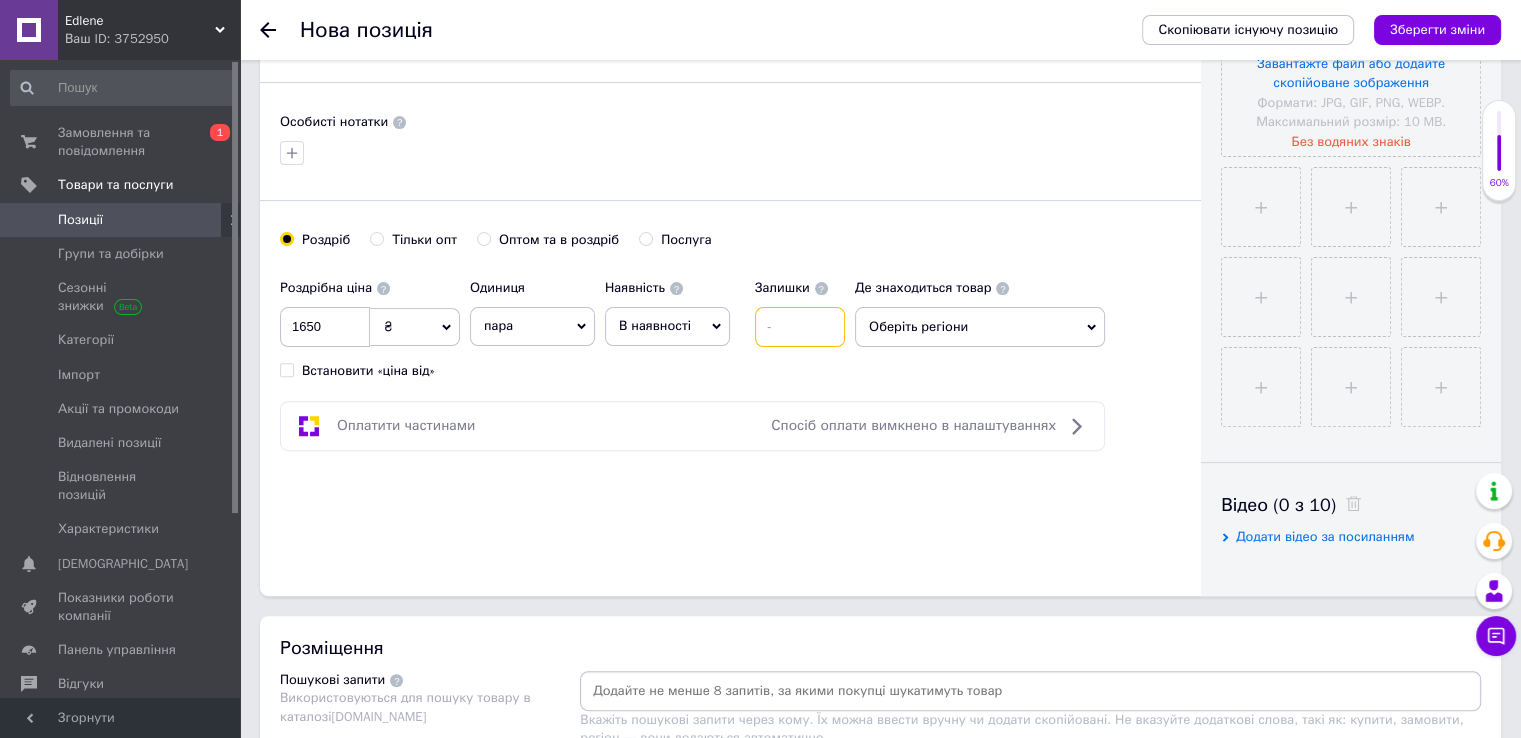 click at bounding box center [800, 327] 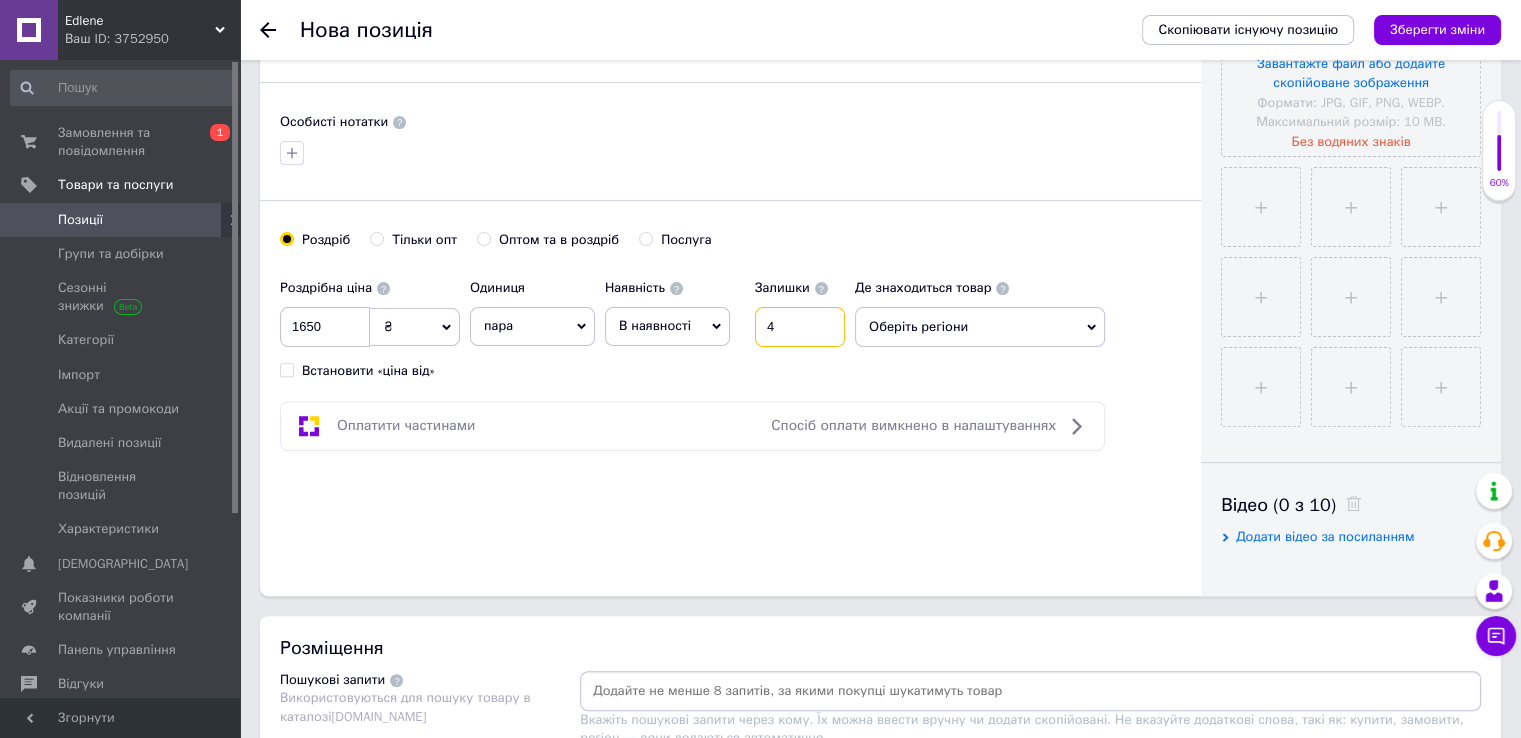 type on "4" 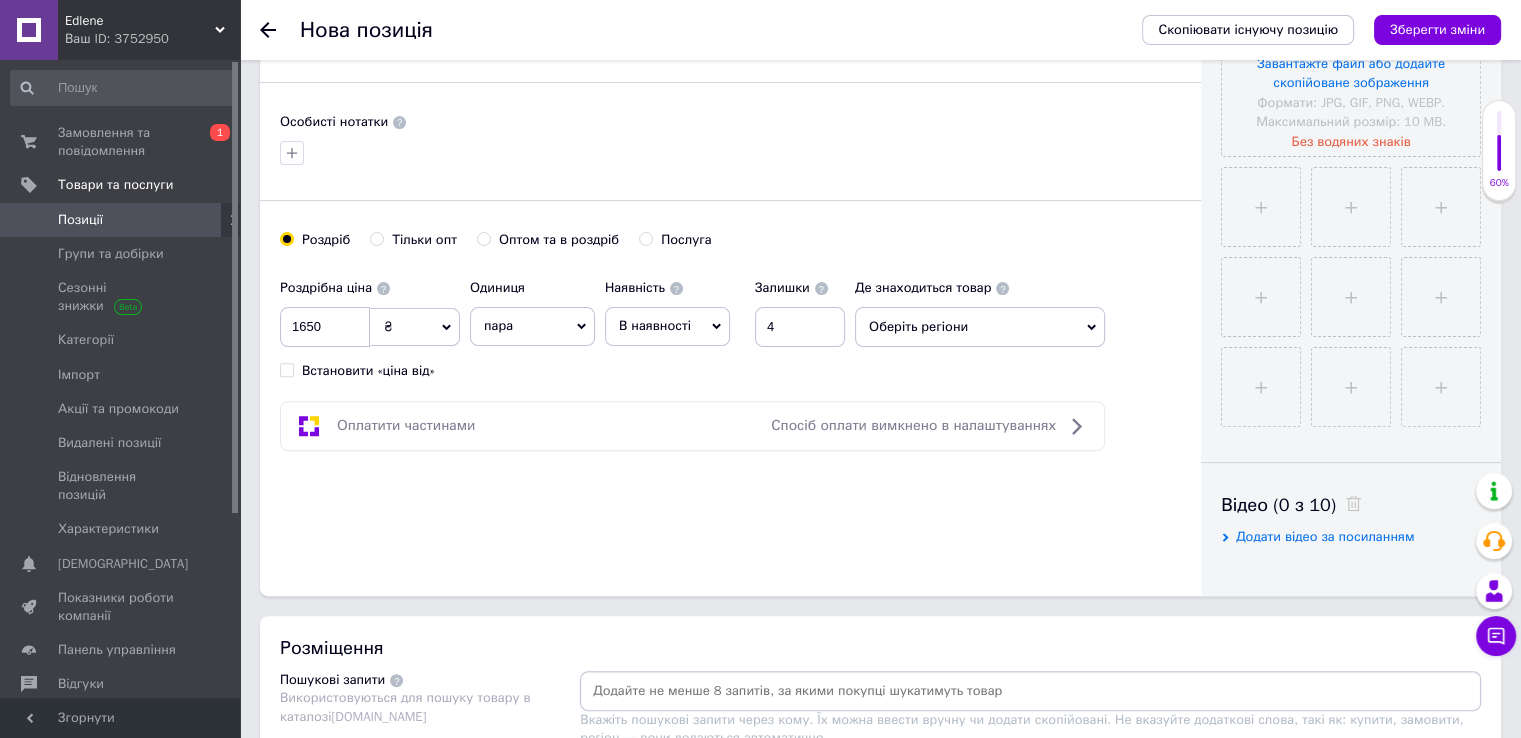 click 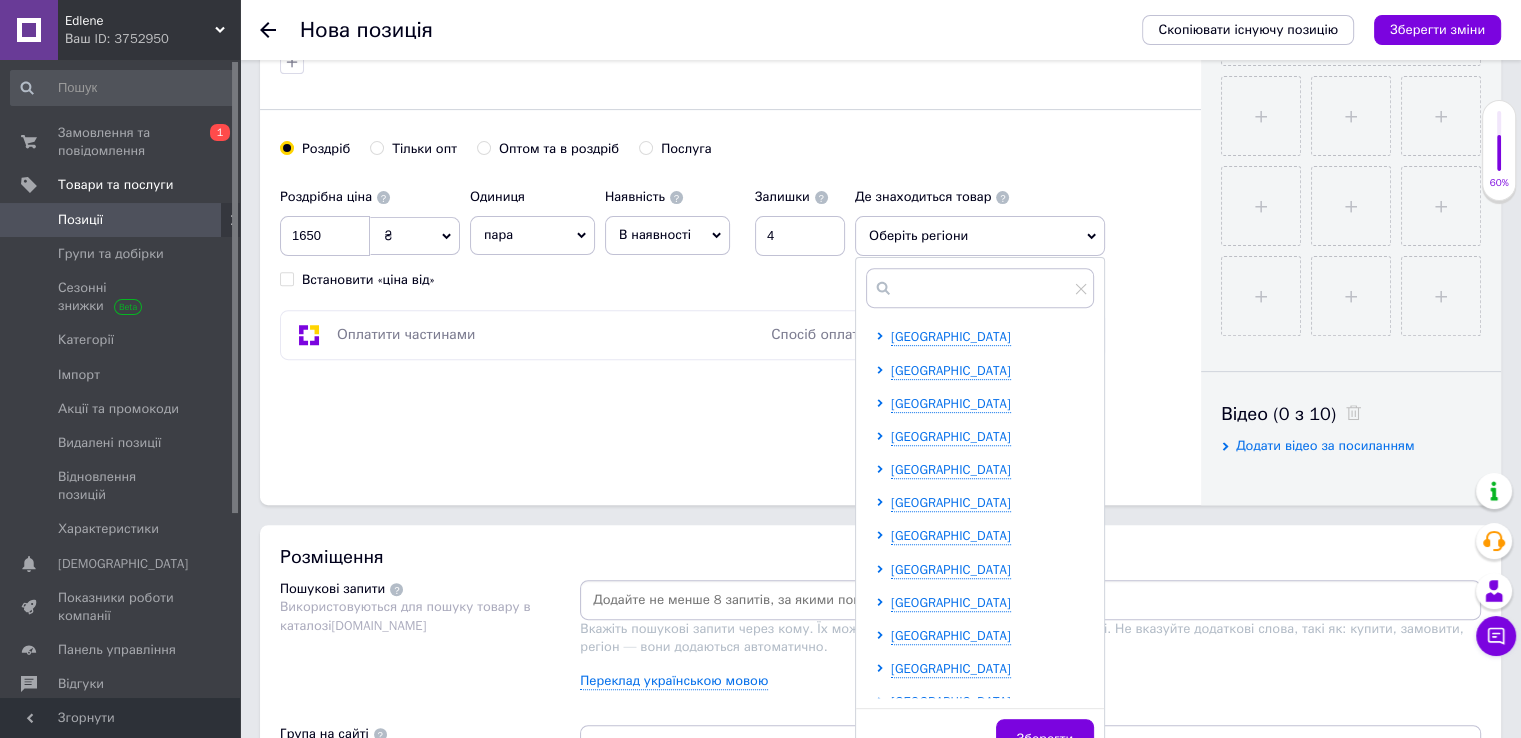 scroll, scrollTop: 800, scrollLeft: 0, axis: vertical 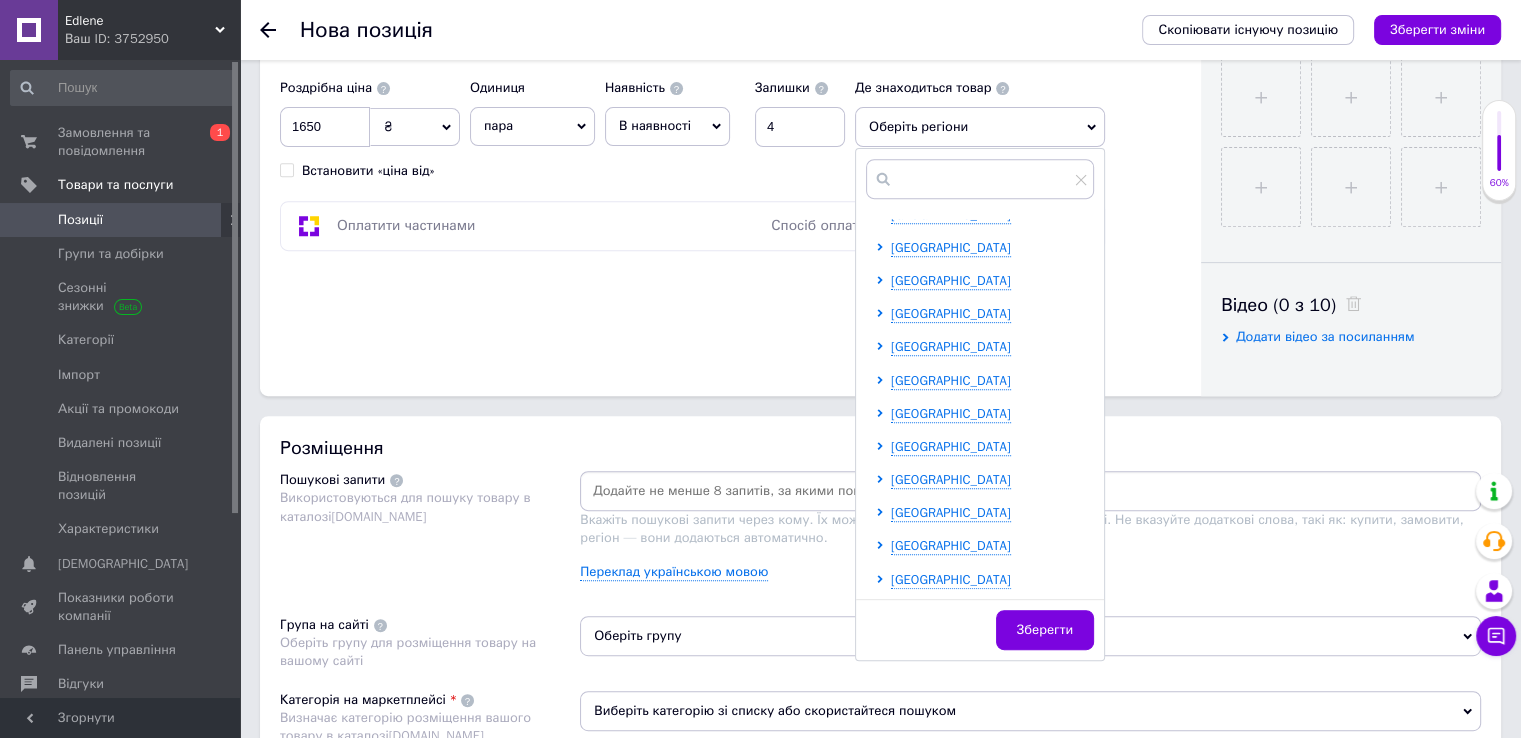 drag, startPoint x: 878, startPoint y: 308, endPoint x: 873, endPoint y: 328, distance: 20.615528 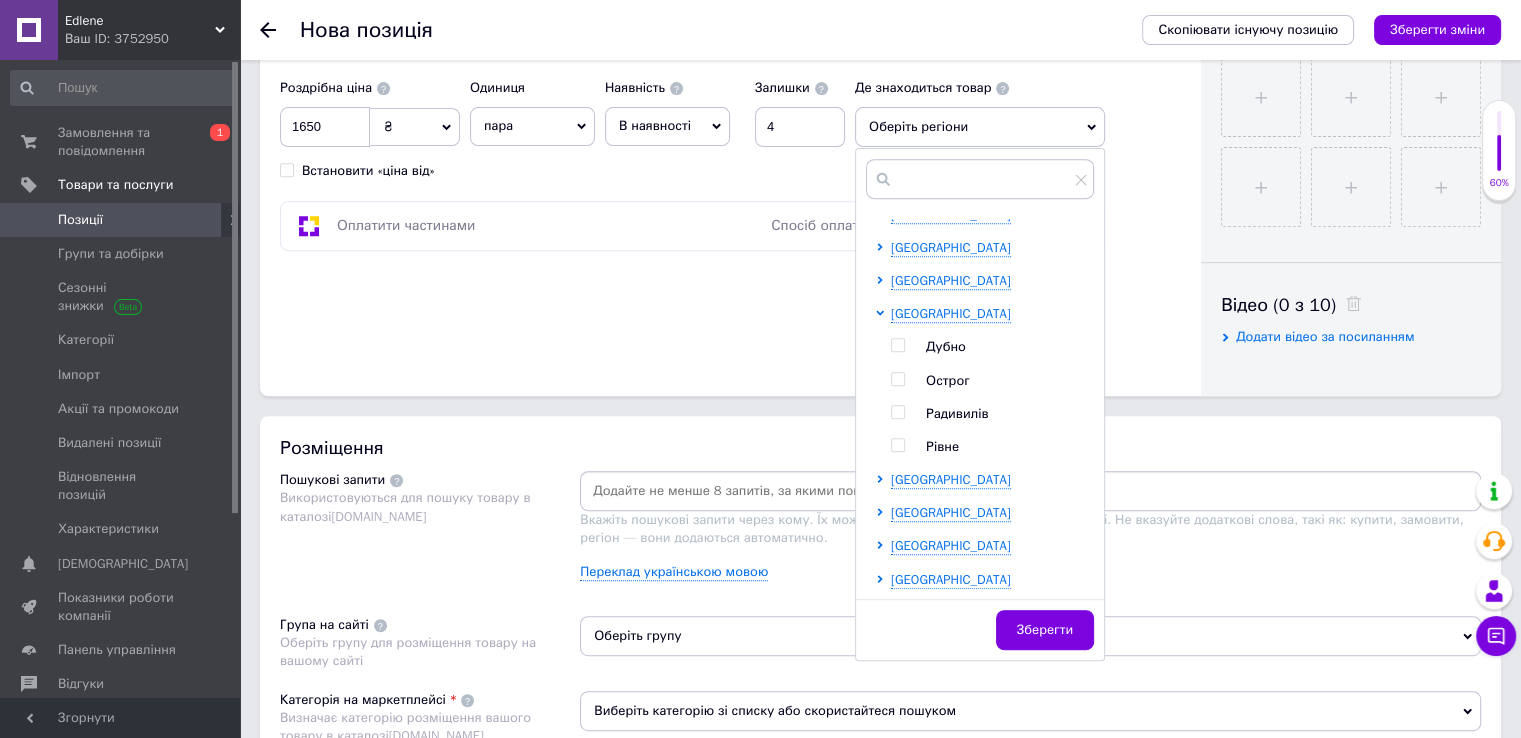 click at bounding box center (897, 445) 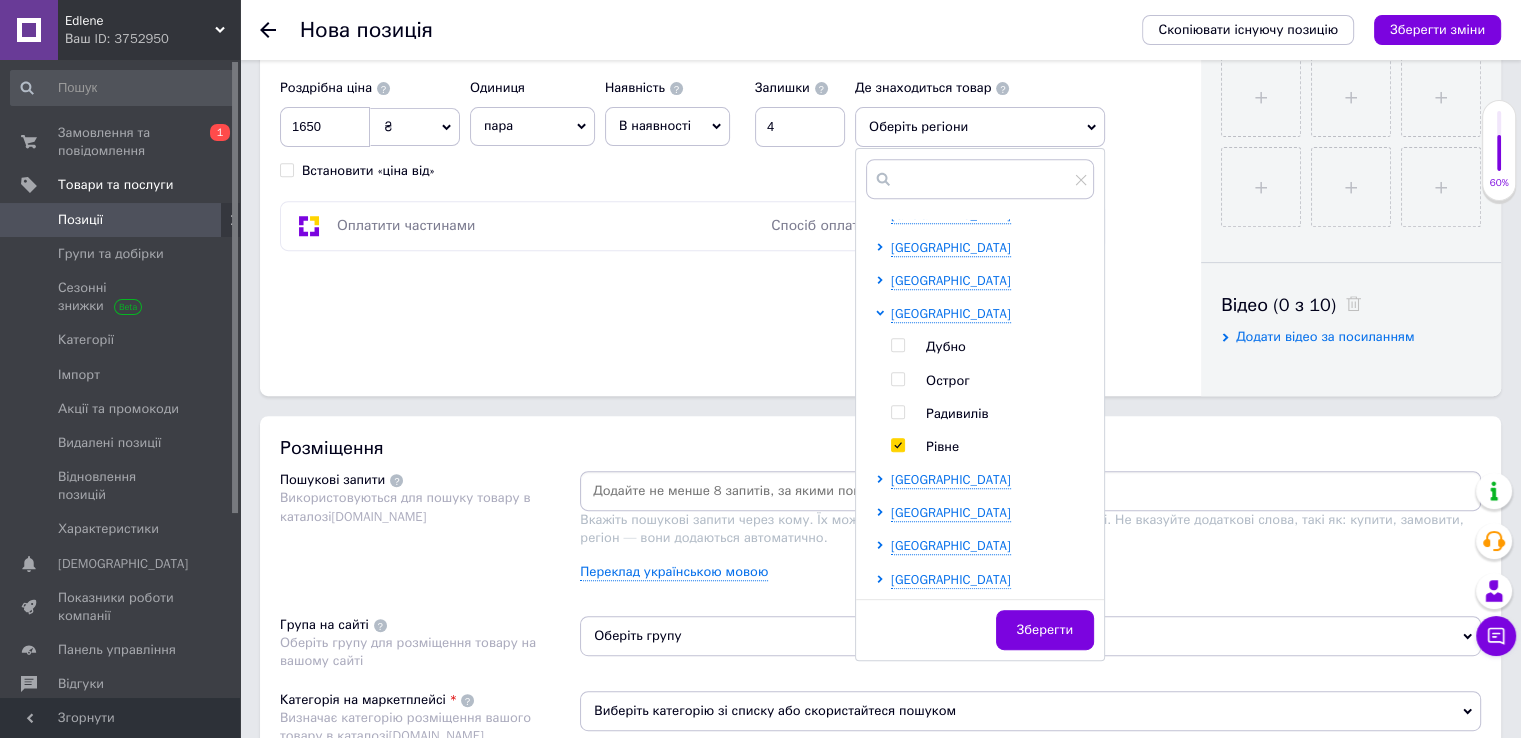 checkbox on "true" 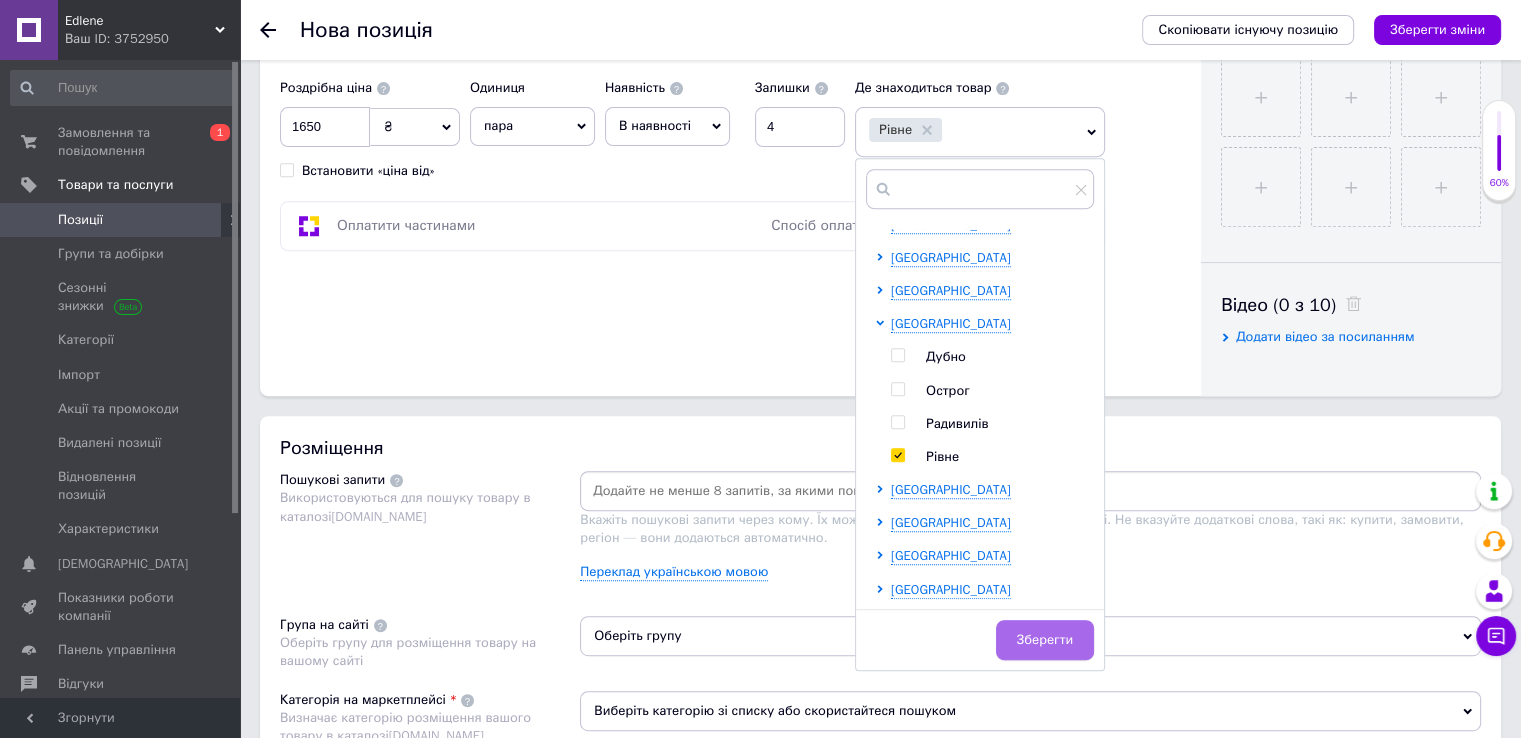 click on "Зберегти" at bounding box center (1045, 640) 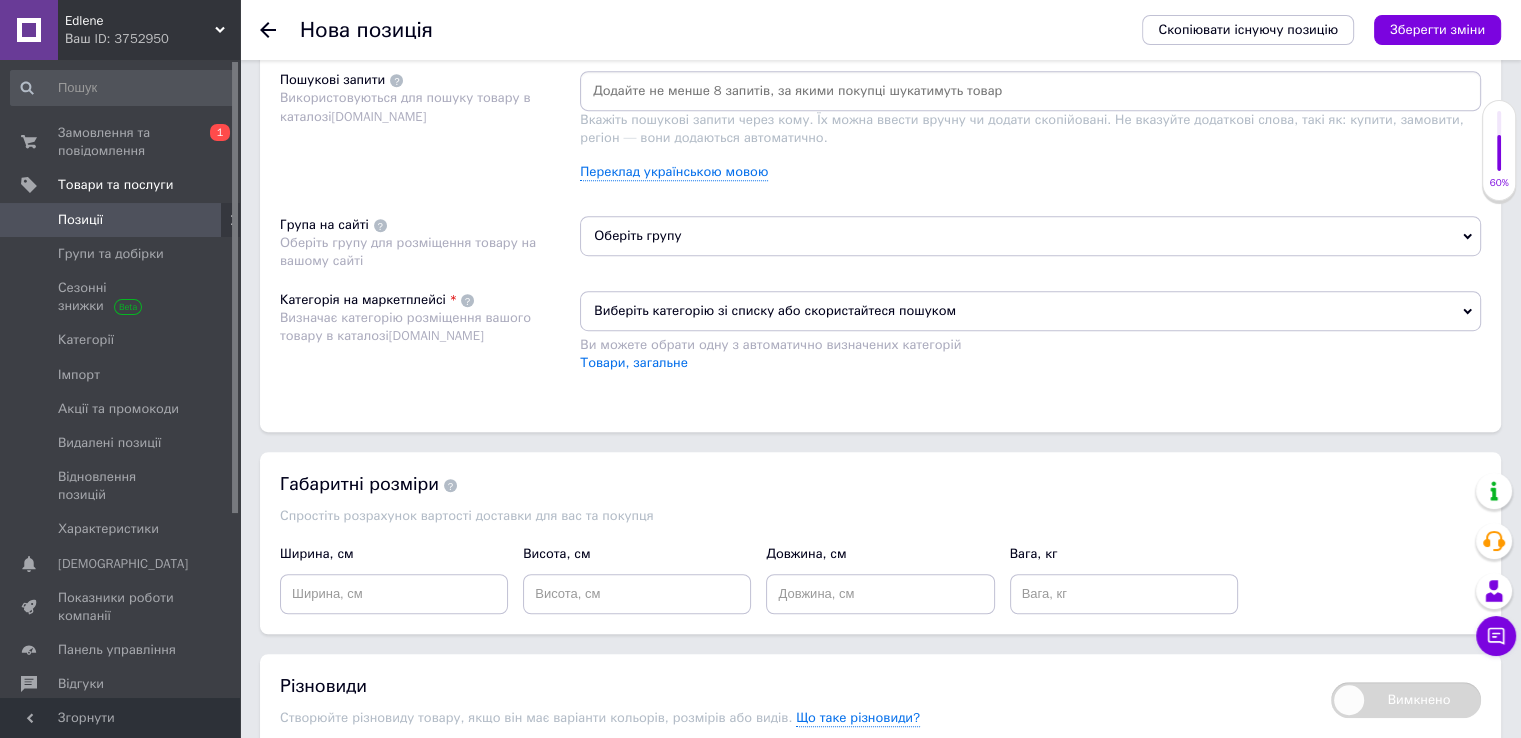 scroll, scrollTop: 1399, scrollLeft: 0, axis: vertical 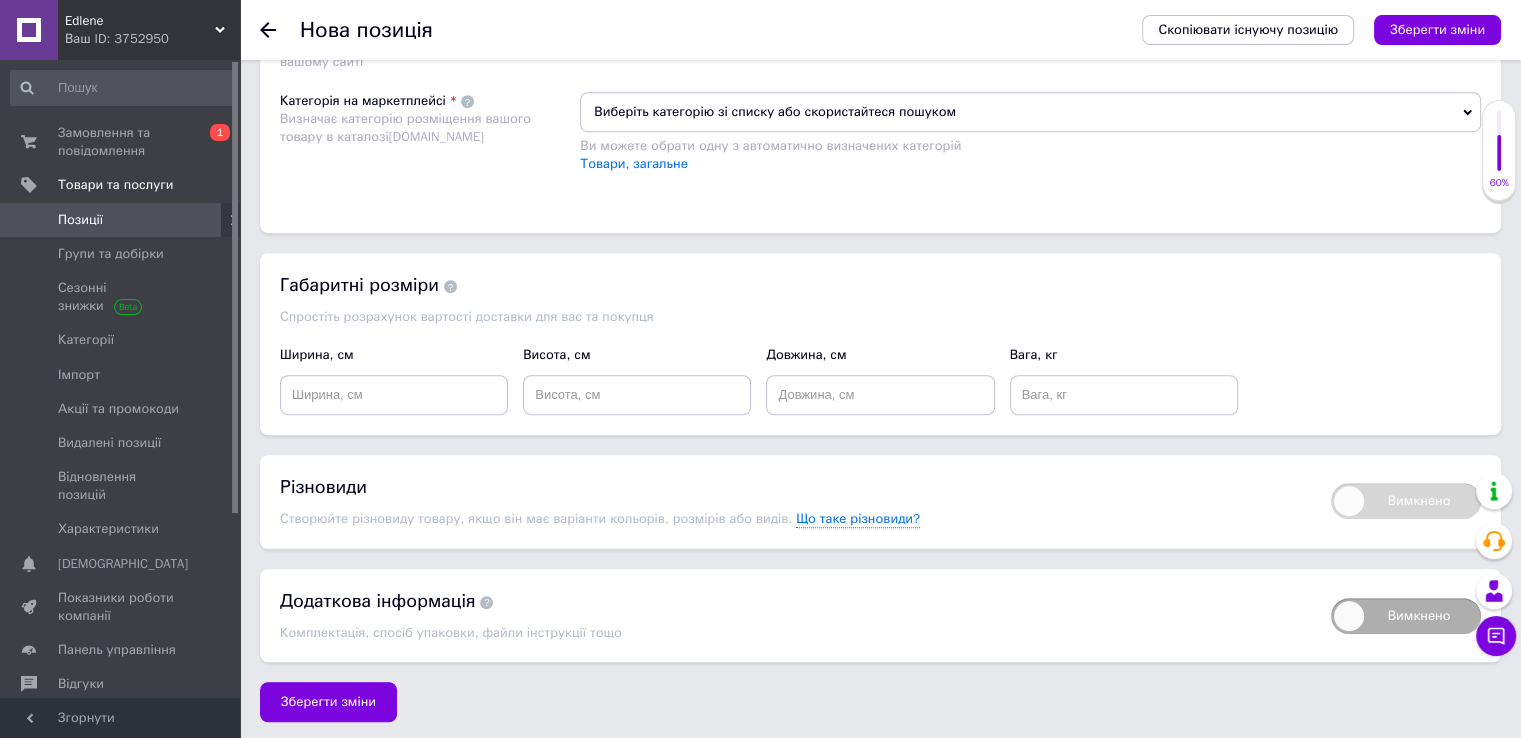 click 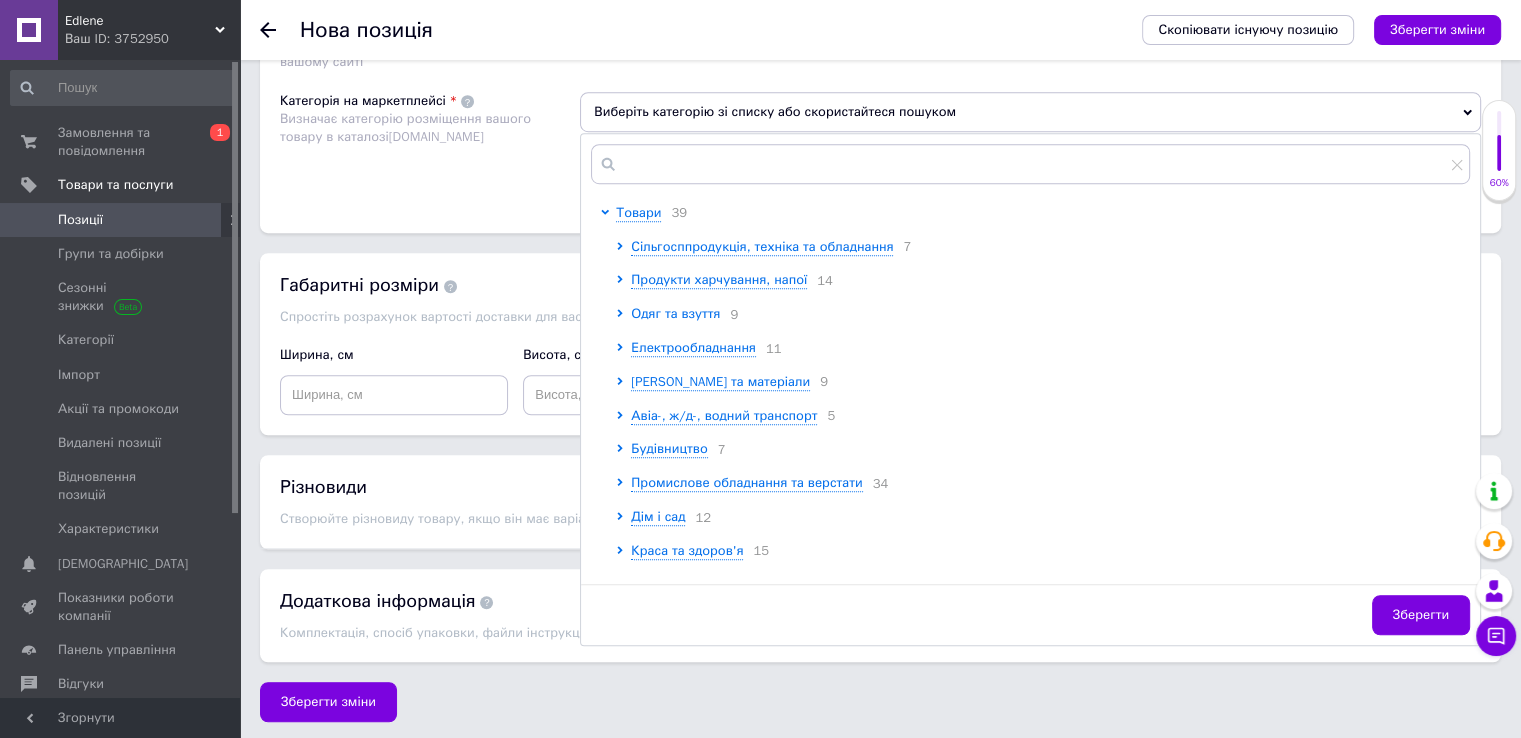 click 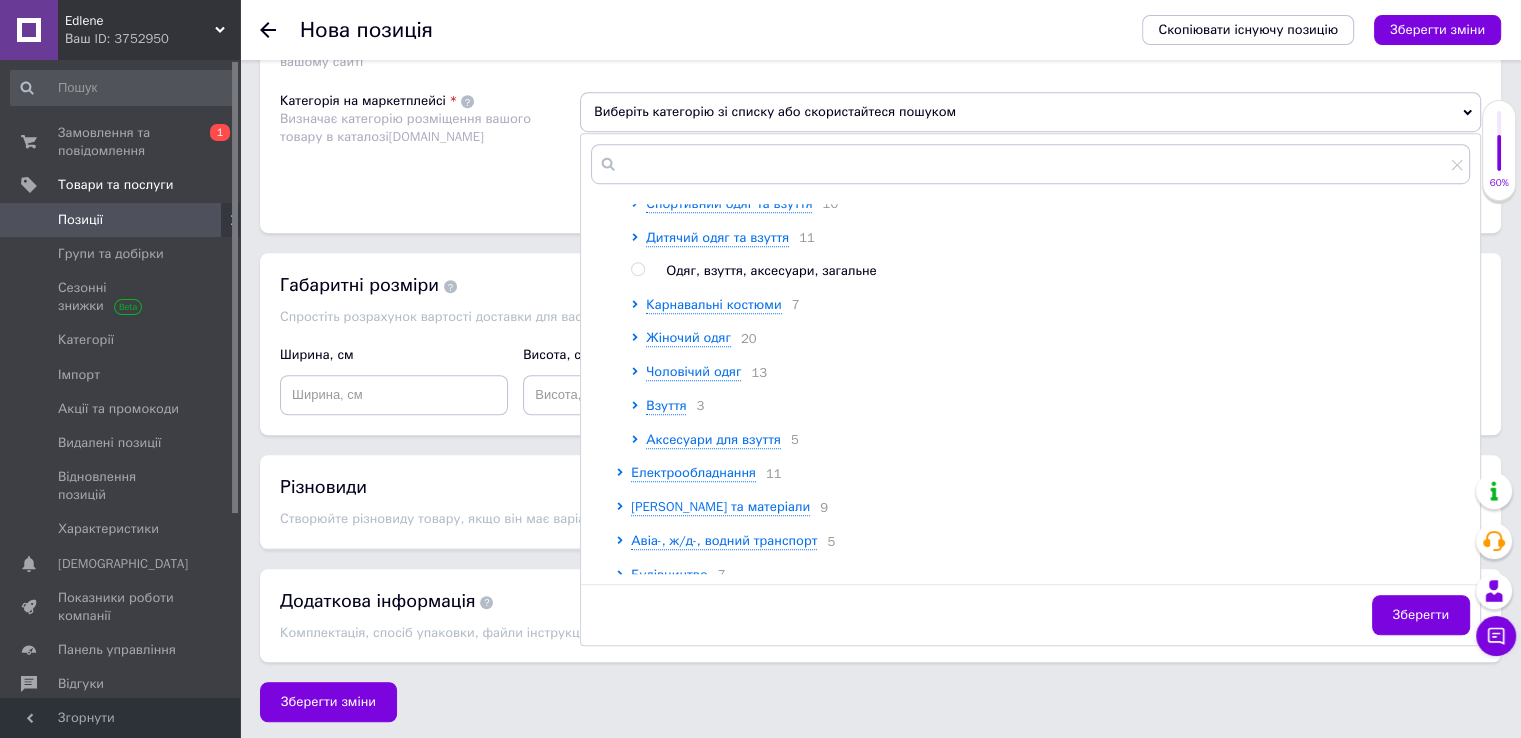 scroll, scrollTop: 200, scrollLeft: 0, axis: vertical 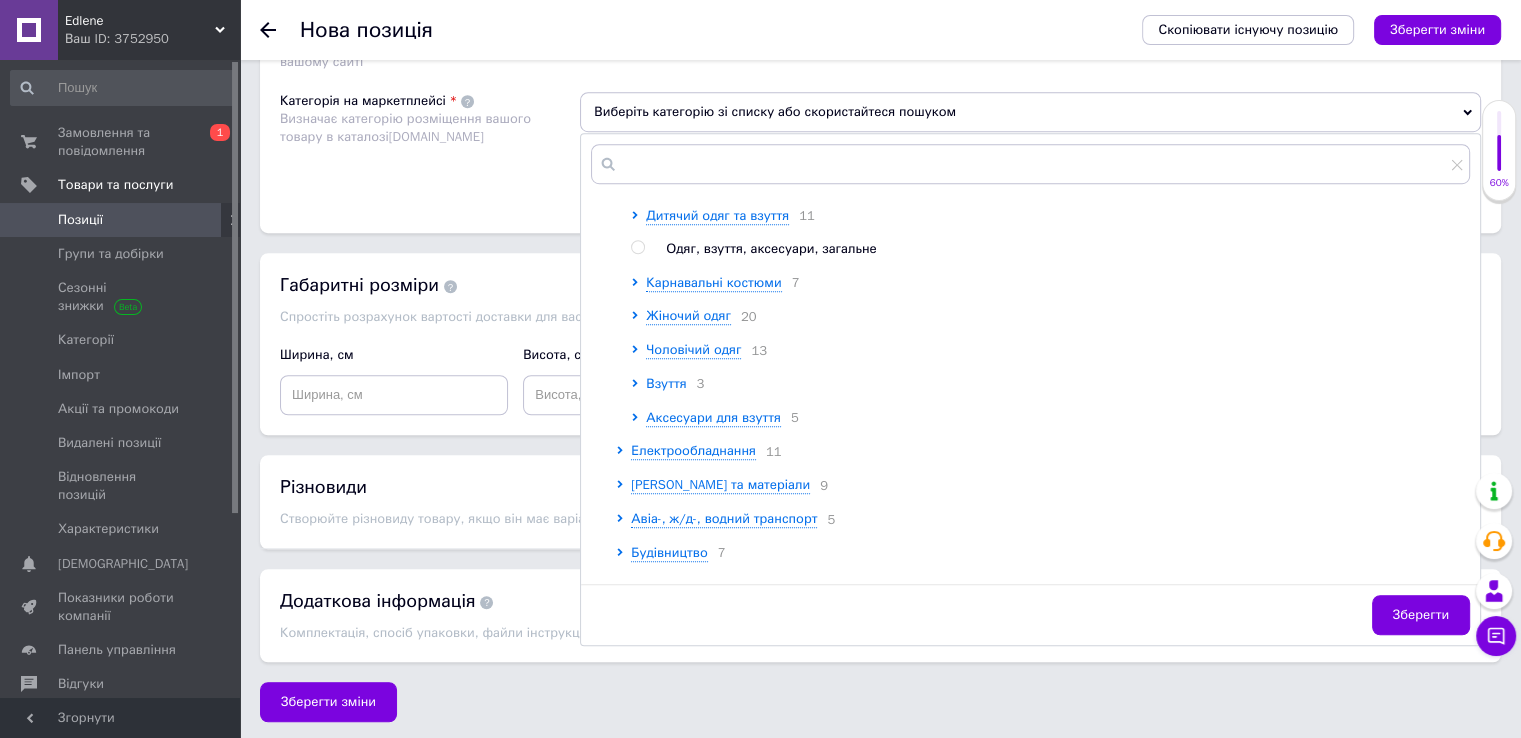 click 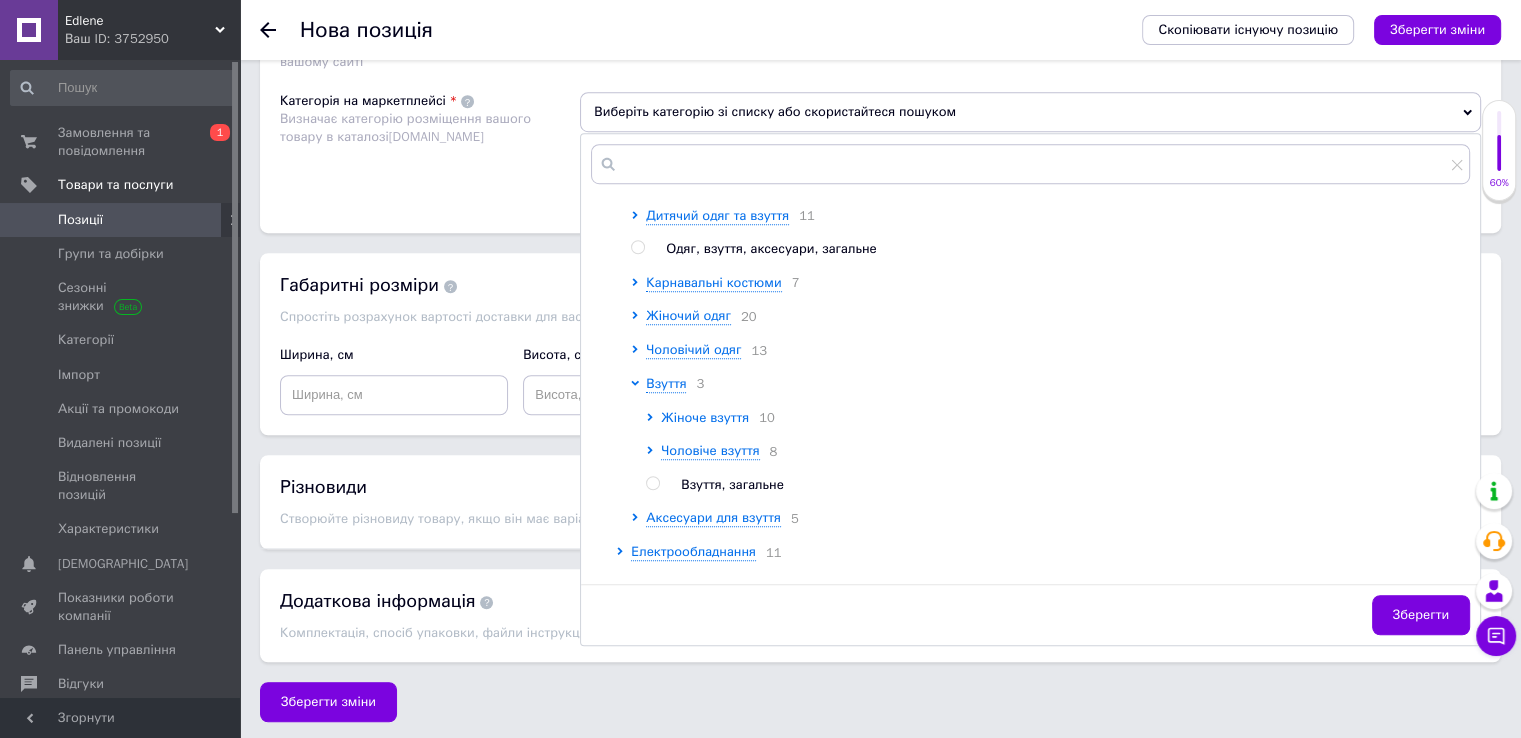 click 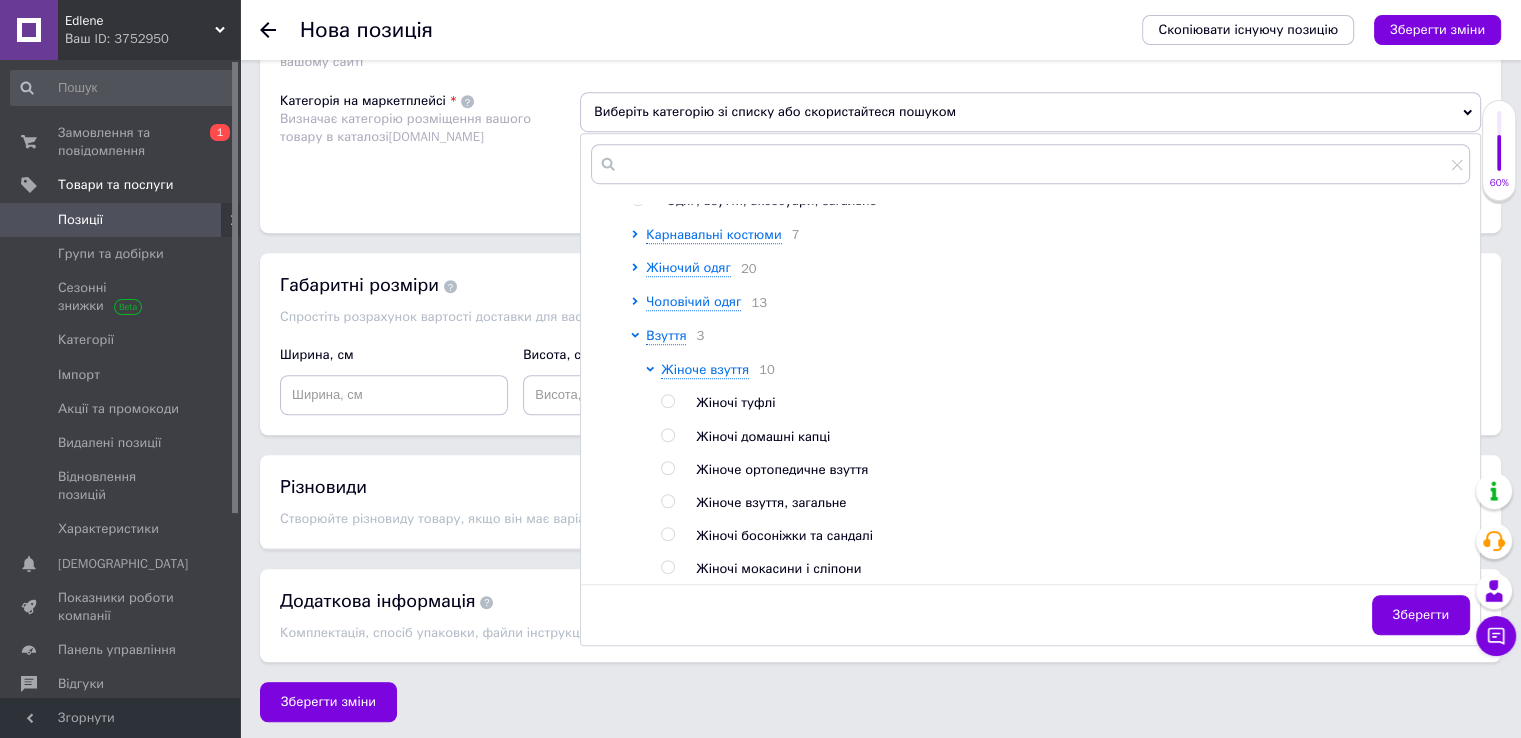 scroll, scrollTop: 500, scrollLeft: 0, axis: vertical 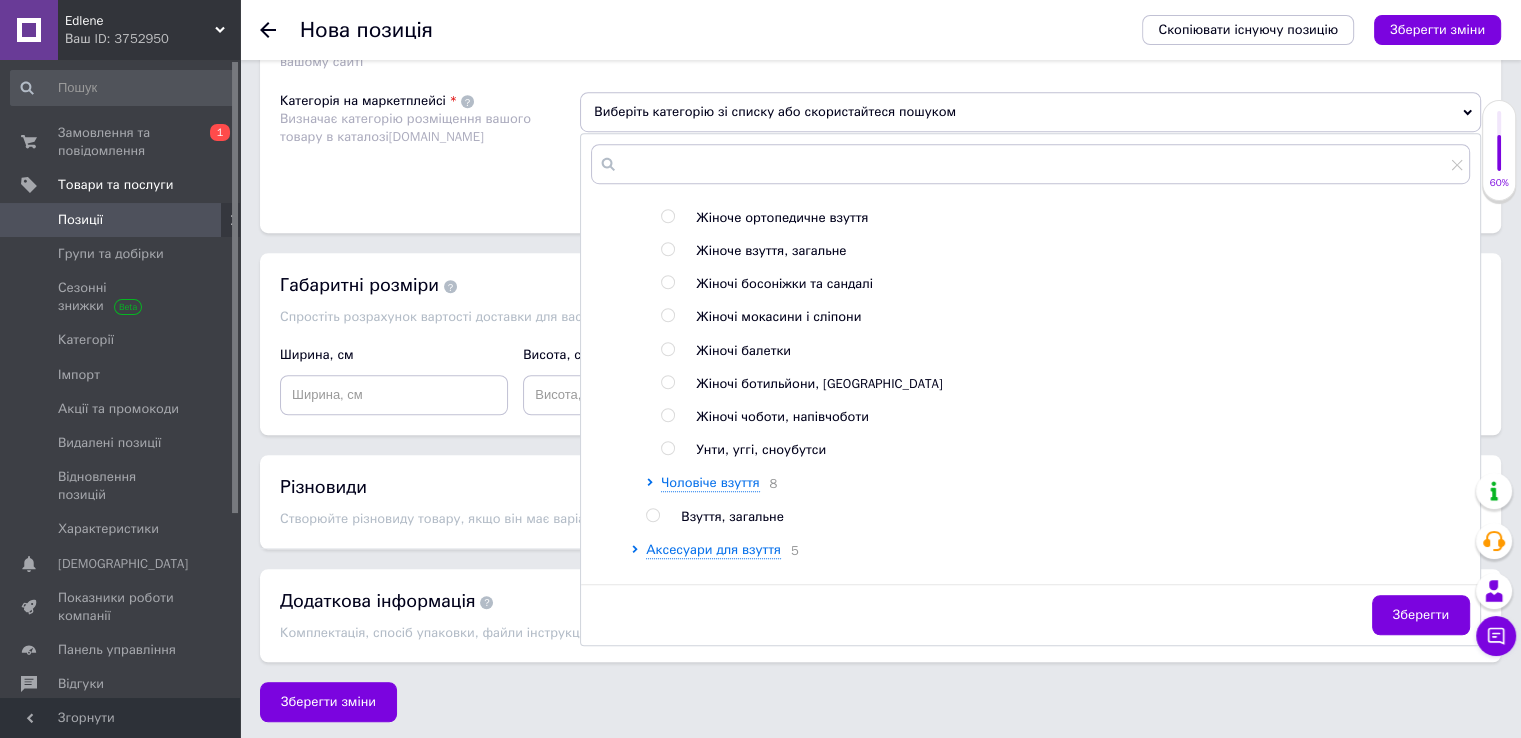 click at bounding box center [667, 282] 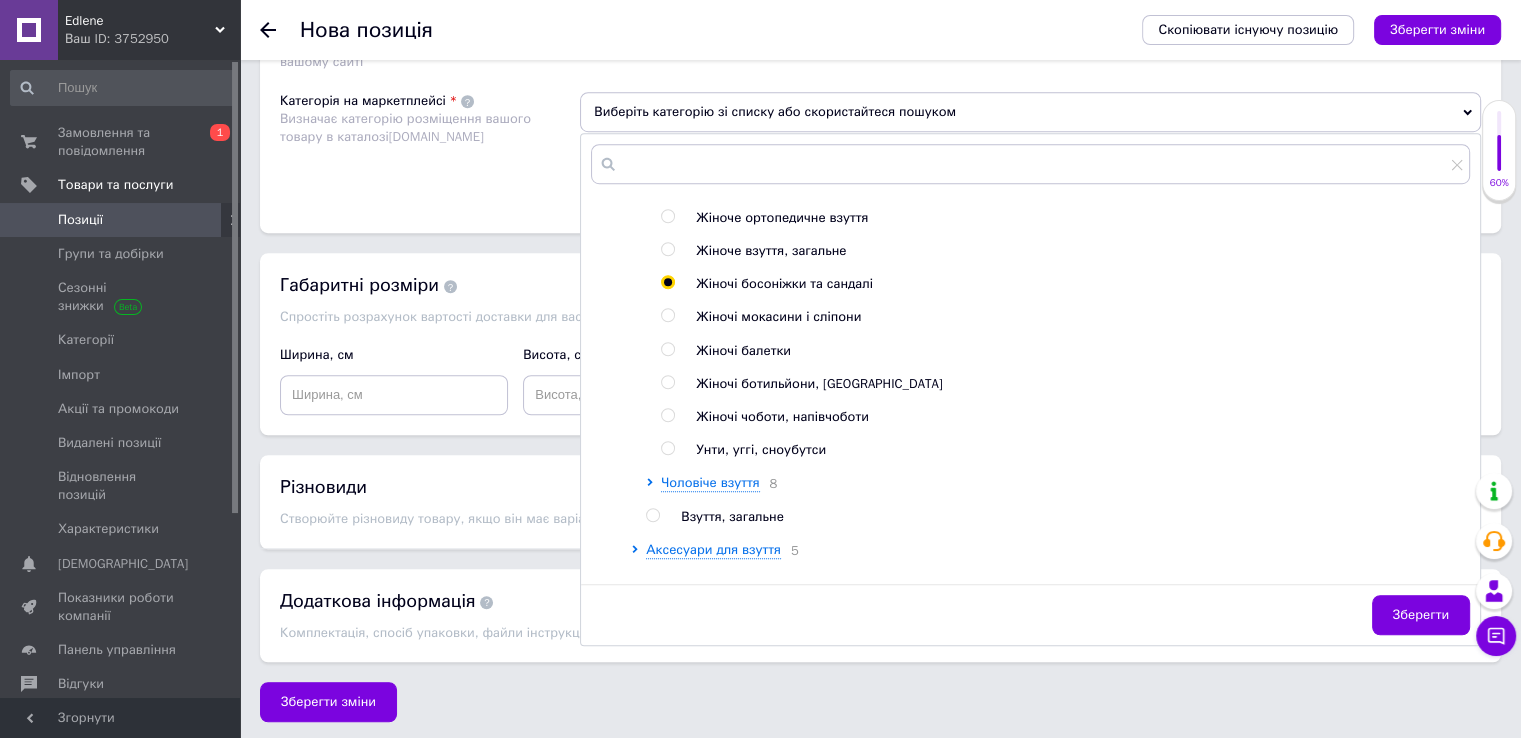radio on "true" 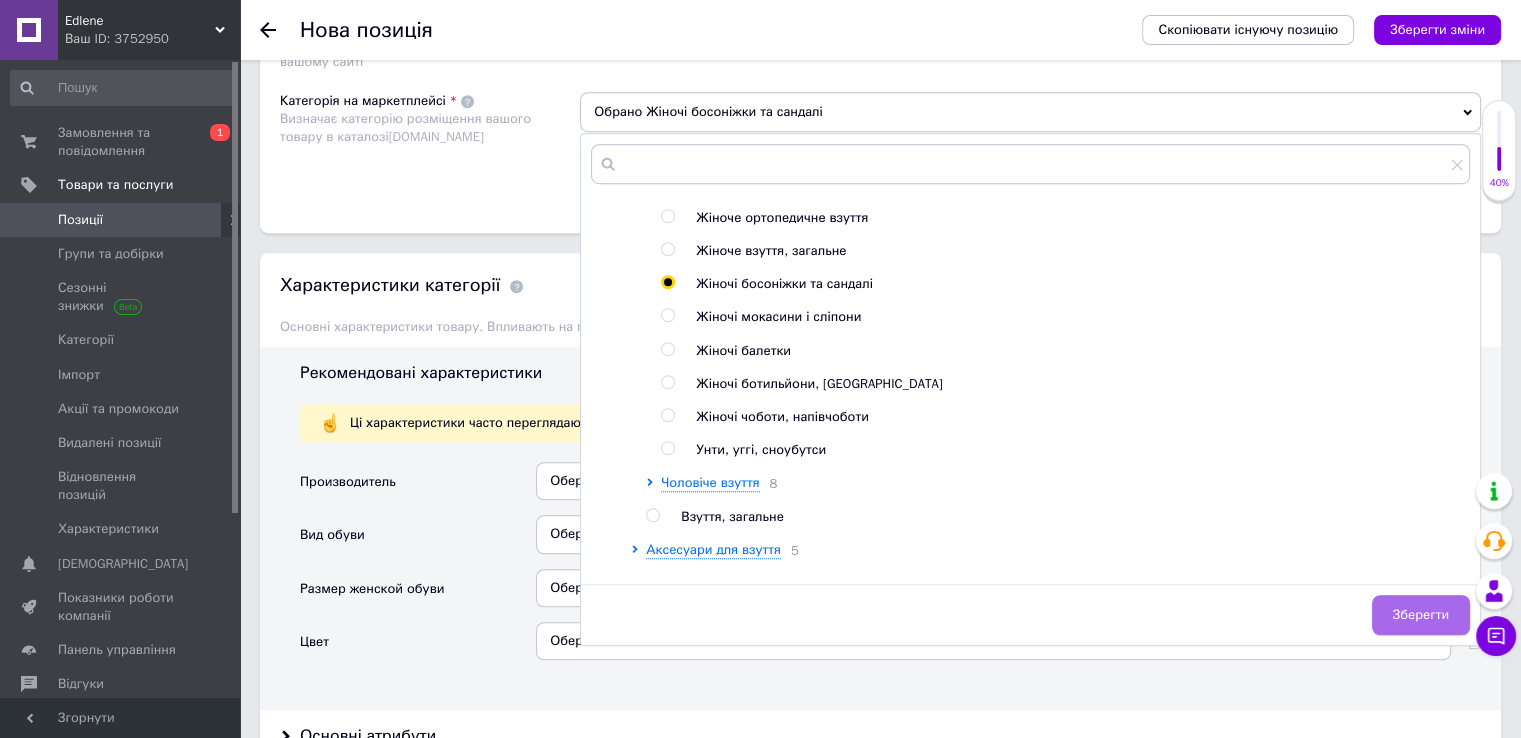 click on "Зберегти" at bounding box center [1421, 615] 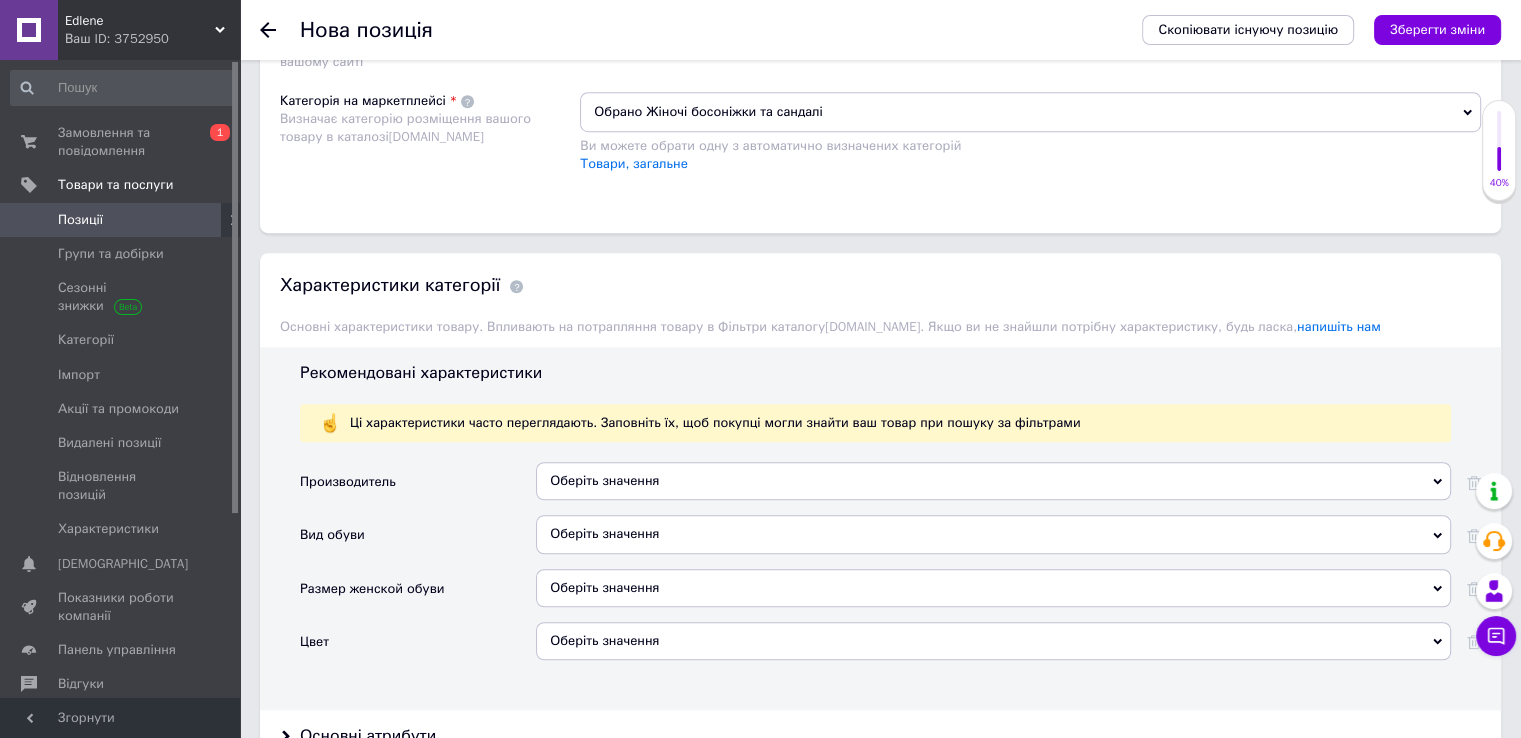 drag, startPoint x: 1411, startPoint y: 28, endPoint x: 1392, endPoint y: 69, distance: 45.188496 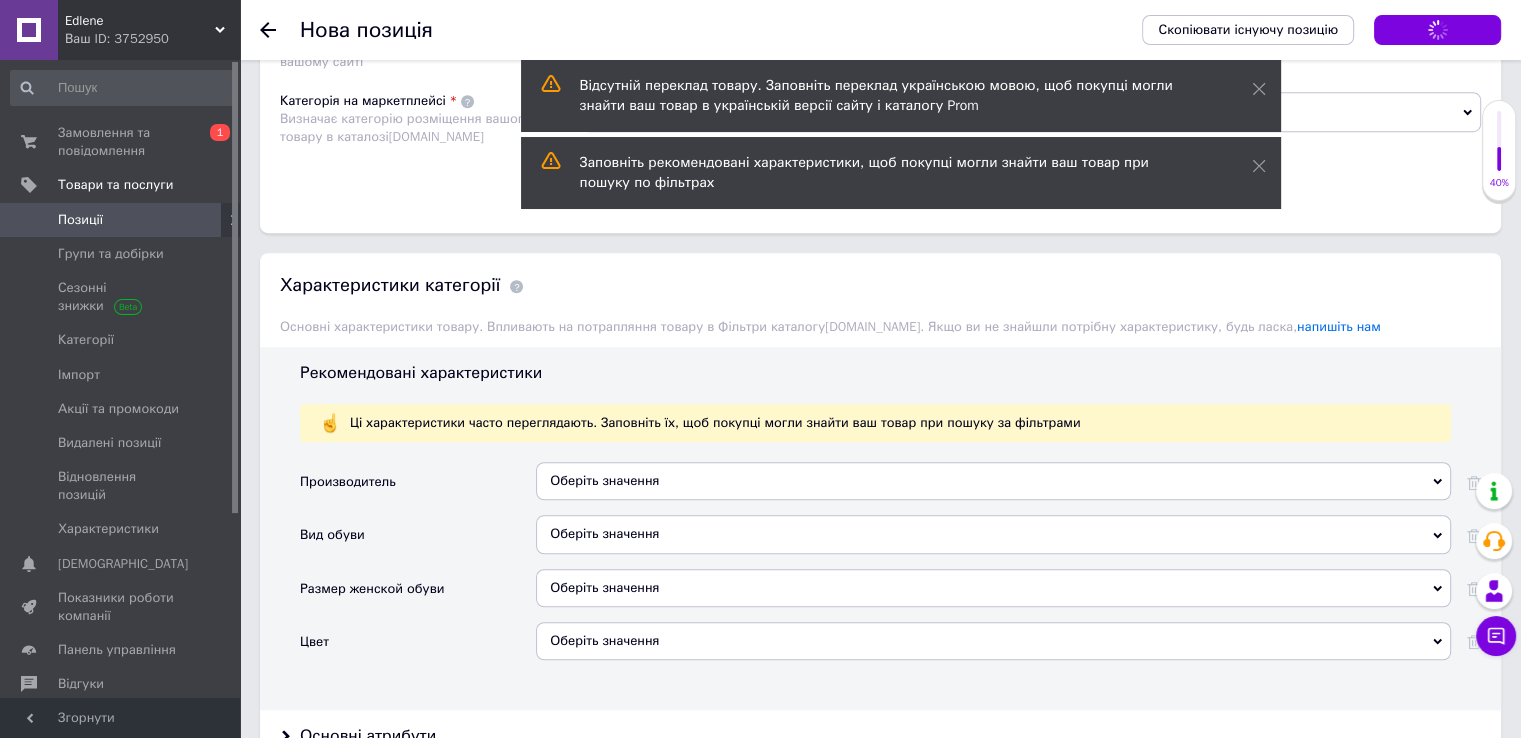scroll, scrollTop: 1199, scrollLeft: 0, axis: vertical 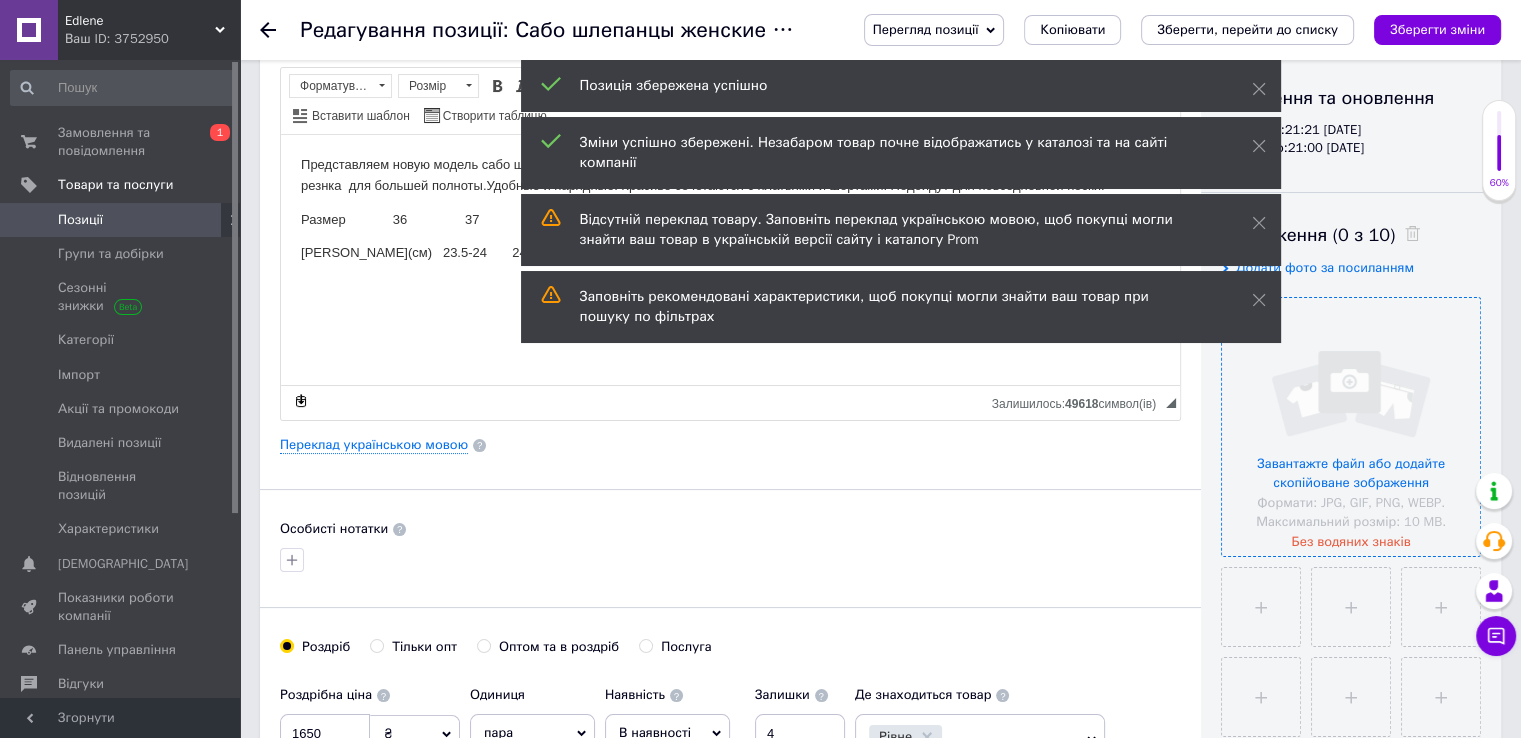 click at bounding box center [1351, 427] 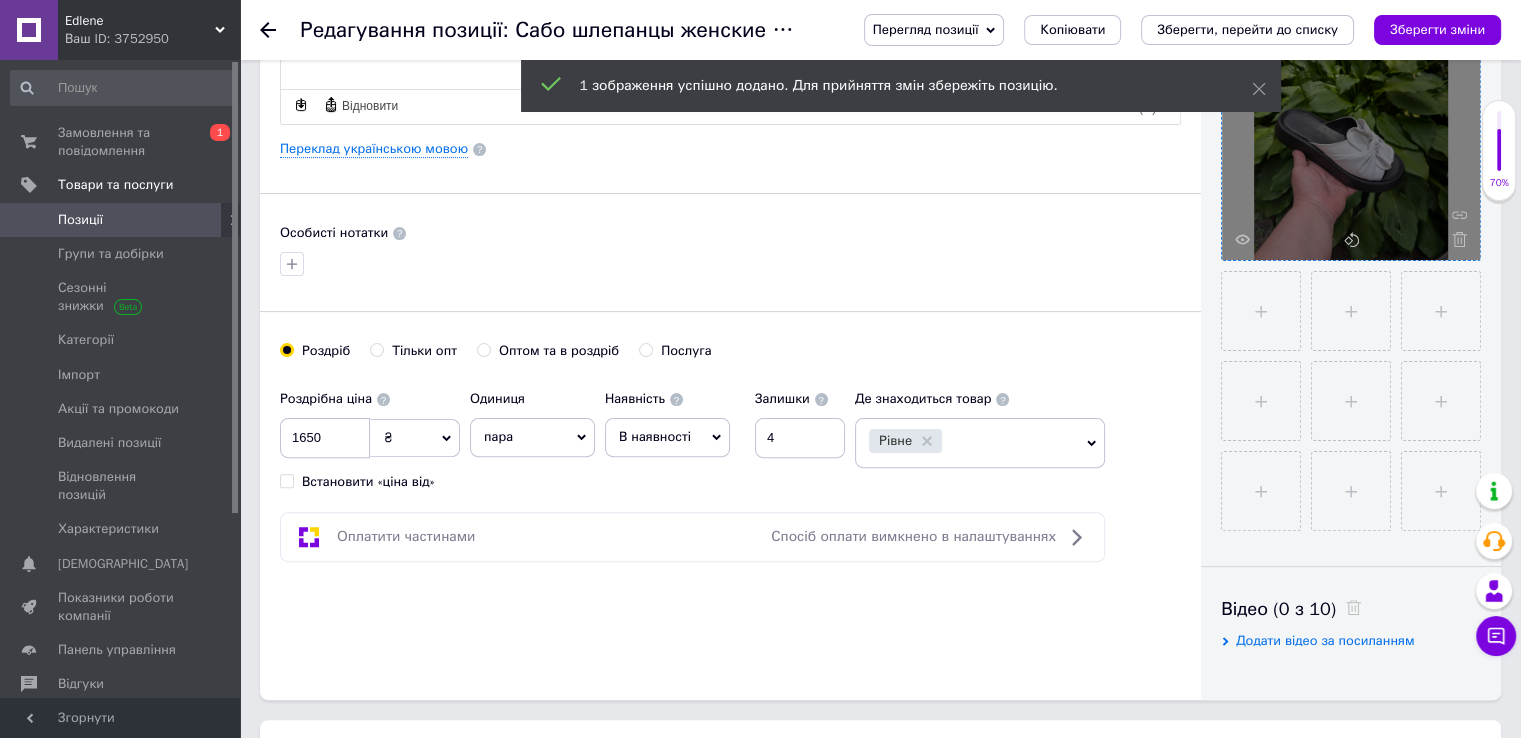 scroll, scrollTop: 500, scrollLeft: 0, axis: vertical 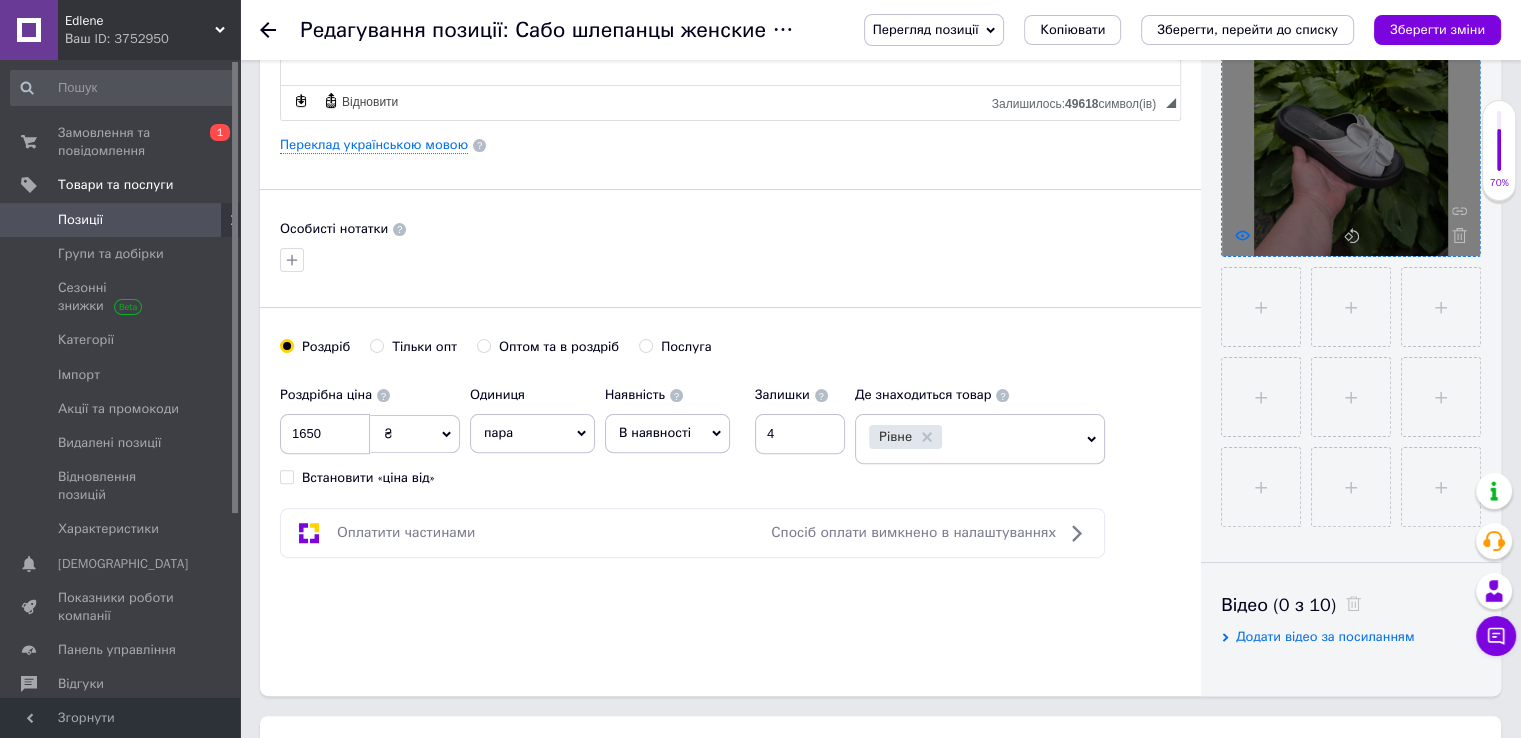 click 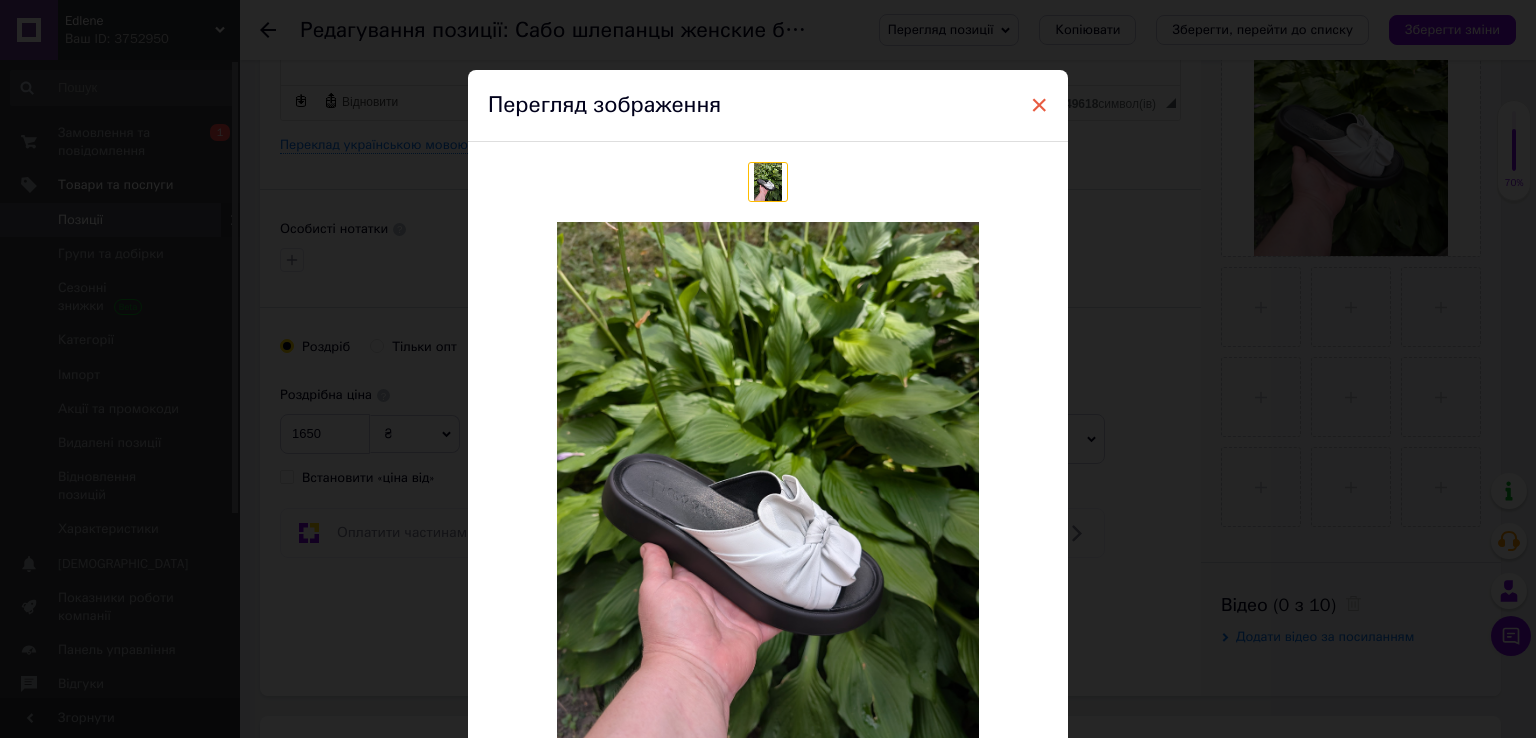 click on "×" at bounding box center (1039, 105) 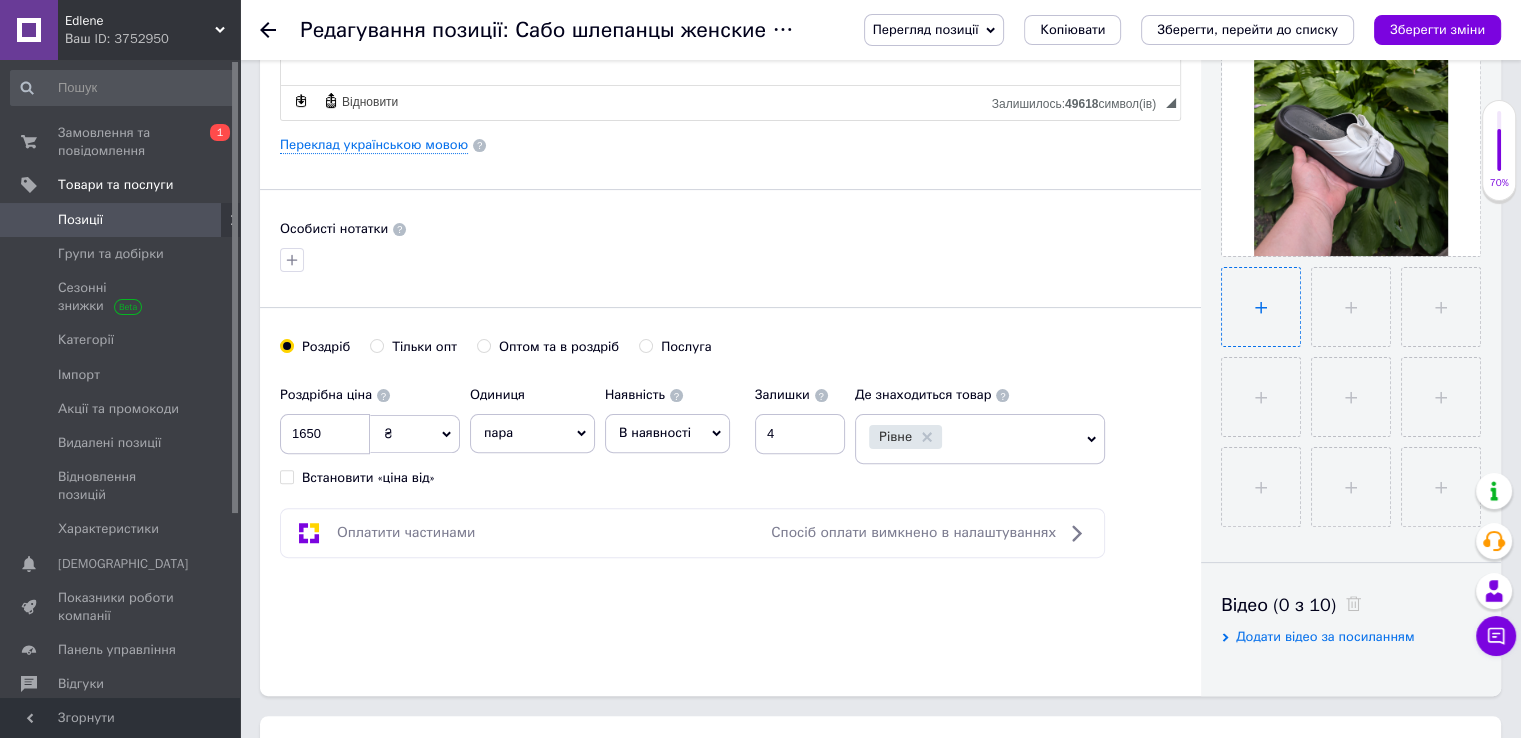 click at bounding box center (1261, 307) 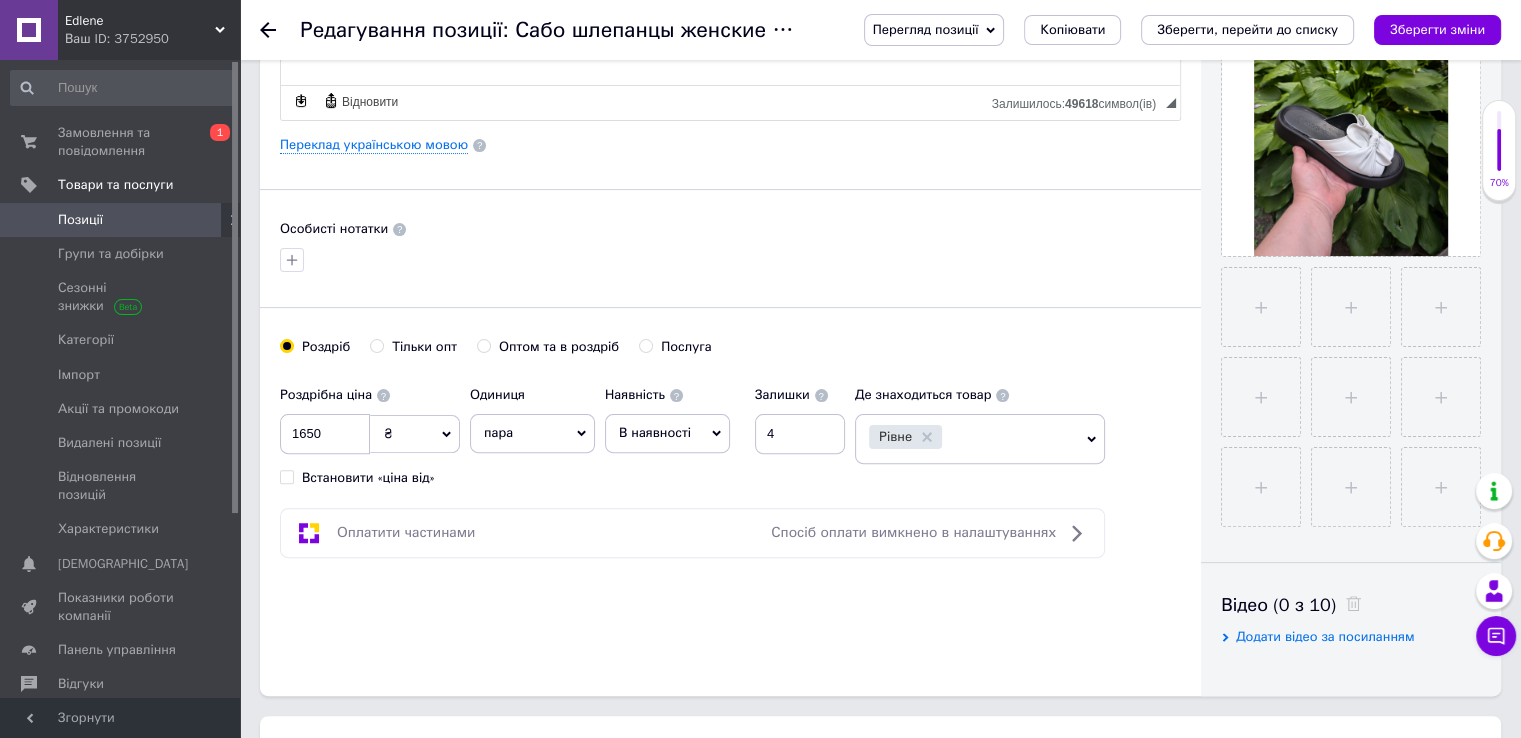 type 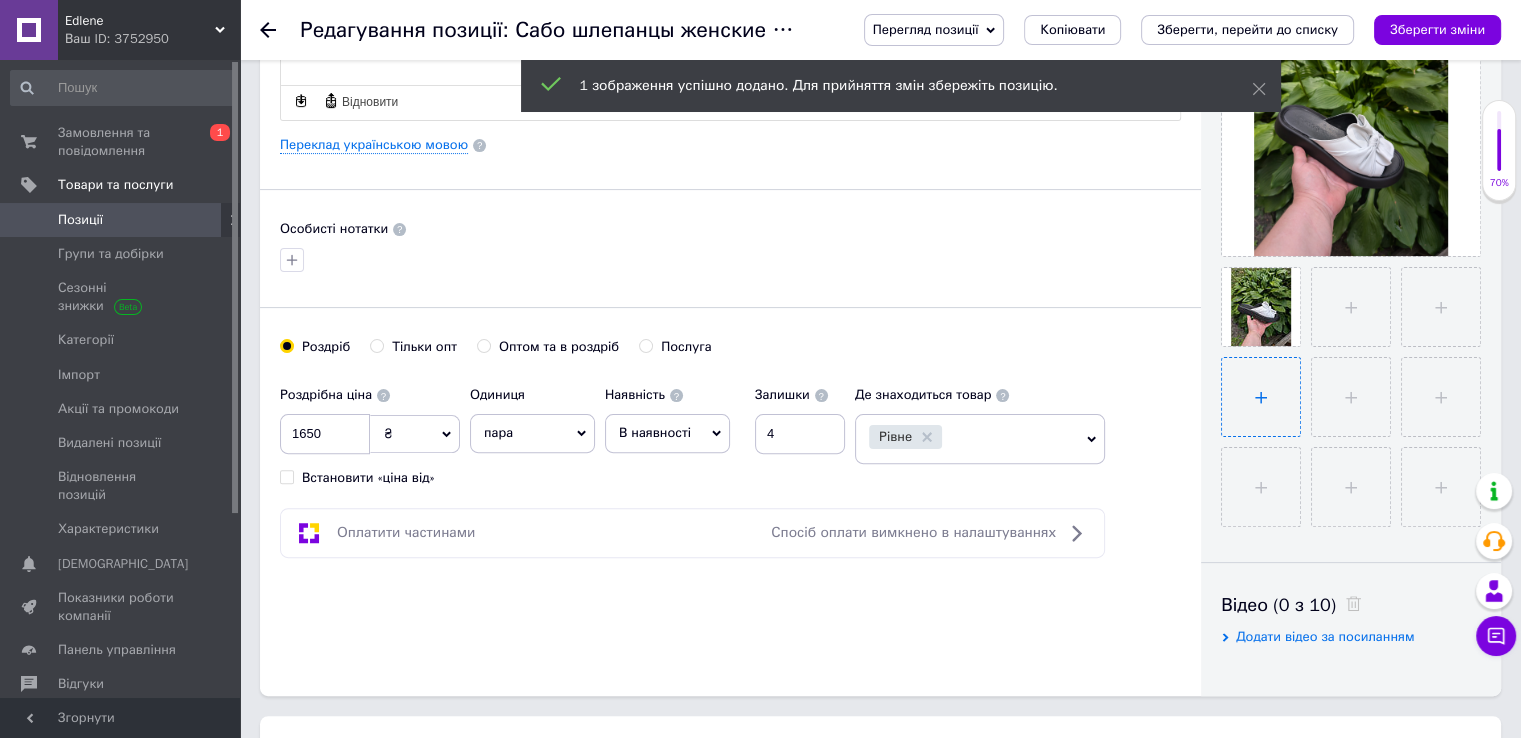 click at bounding box center (1261, 397) 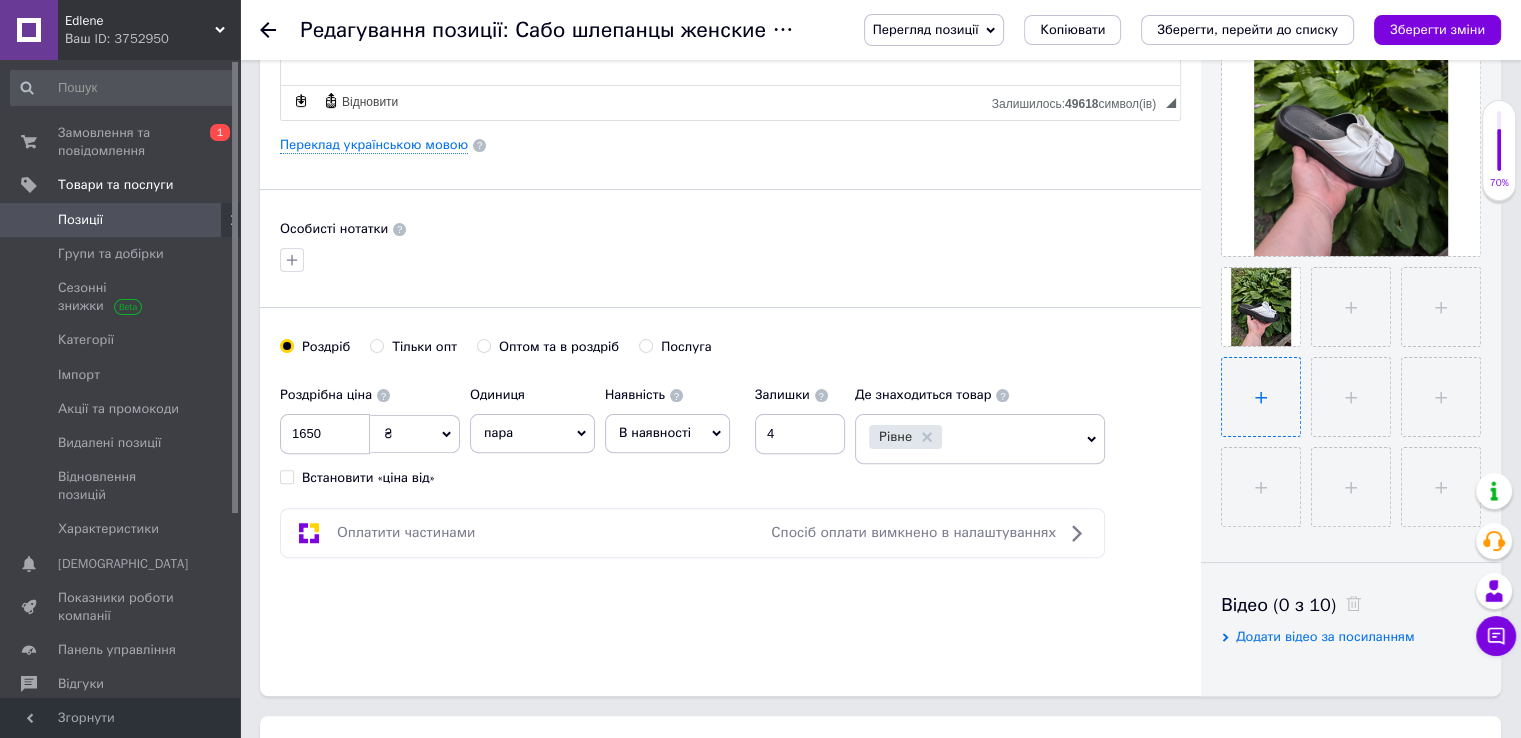 type on "C:\fakepath\PXL_20250713_124344014.MP.jpg" 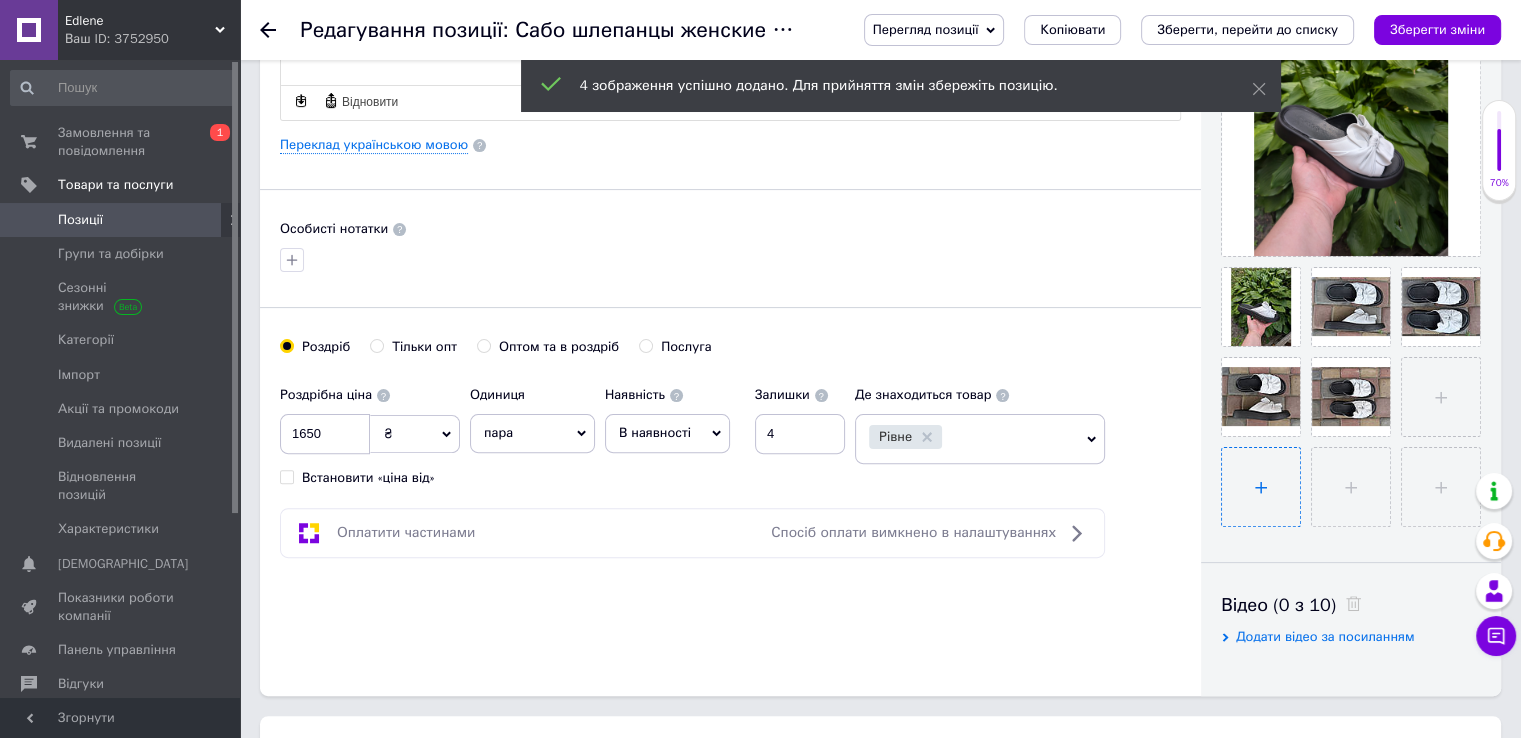click at bounding box center (1261, 487) 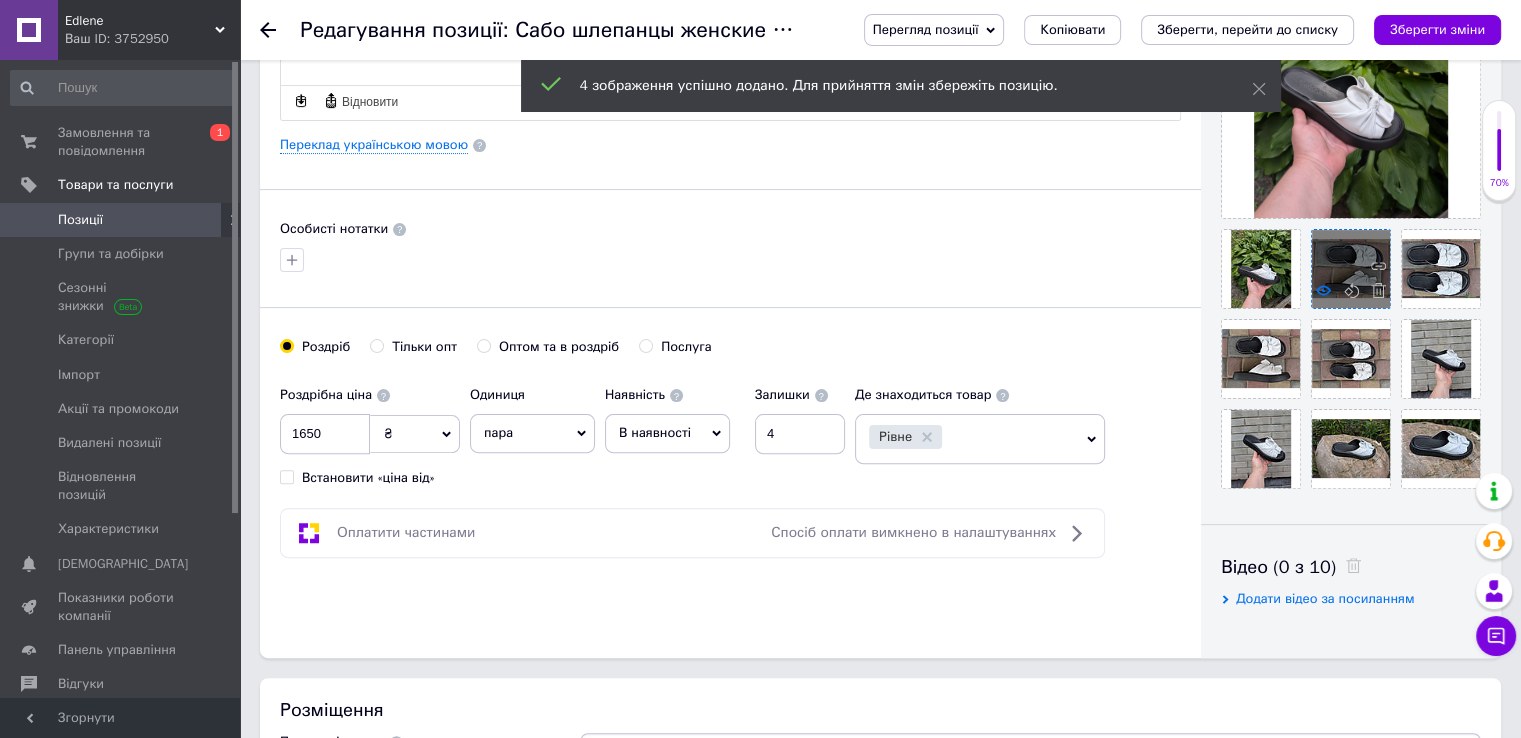 click 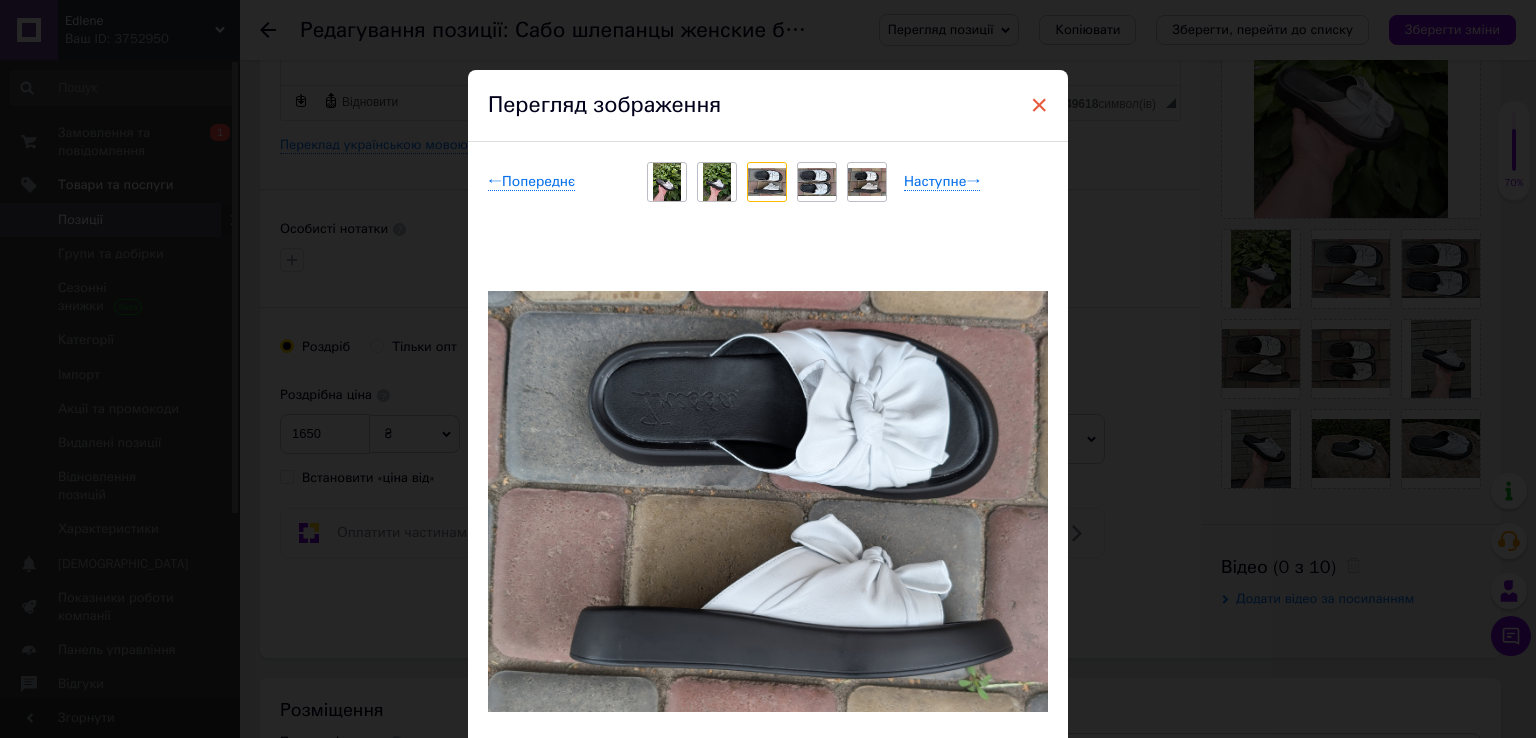 click on "×" at bounding box center [1039, 105] 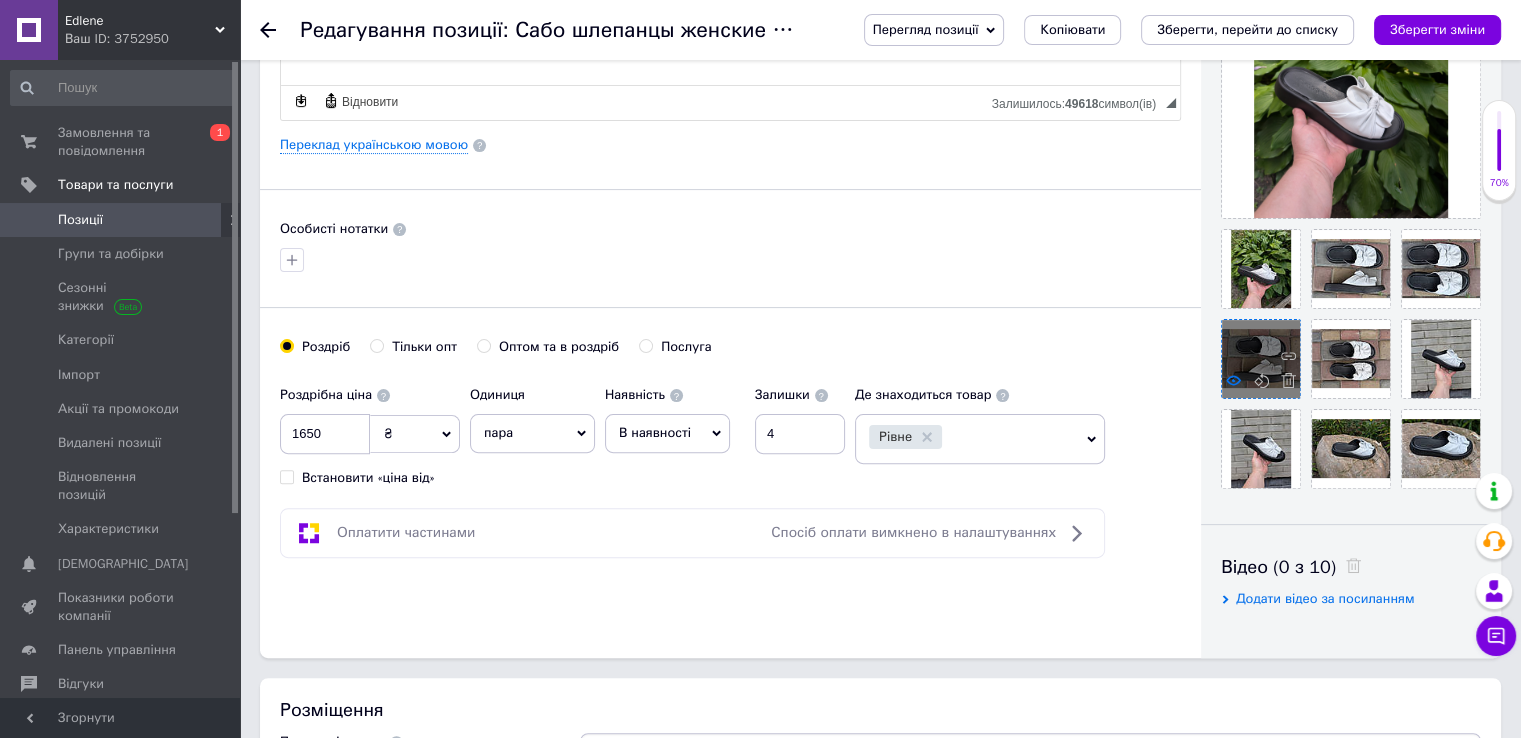 click 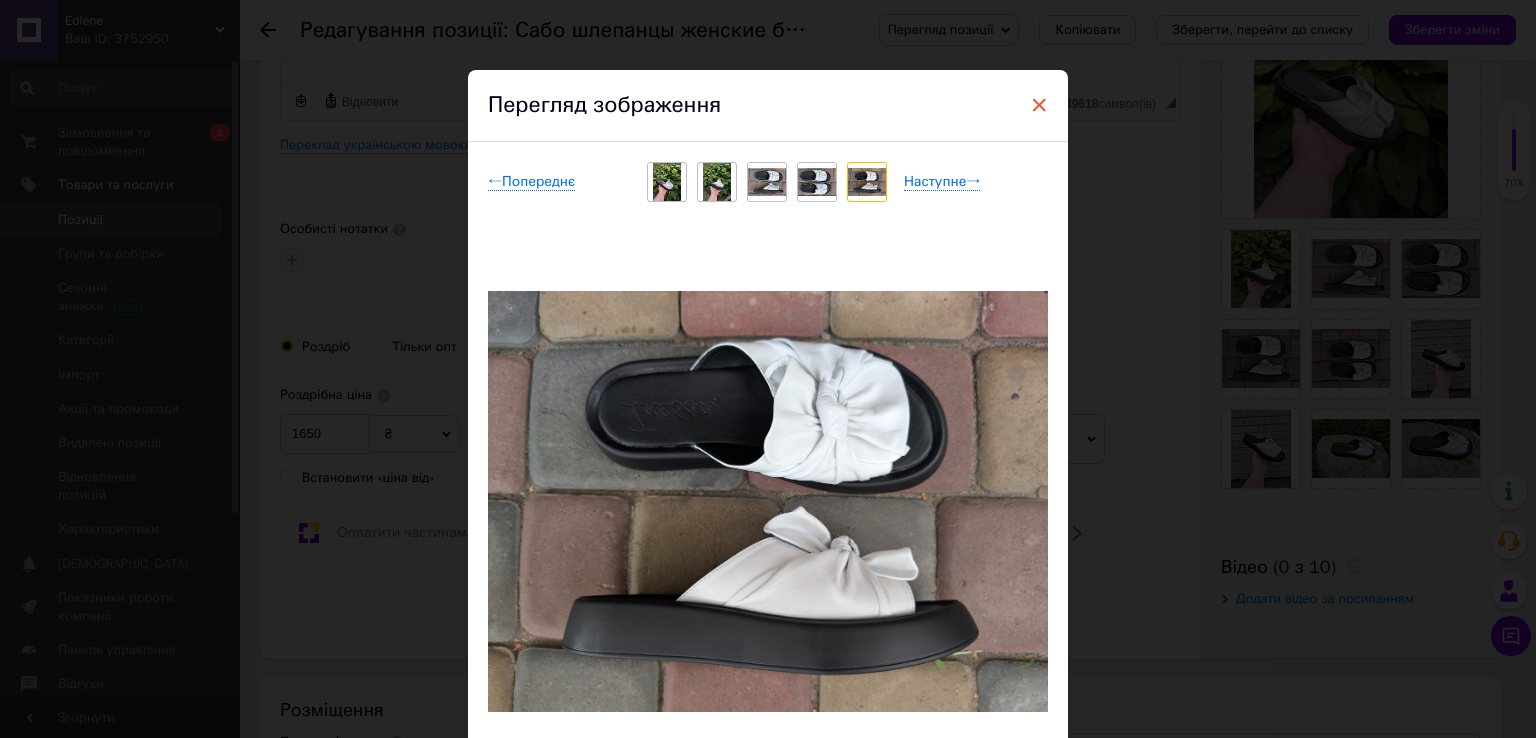 click on "×" at bounding box center (1039, 105) 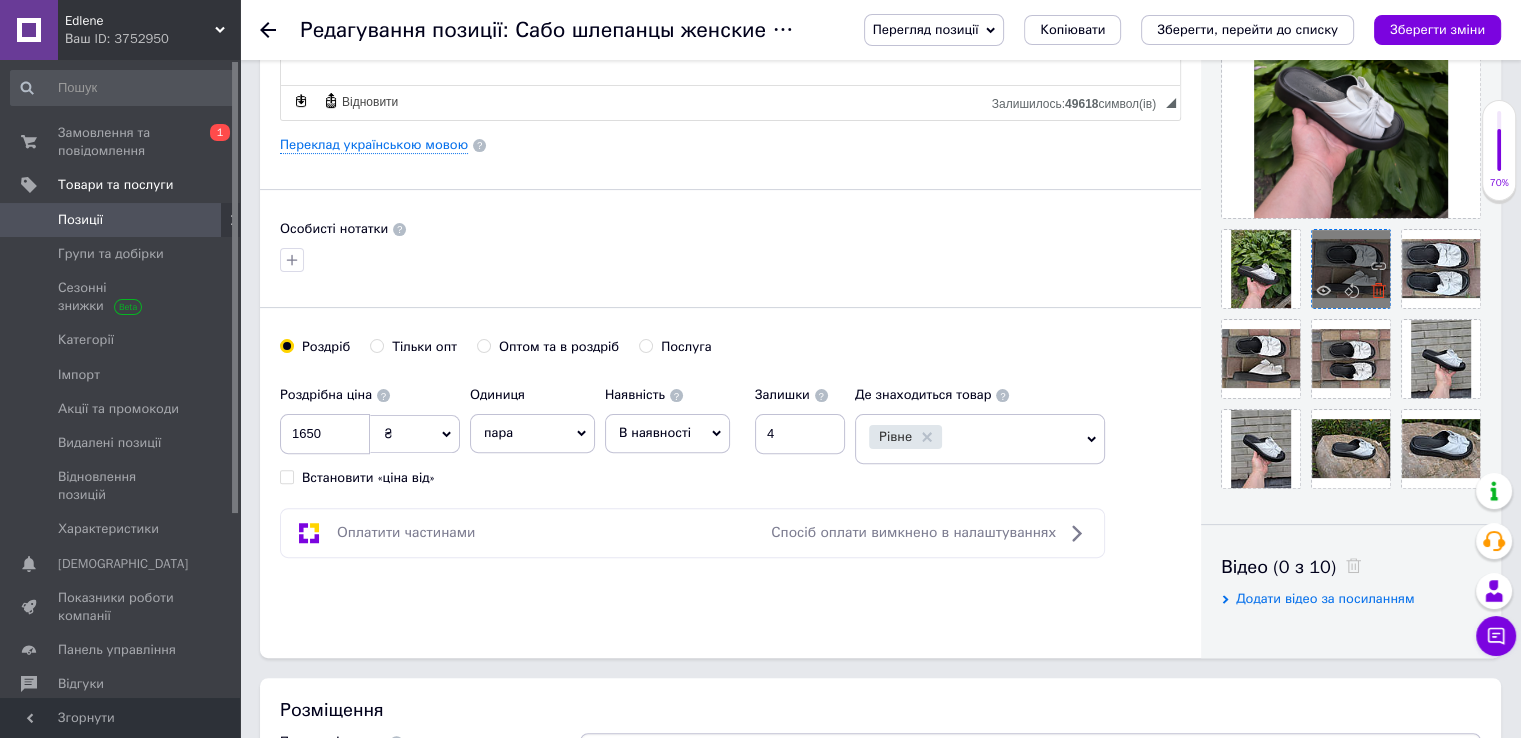 click 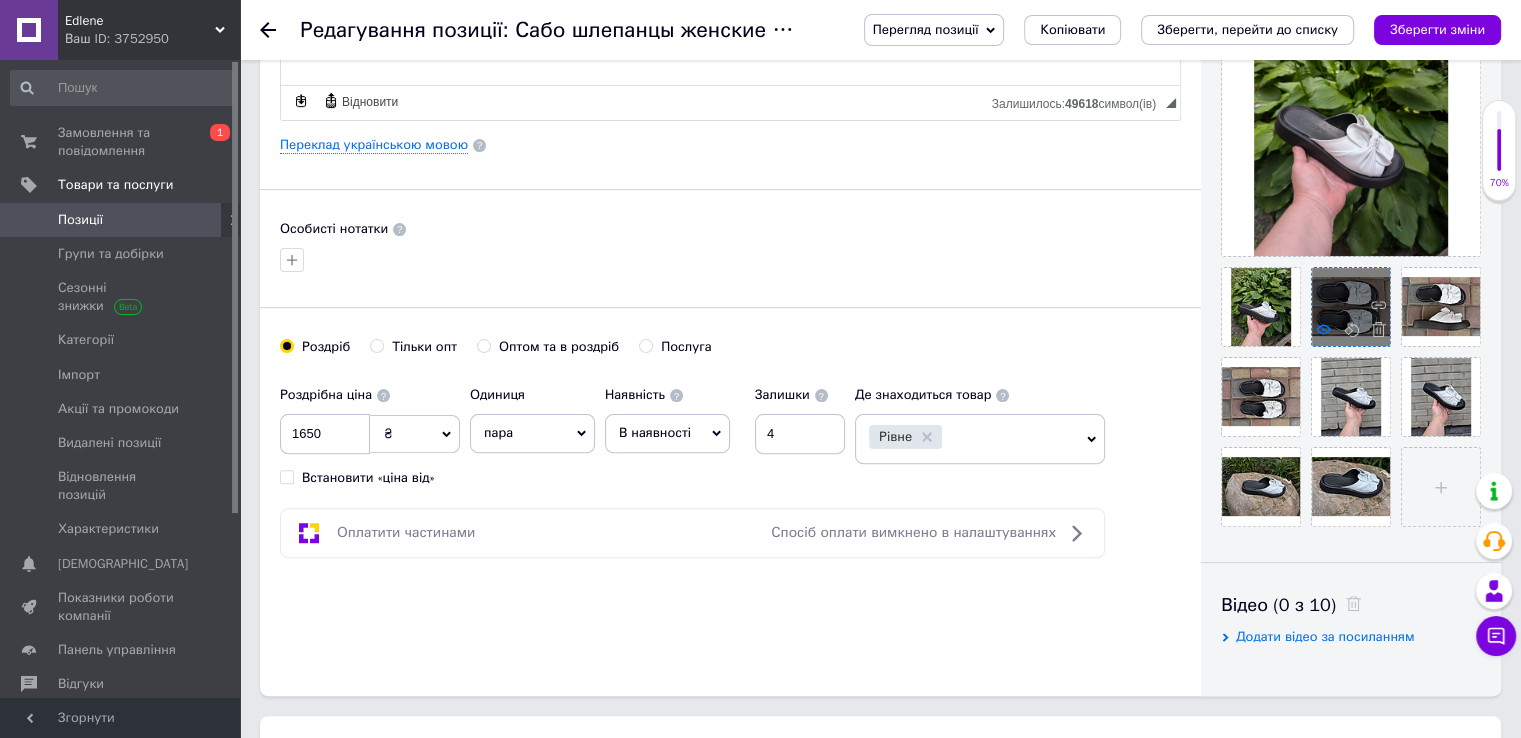 click 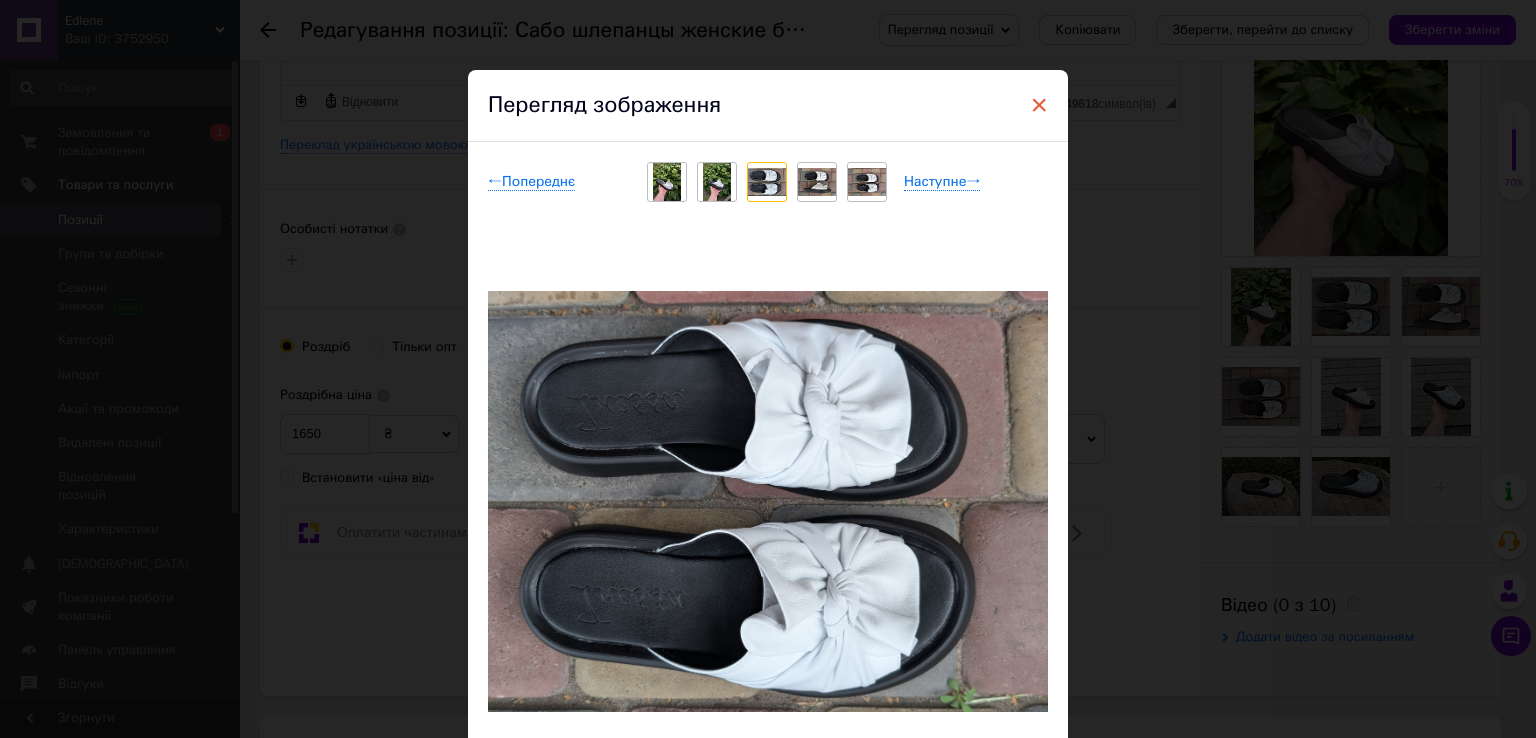 click on "×" at bounding box center (1039, 105) 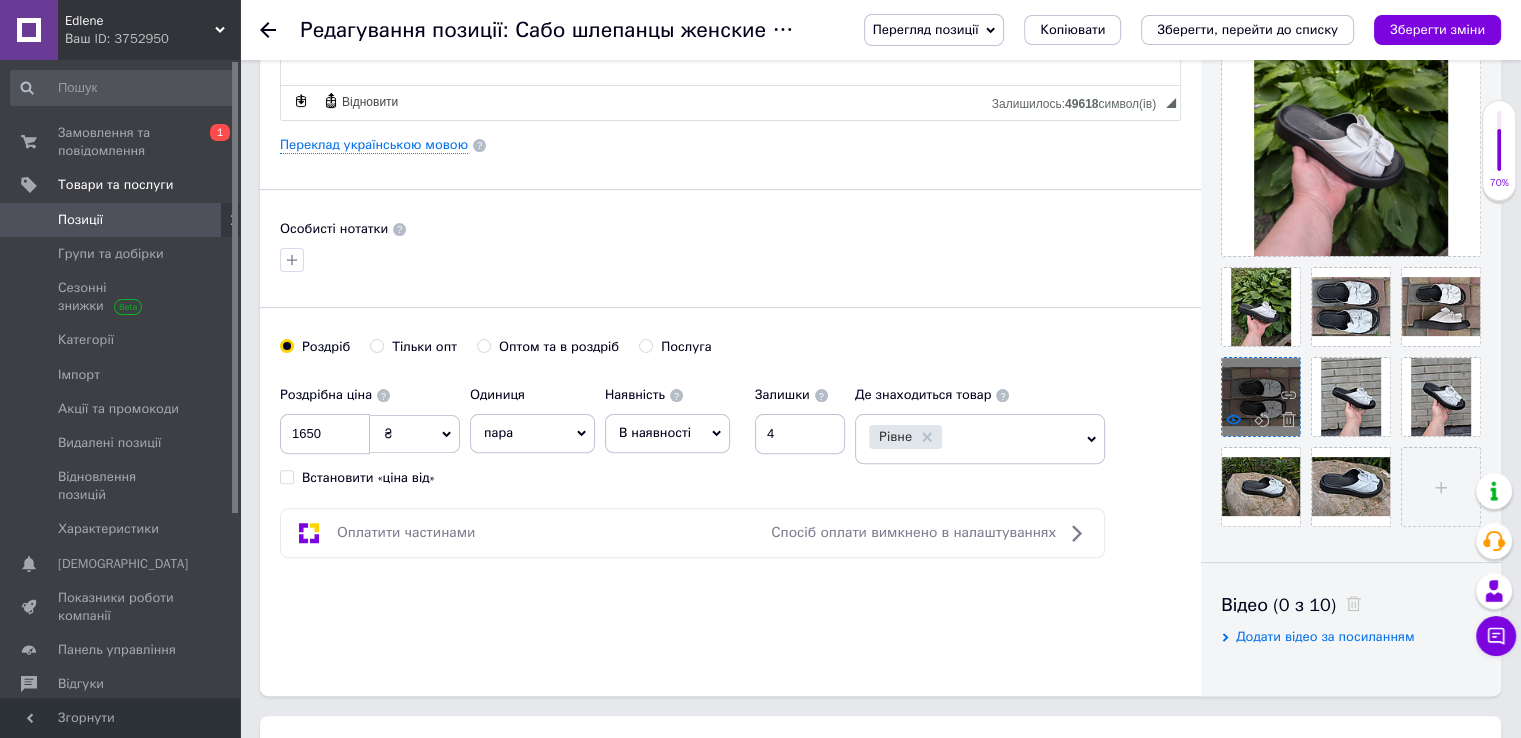 click 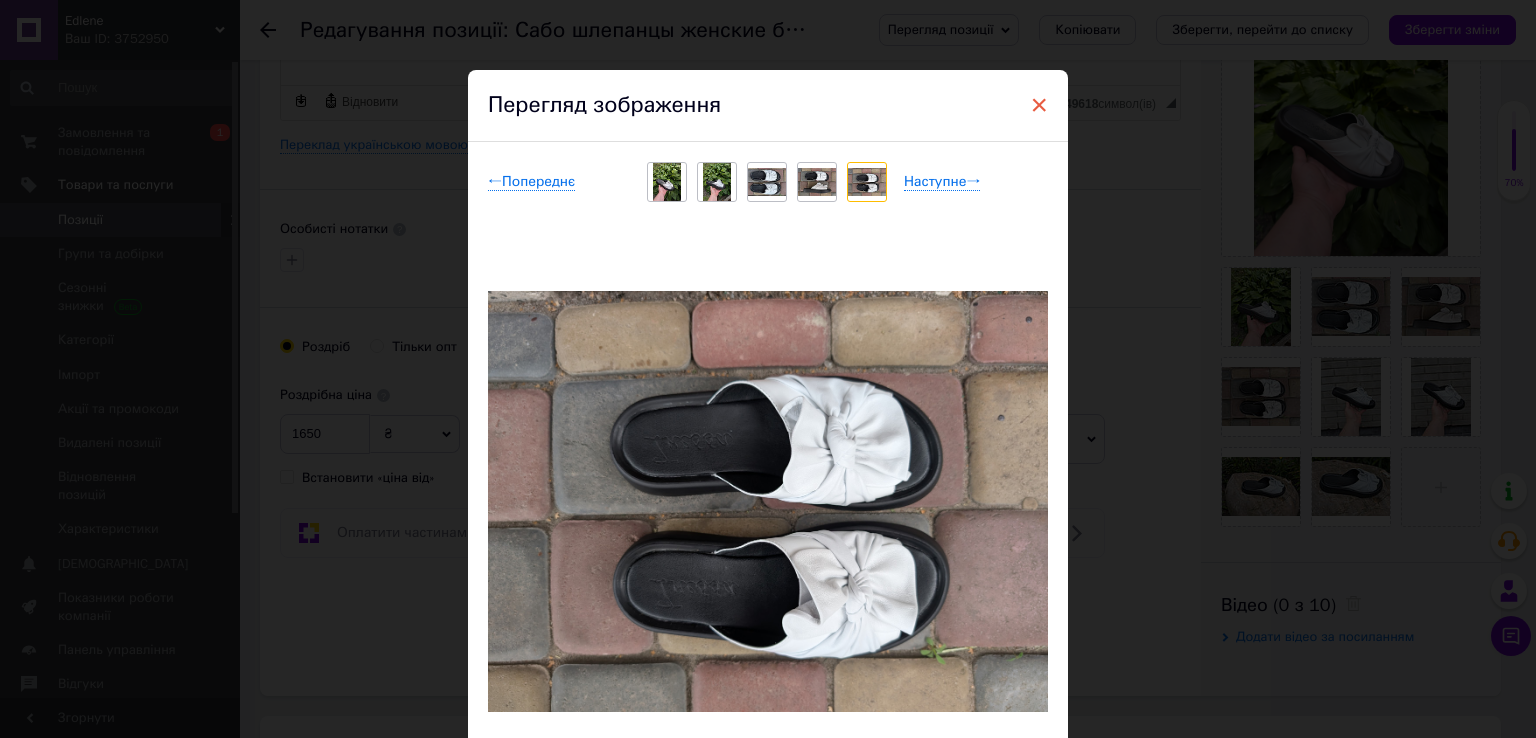 click on "×" at bounding box center [1039, 105] 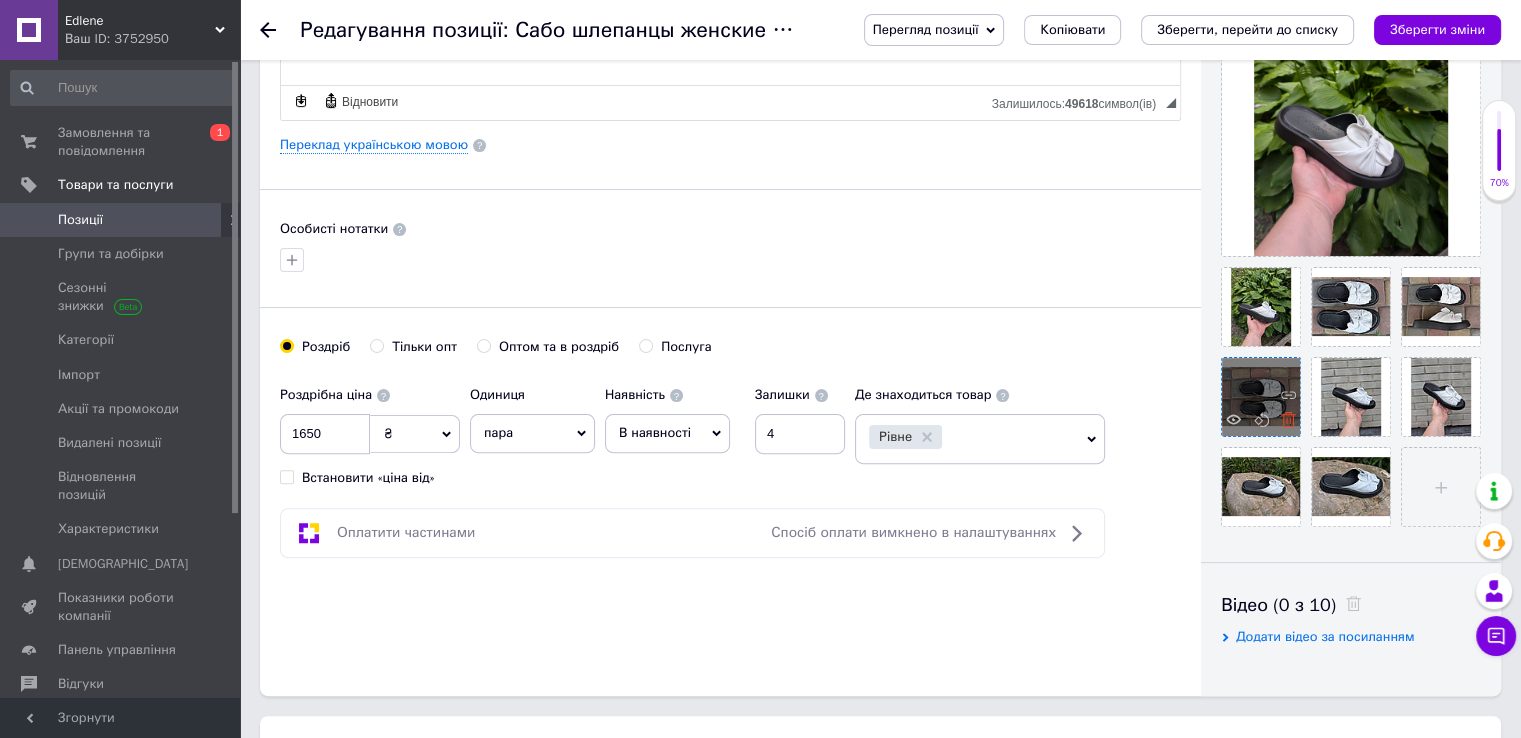 click 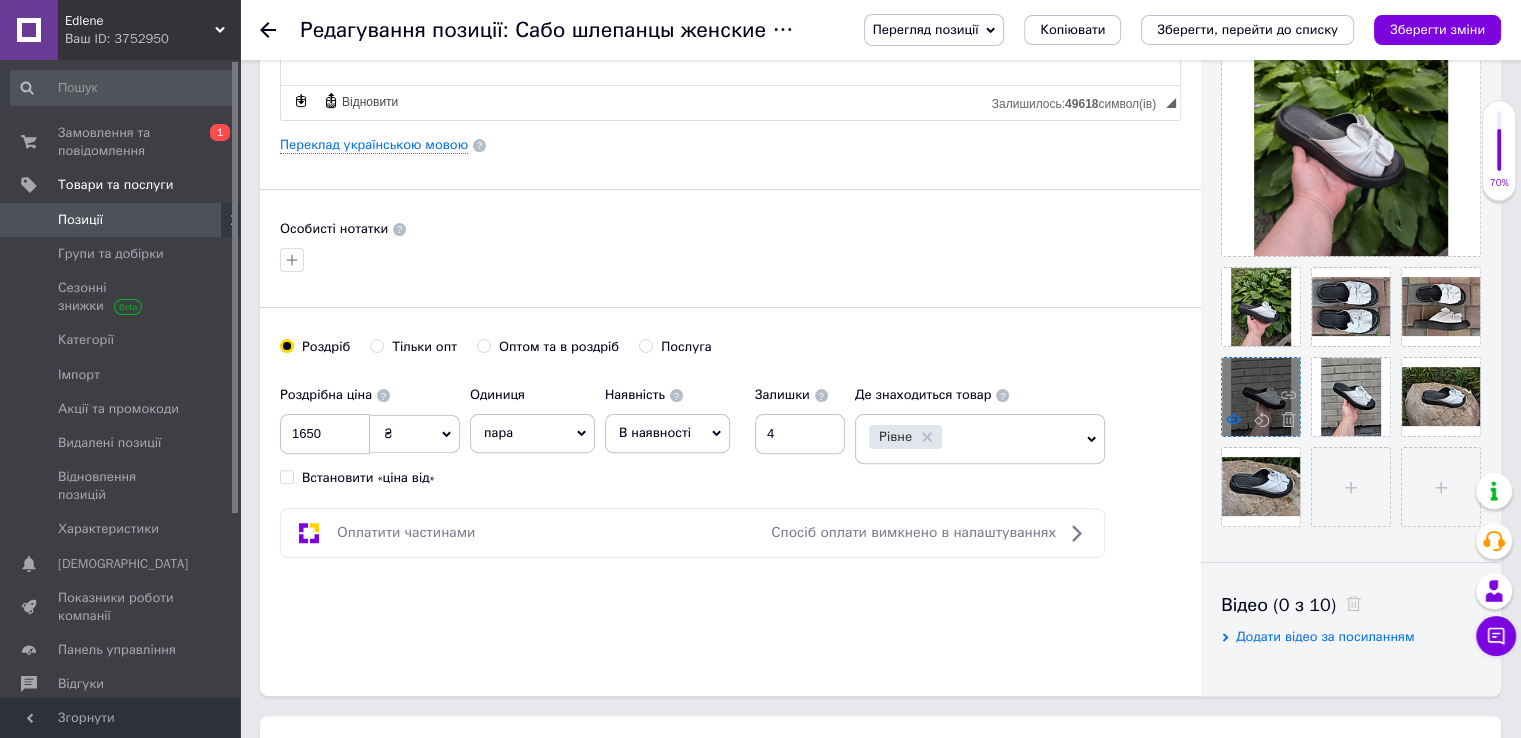 click 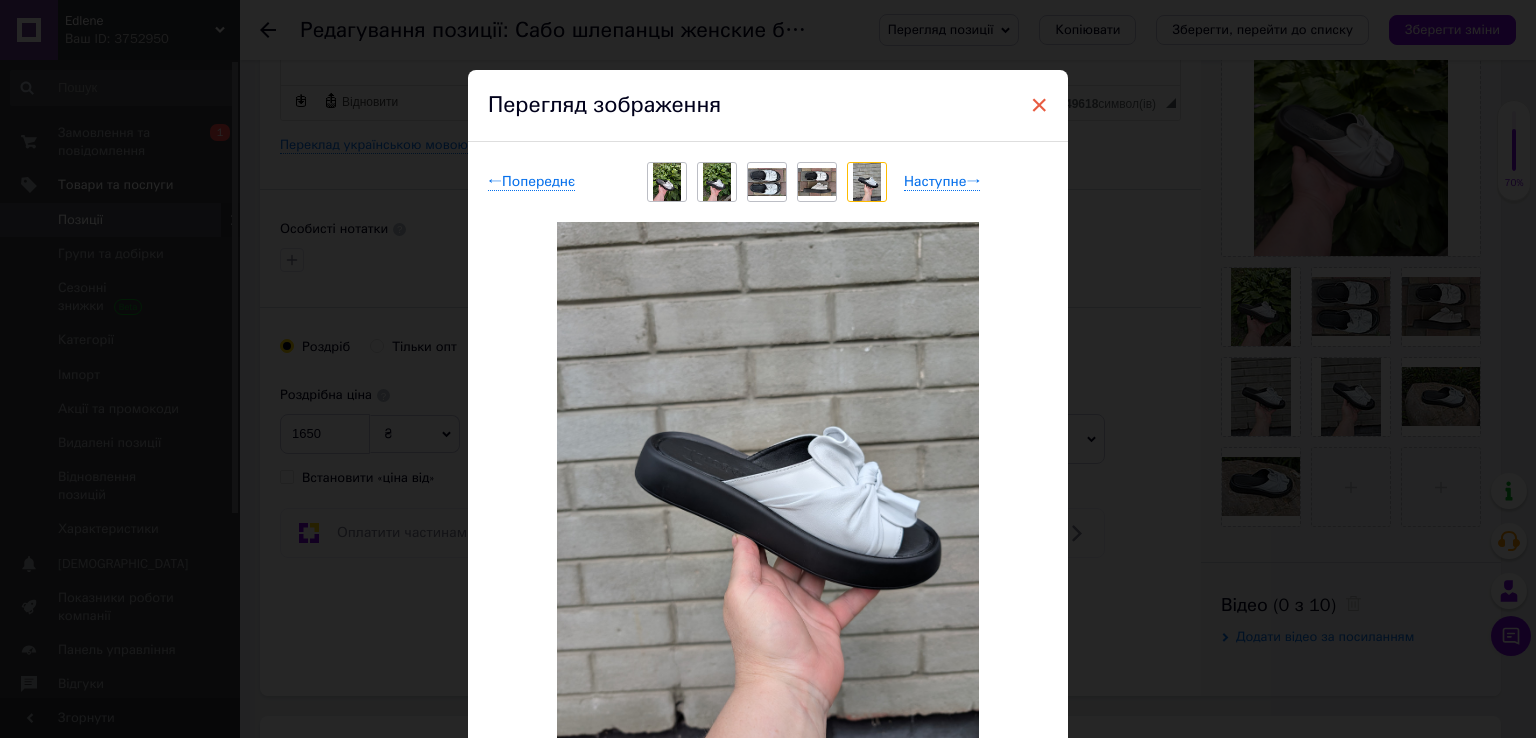 click on "×" at bounding box center [1039, 105] 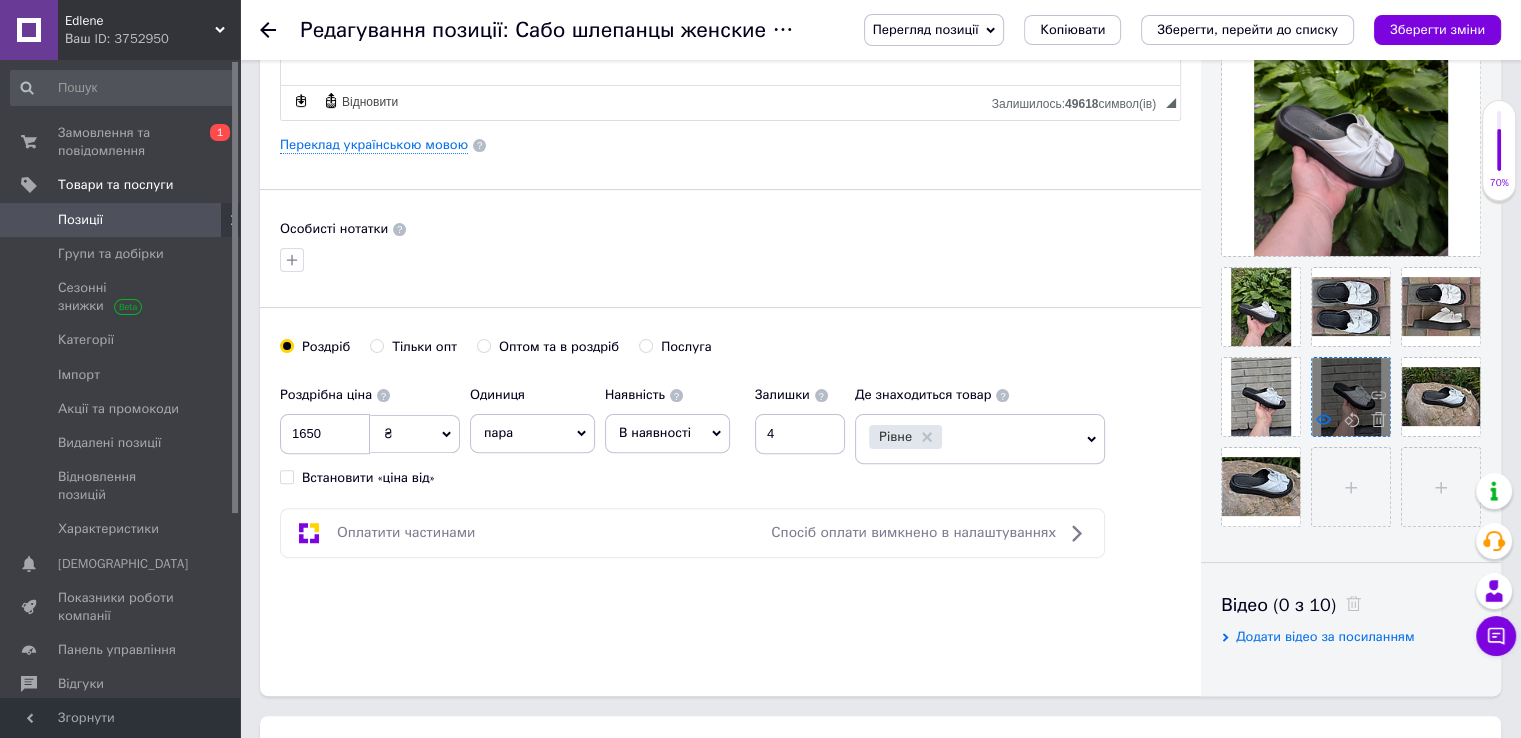 click 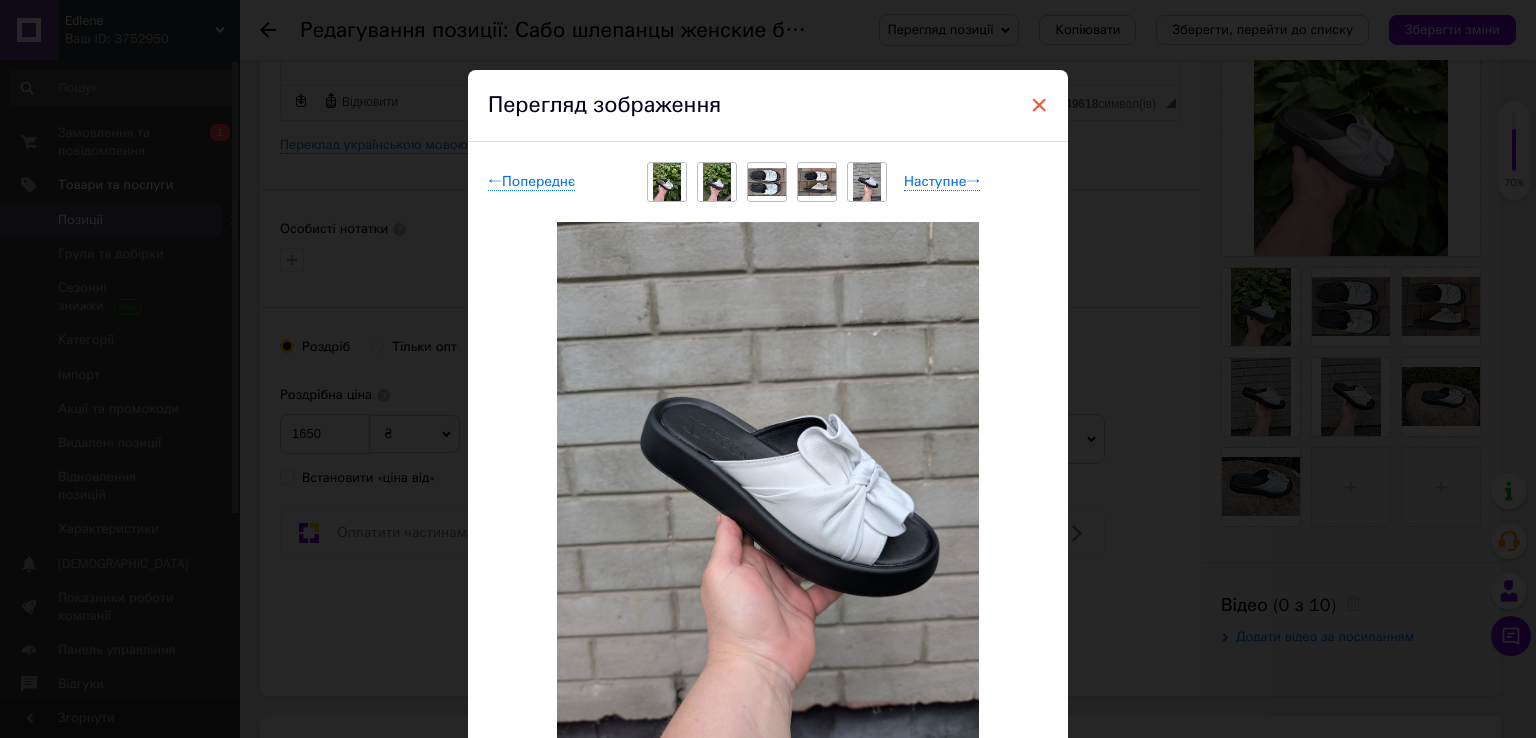click on "×" at bounding box center (1039, 105) 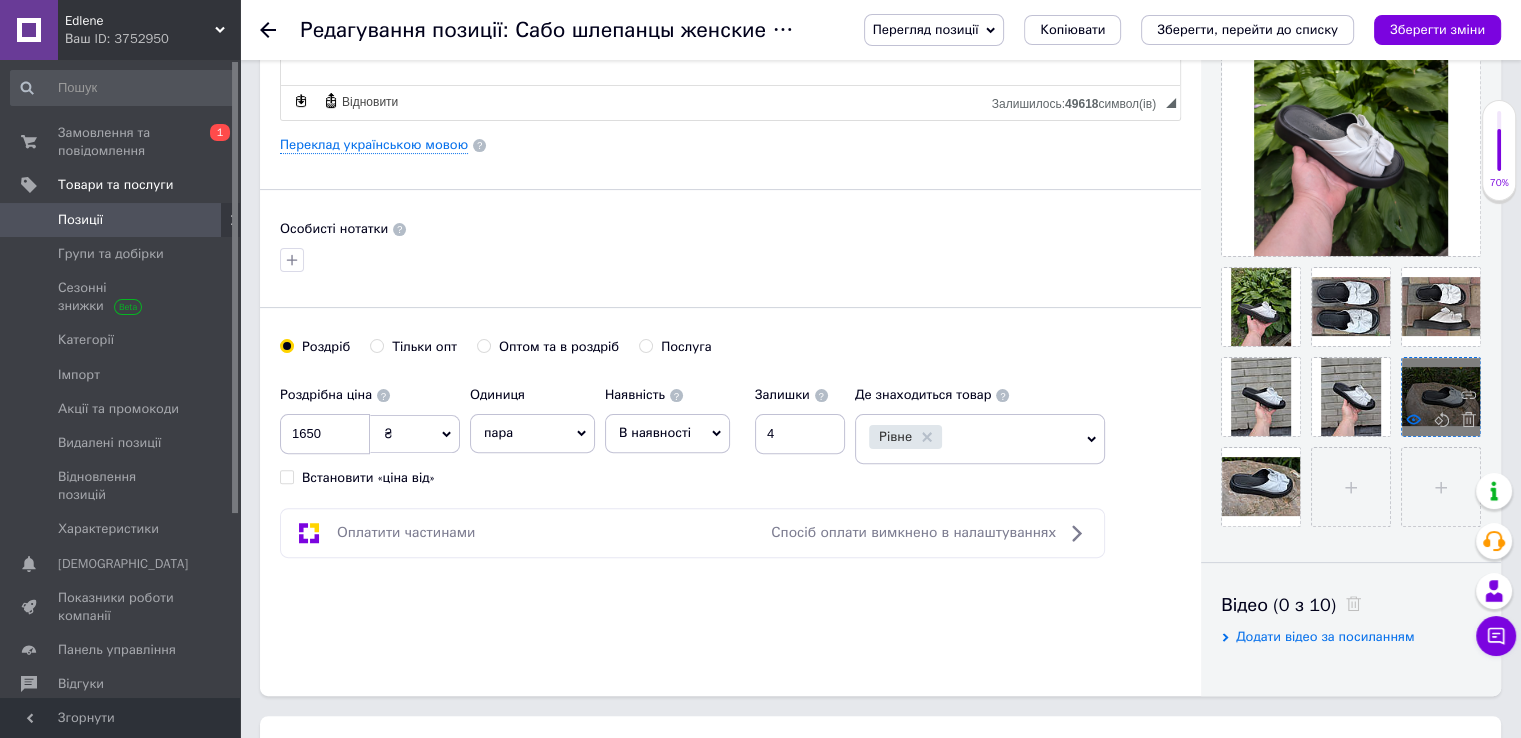 click 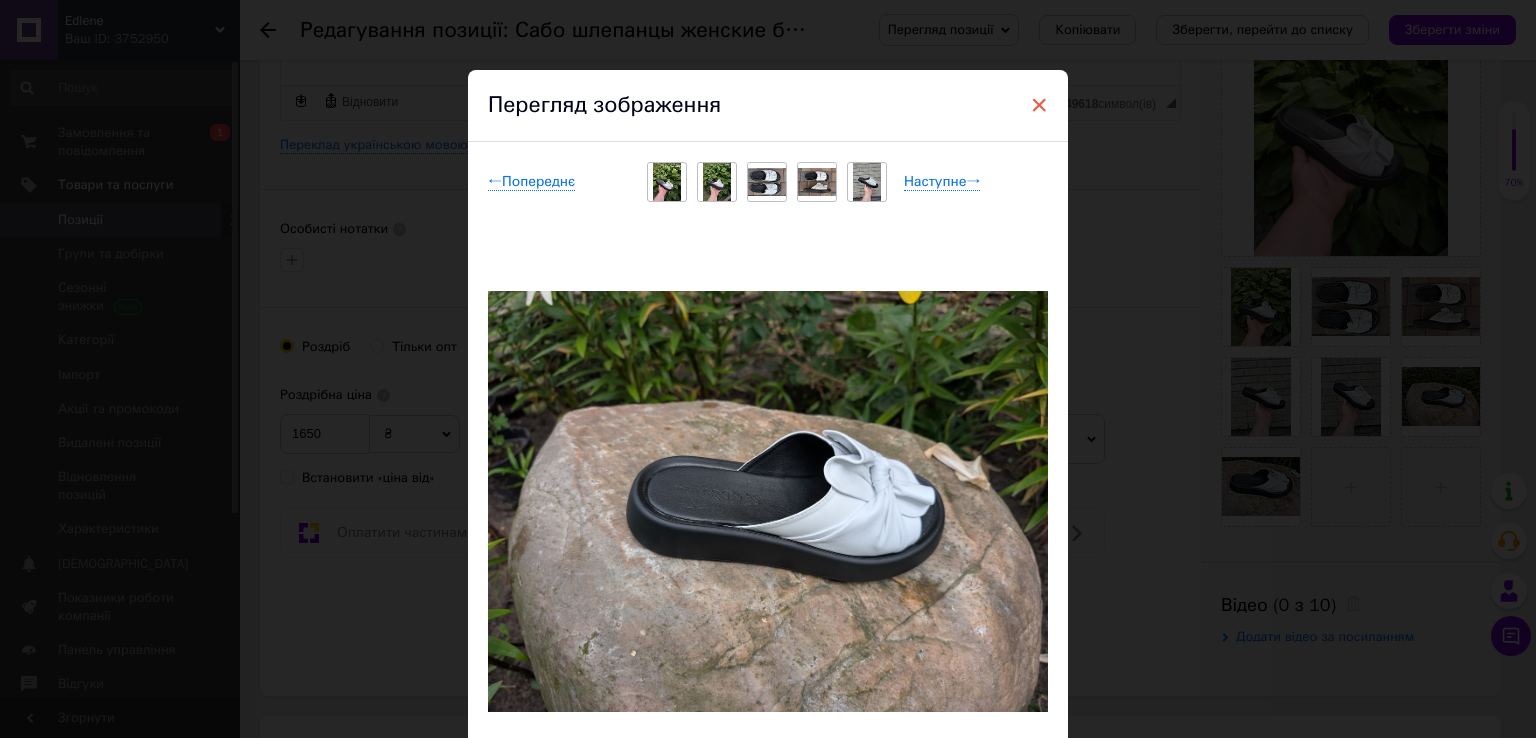click on "×" at bounding box center [1039, 105] 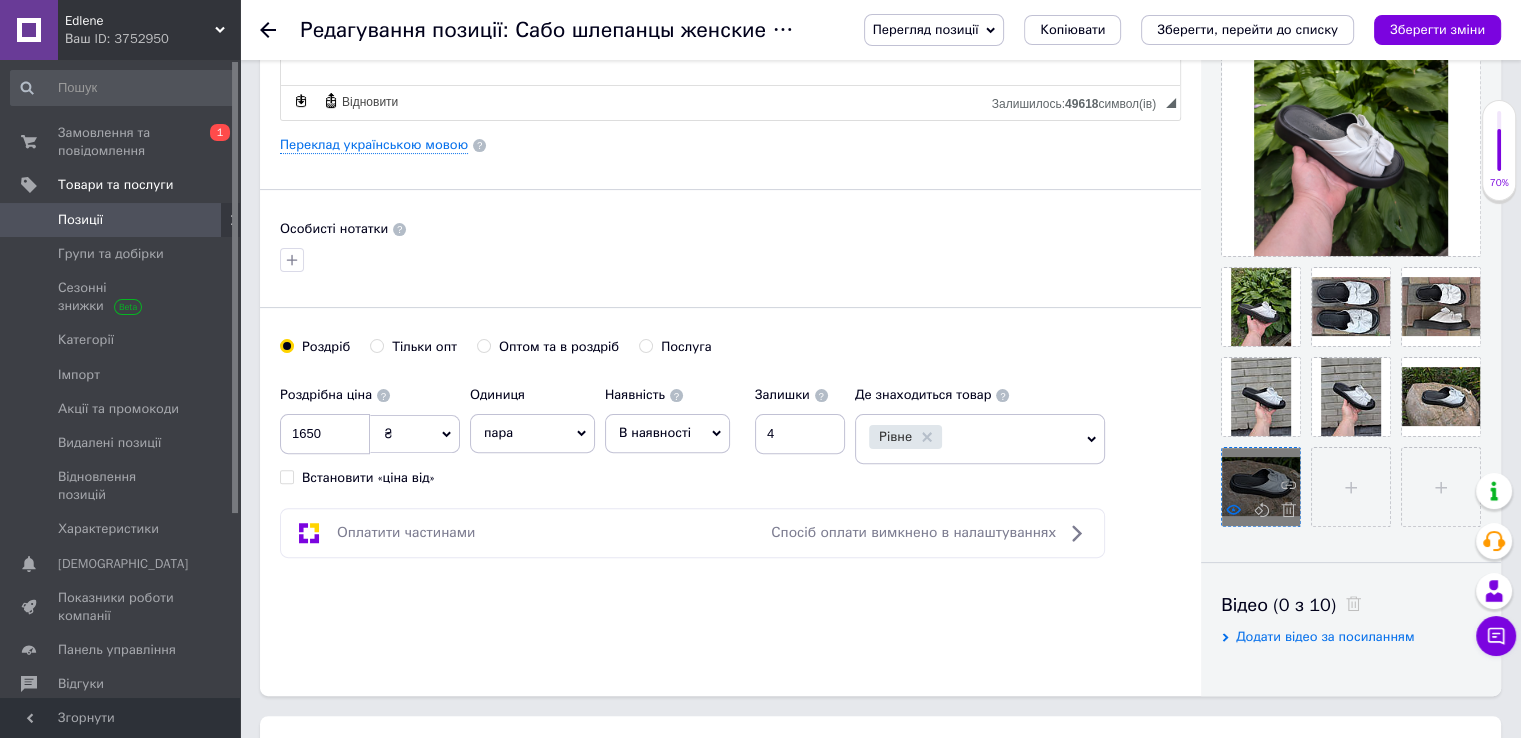 click 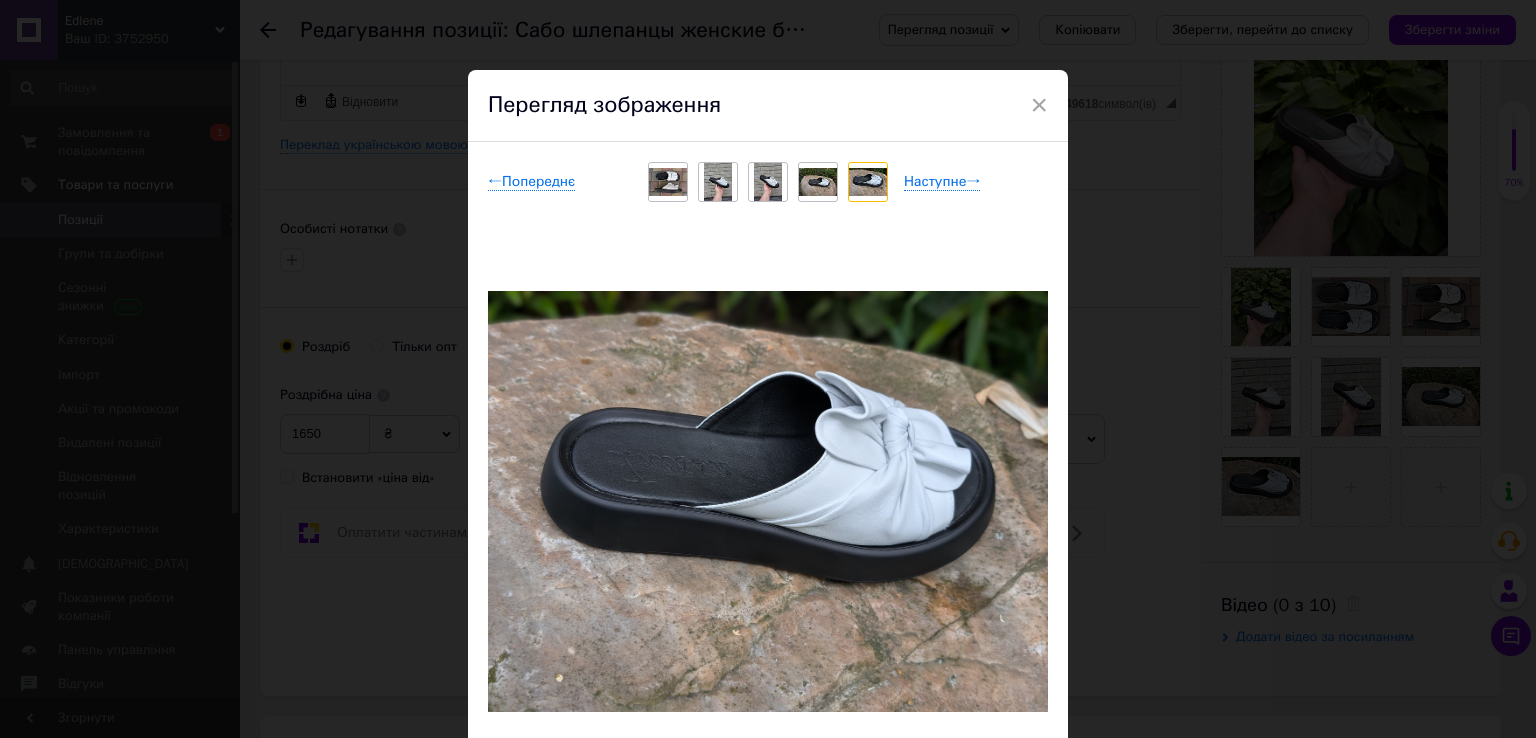 drag, startPoint x: 1032, startPoint y: 101, endPoint x: 1020, endPoint y: 149, distance: 49.47727 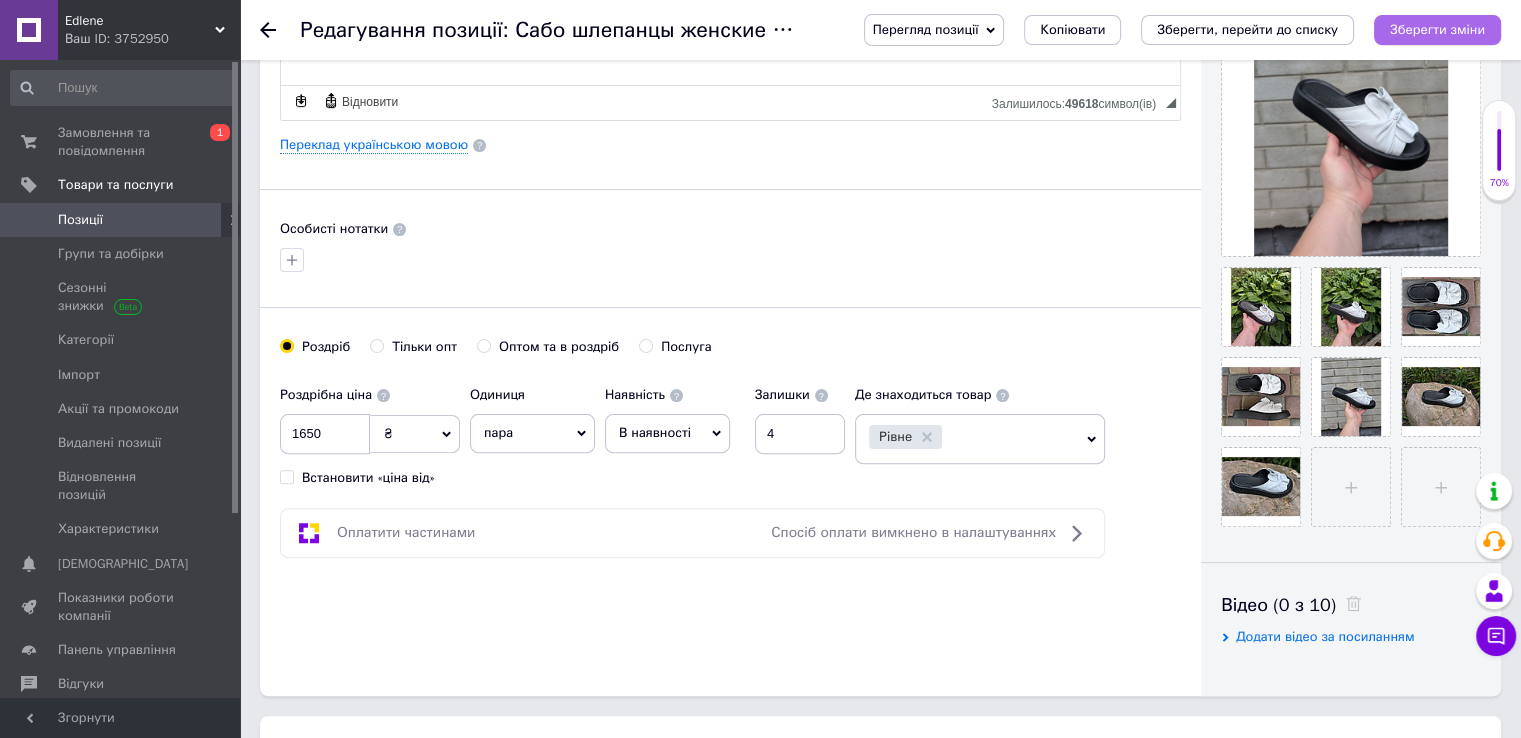 click on "Зберегти зміни" at bounding box center (1437, 29) 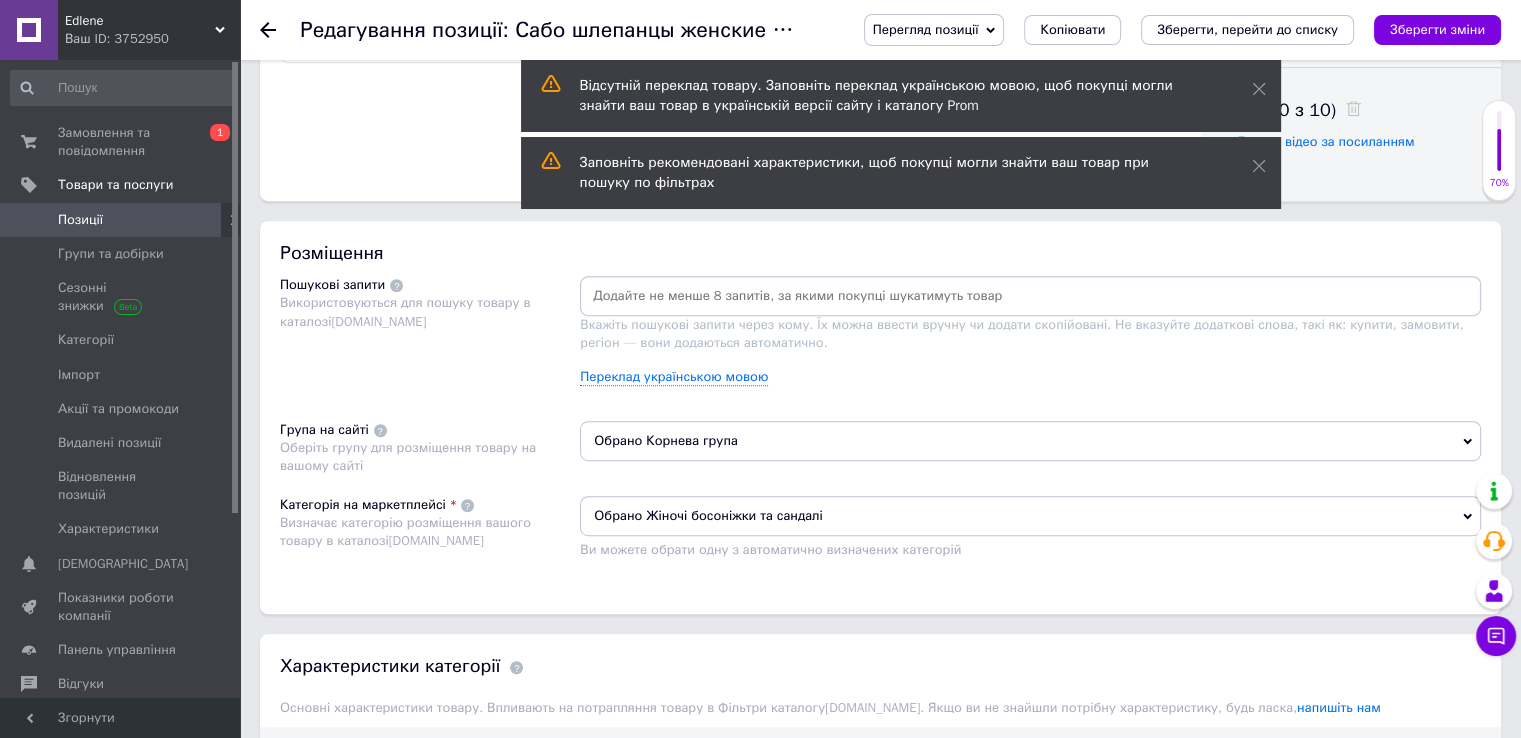 scroll, scrollTop: 1100, scrollLeft: 0, axis: vertical 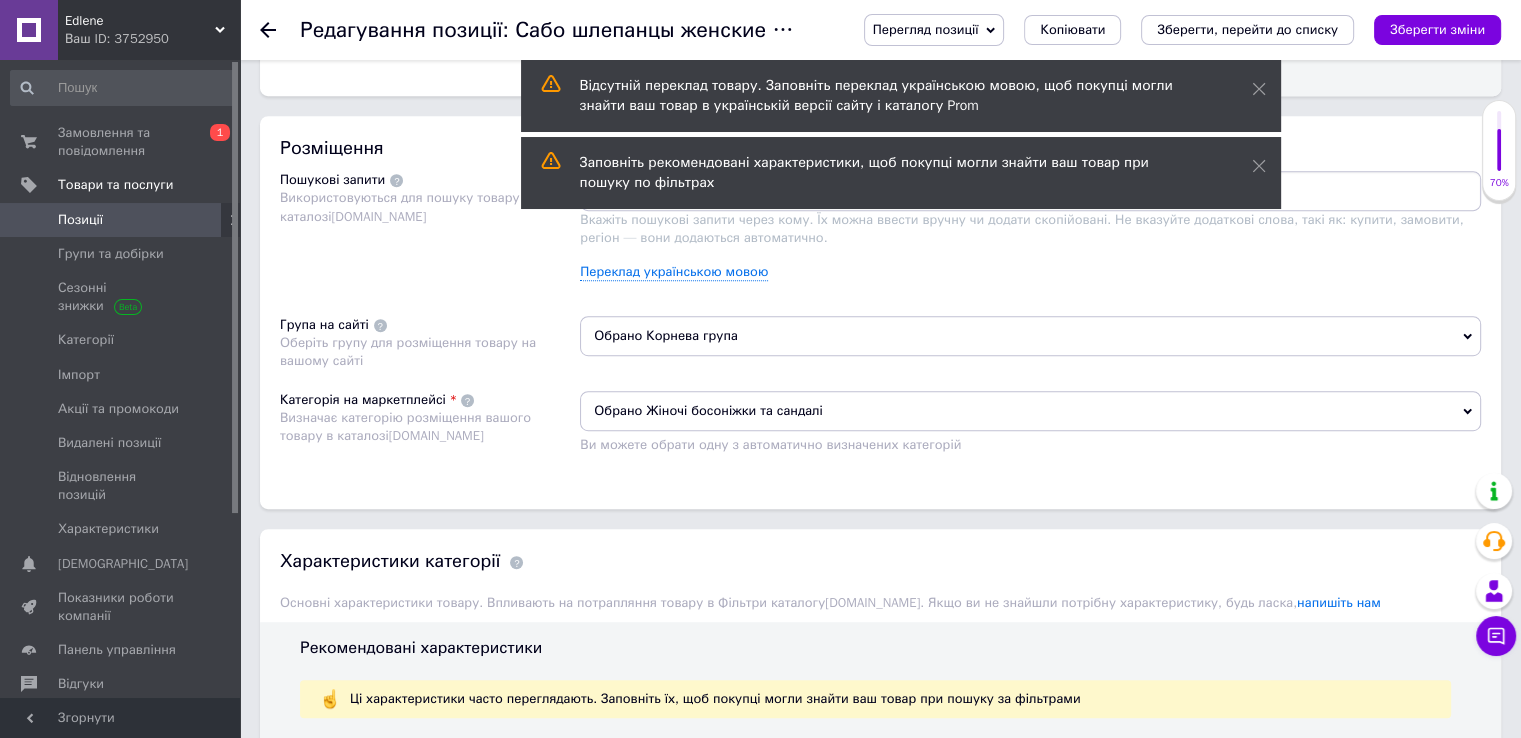 click 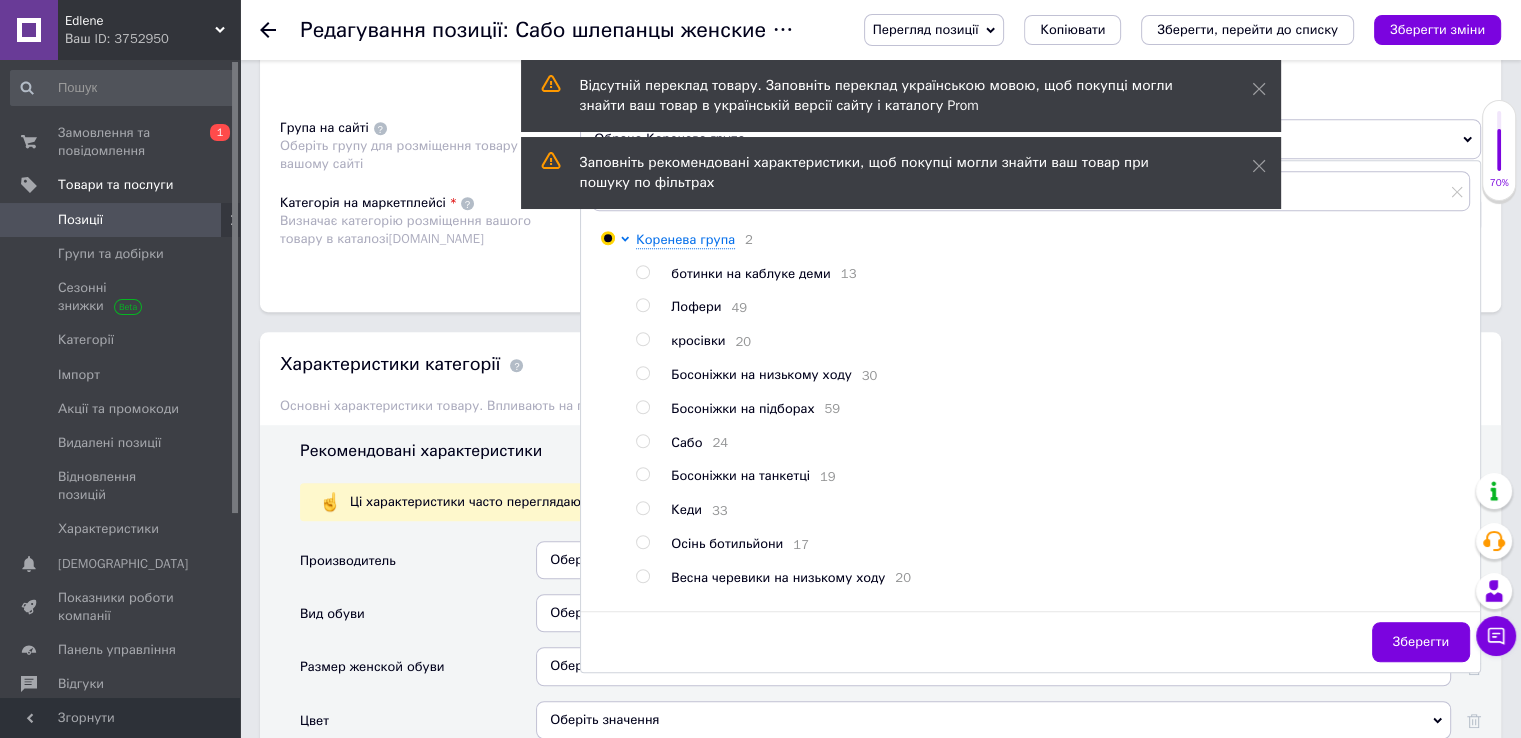 scroll, scrollTop: 1300, scrollLeft: 0, axis: vertical 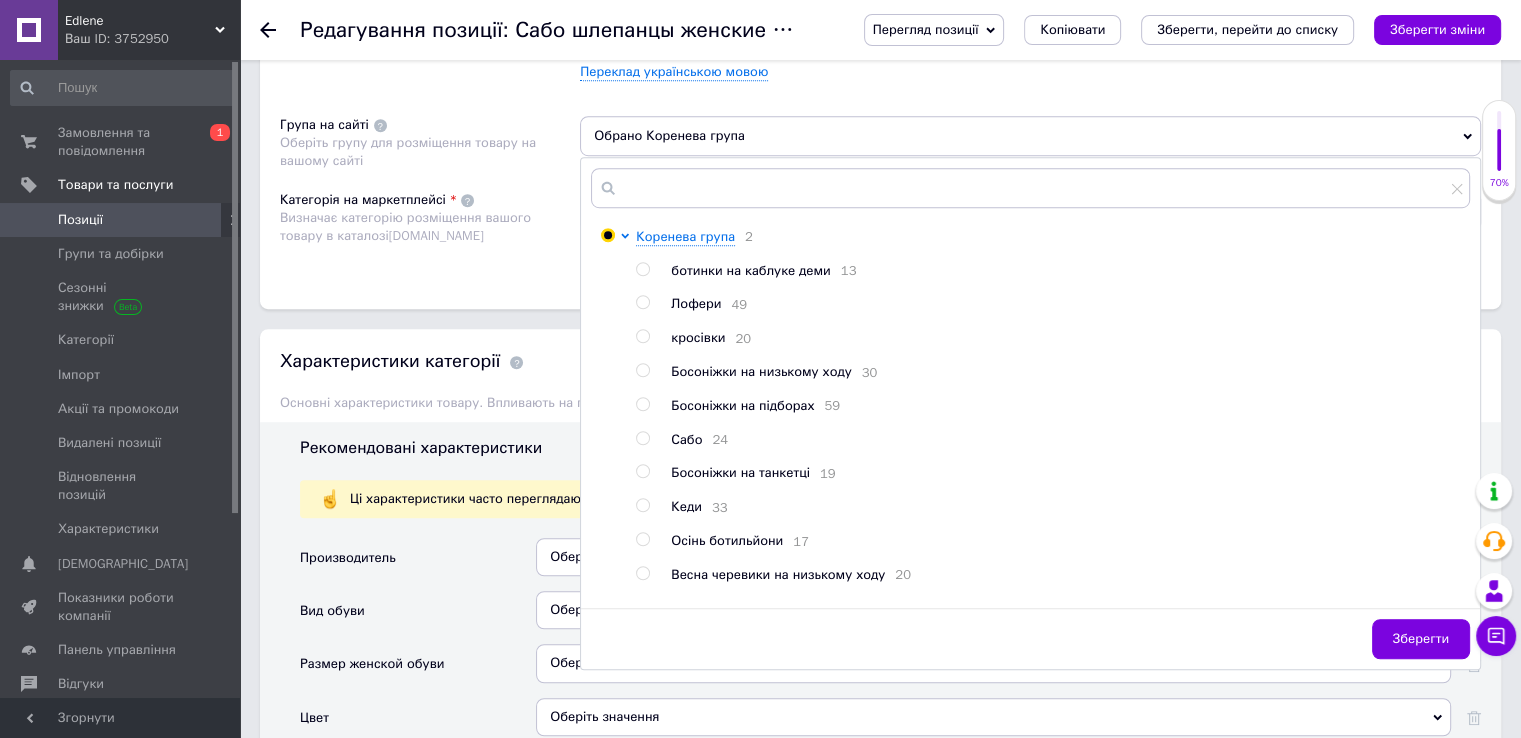 click at bounding box center (642, 438) 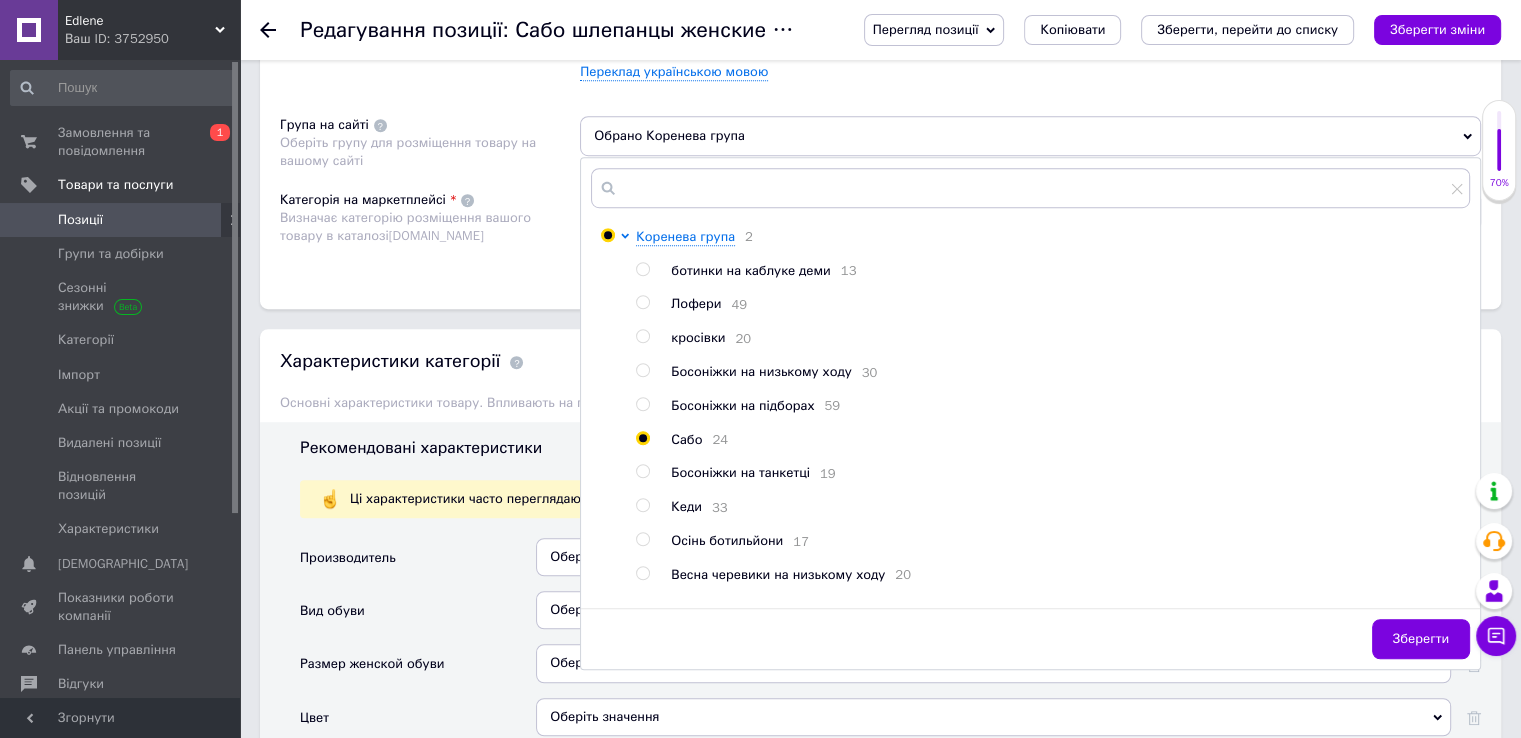 radio on "true" 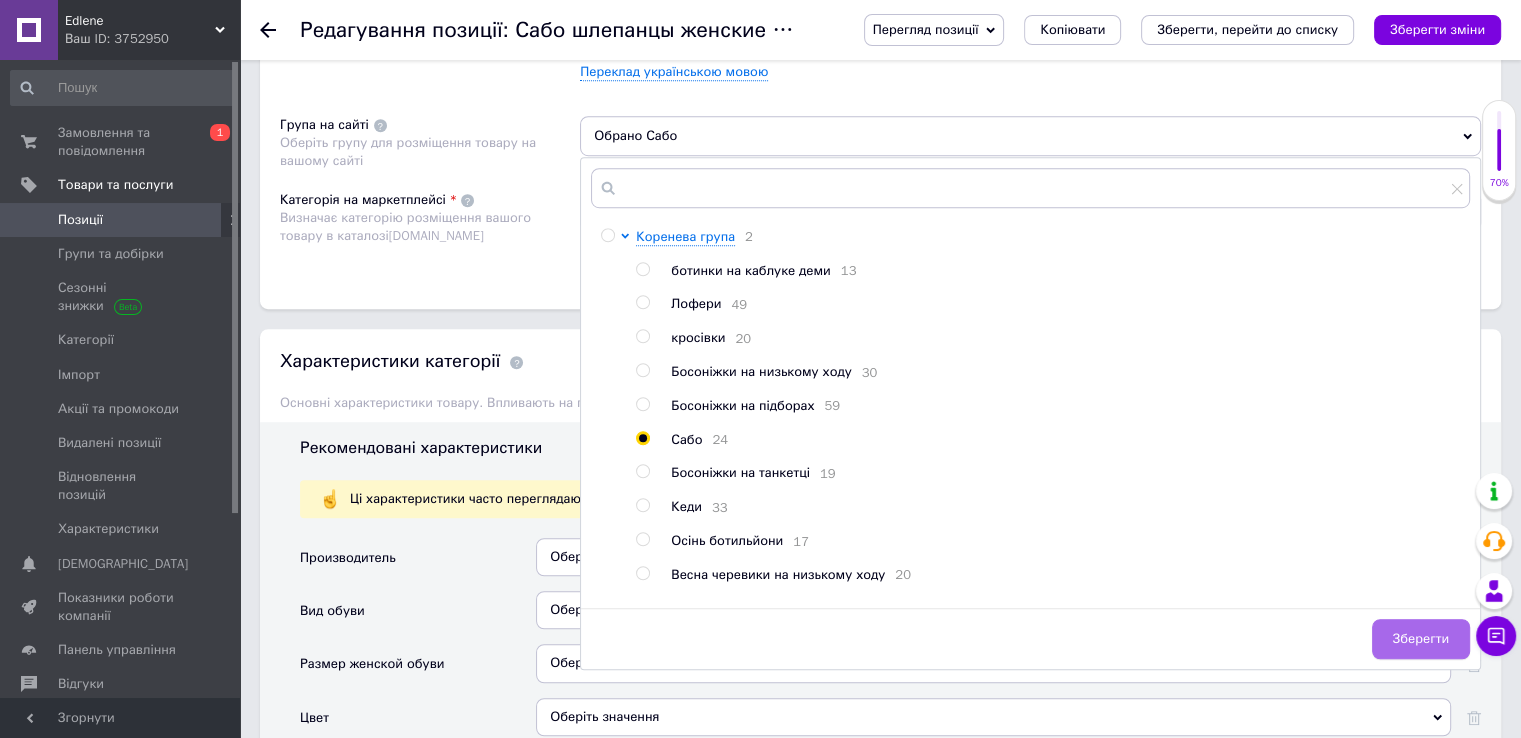 click on "Зберегти" at bounding box center [1421, 639] 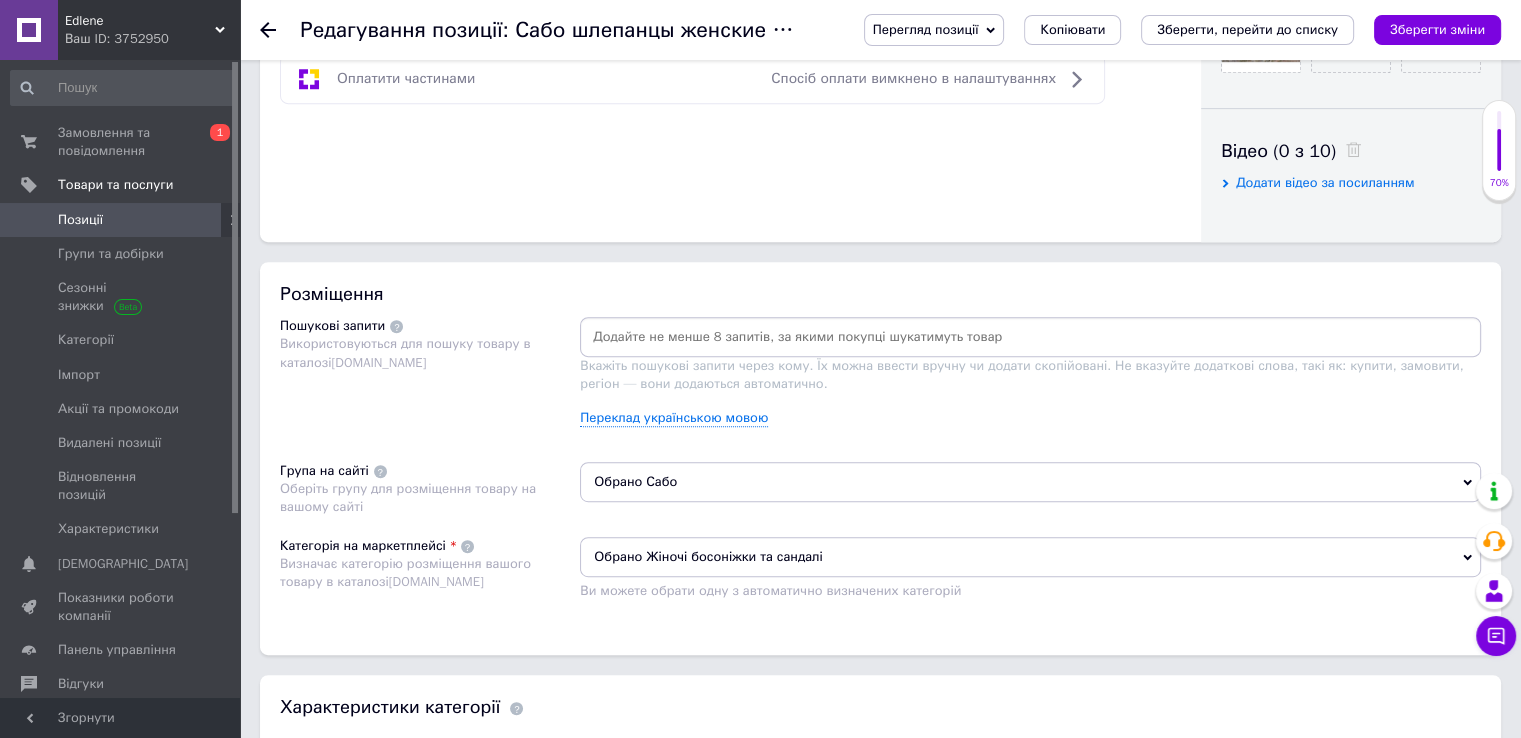 scroll, scrollTop: 900, scrollLeft: 0, axis: vertical 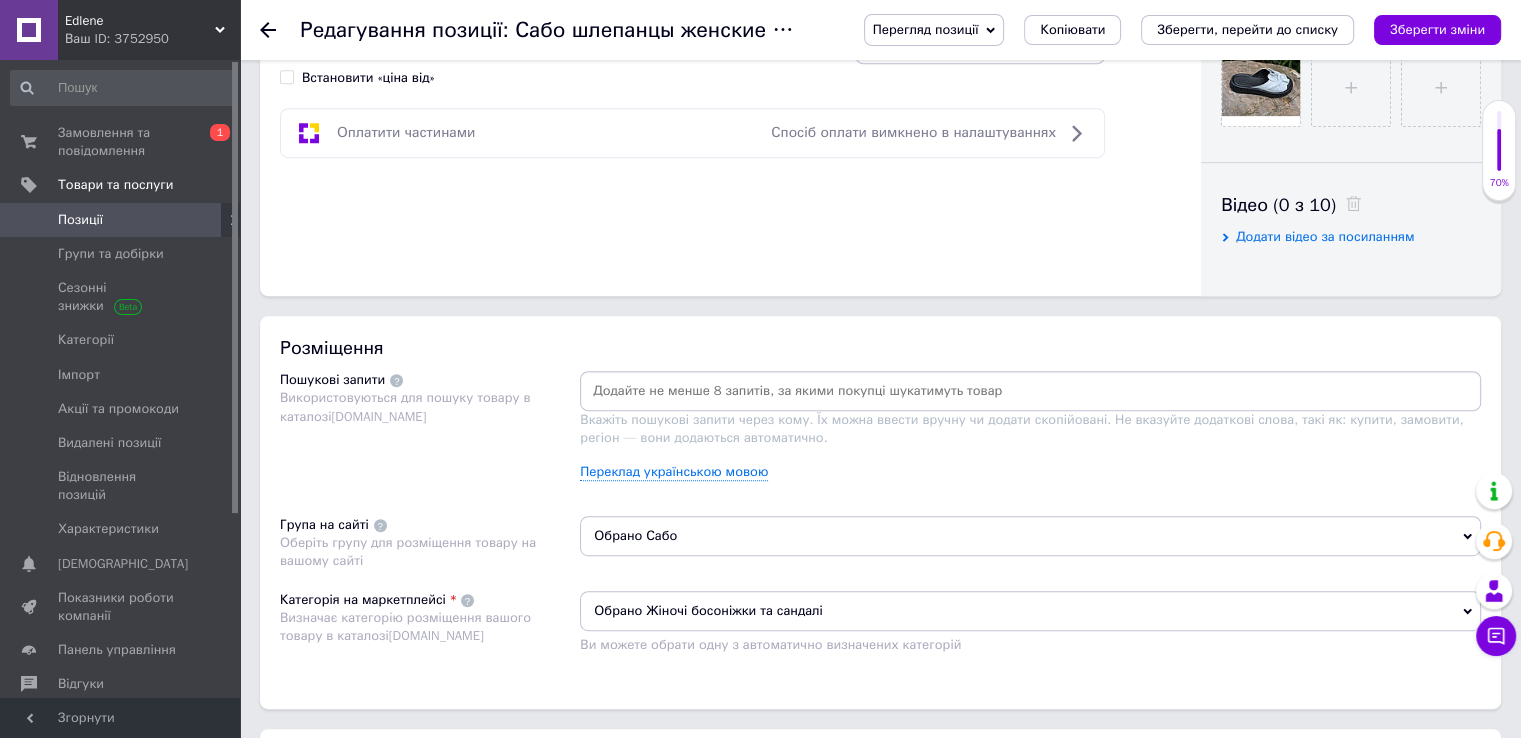 click at bounding box center (1030, 391) 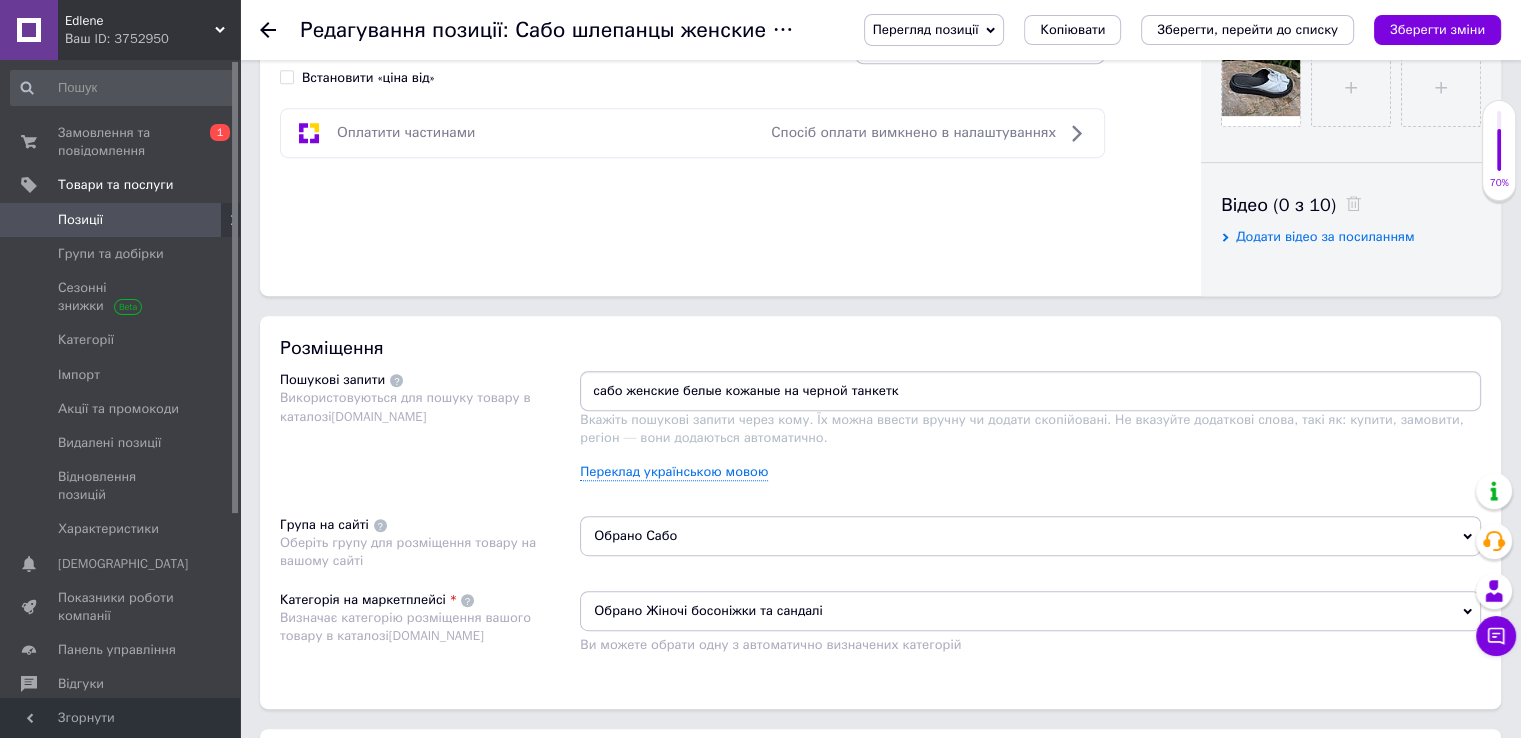 type on "сабо женские белые кожаные на черной танкетке" 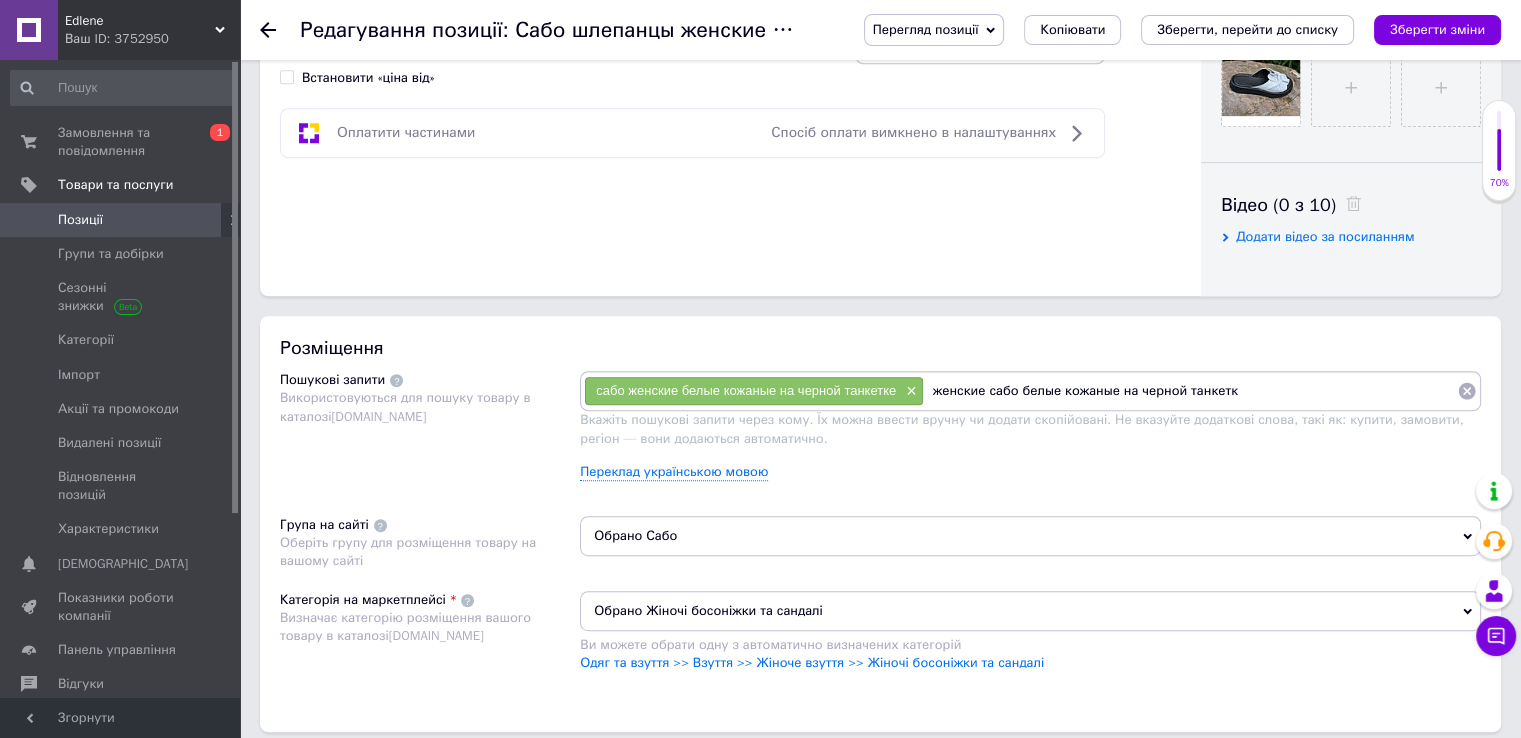 type on "женские сабо белые кожаные на черной танкетке" 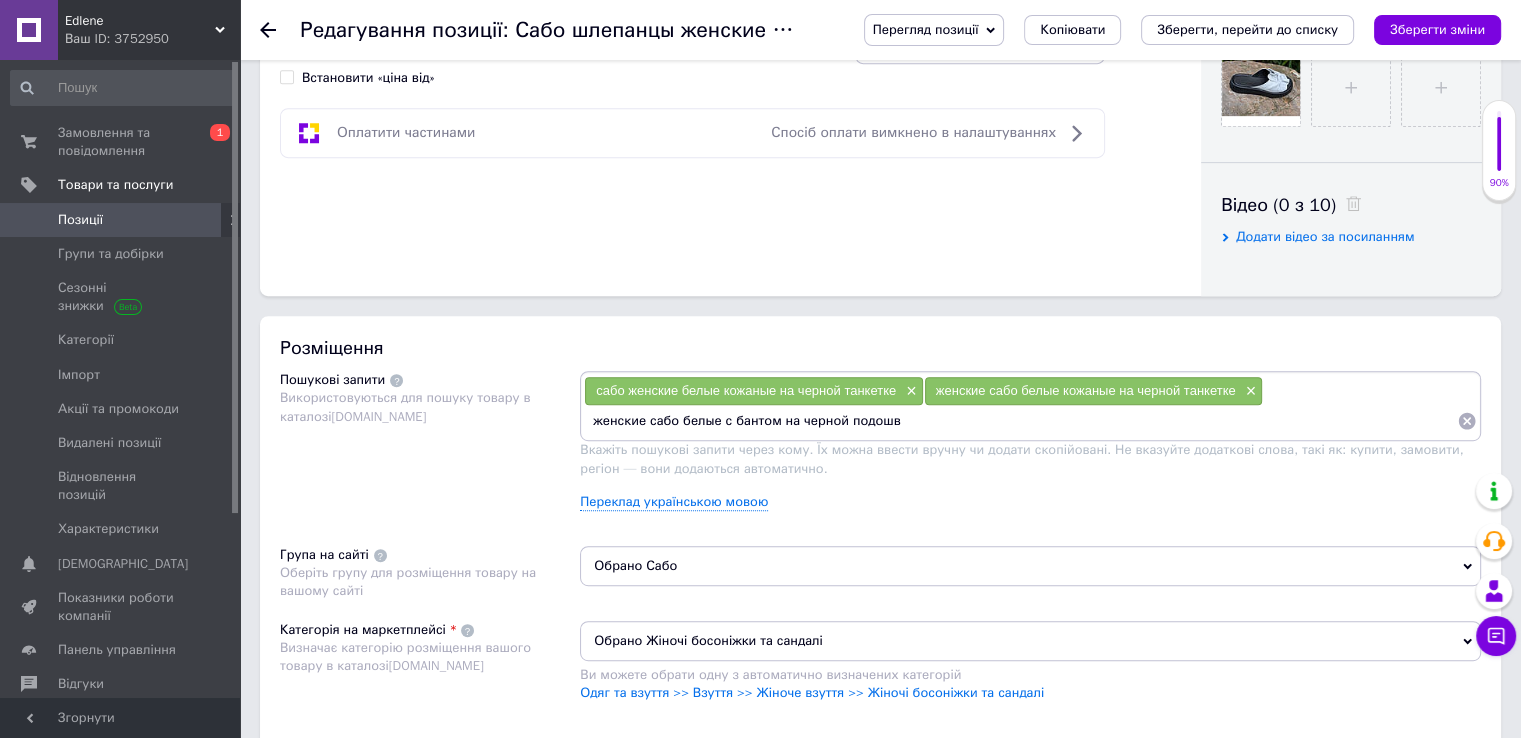 type on "женские сабо белые с бантом на черной подошве" 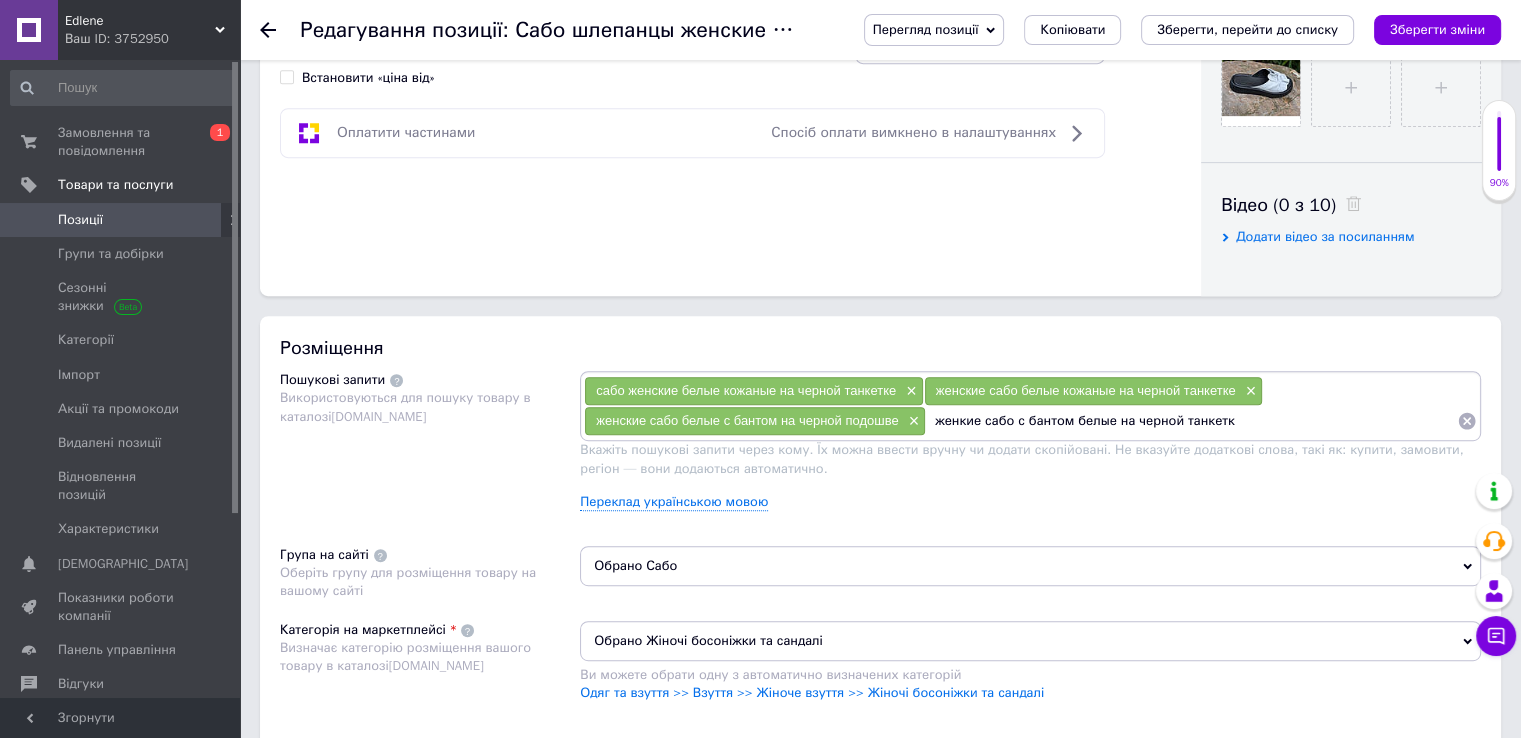 type on "женкие сабо с бантом белые на черной танкетке" 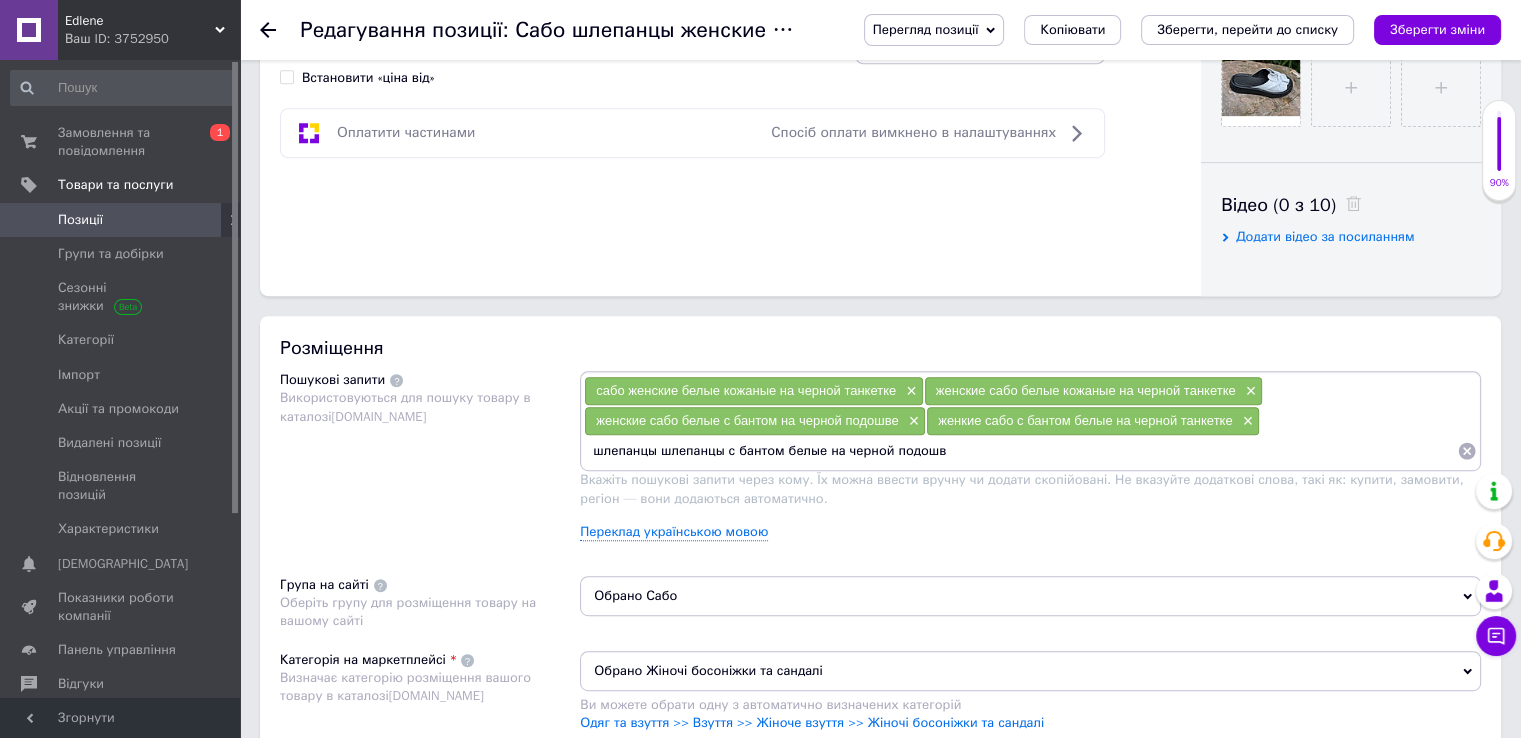 type on "шлепанцы шлепанцы с бантом белые на черной подошве" 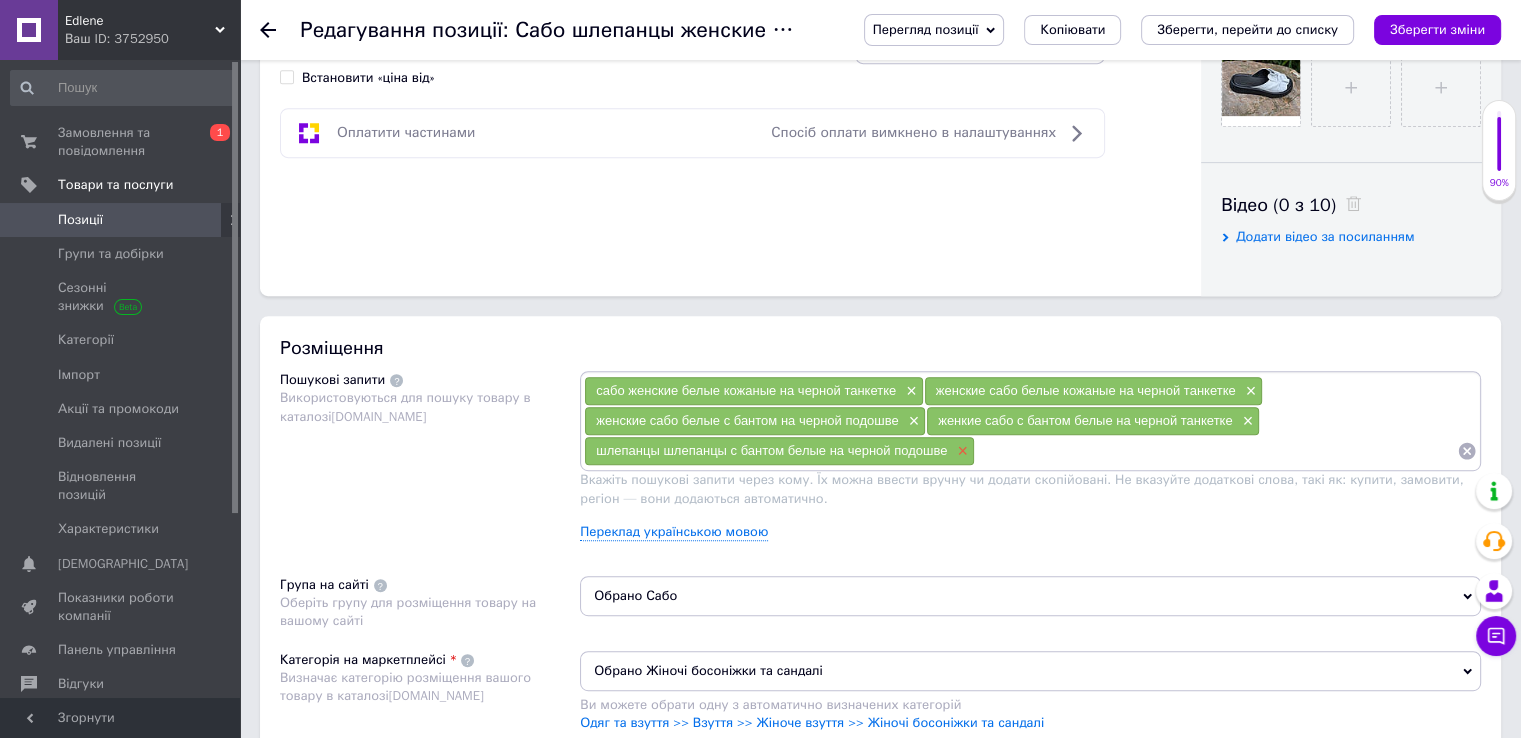 click on "×" at bounding box center [960, 451] 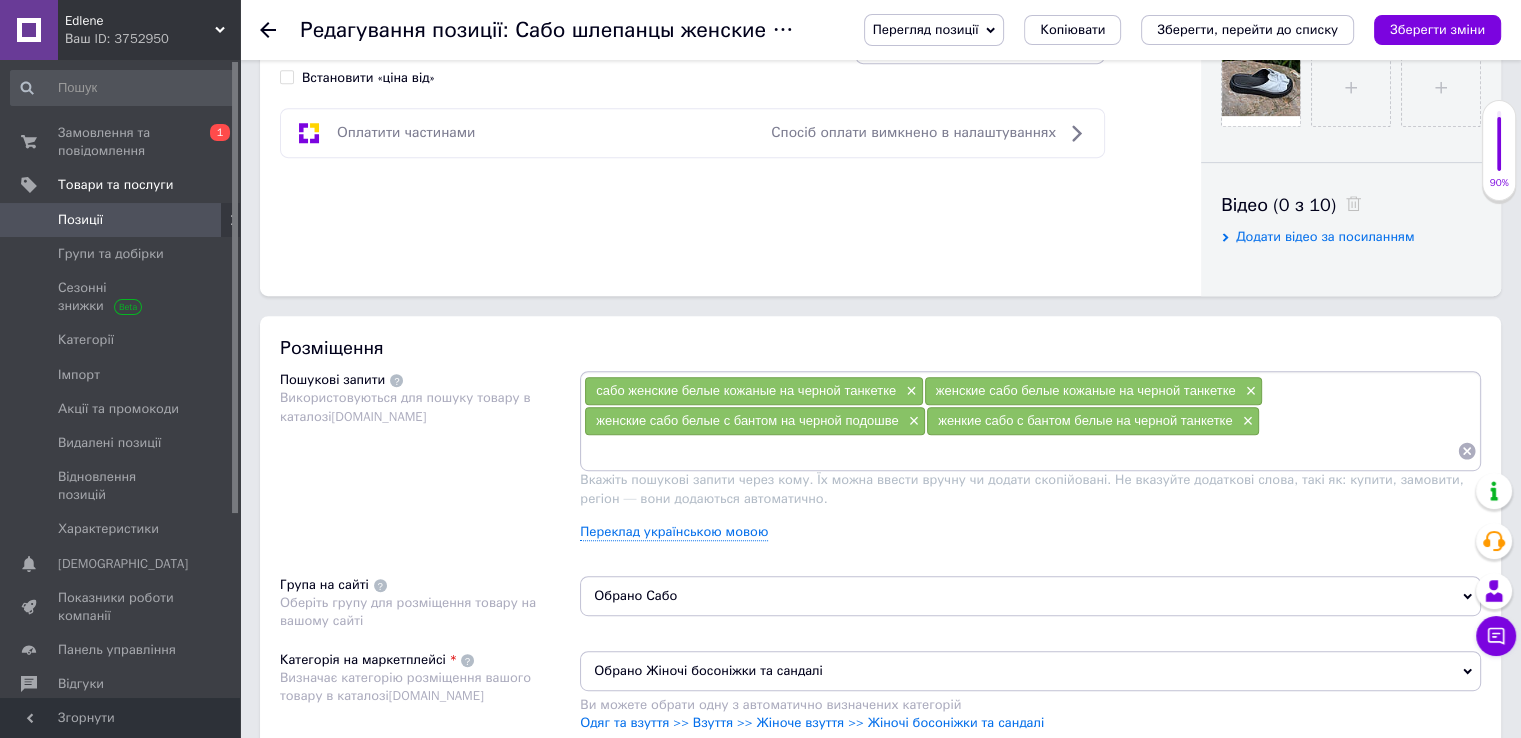 click at bounding box center [1020, 451] 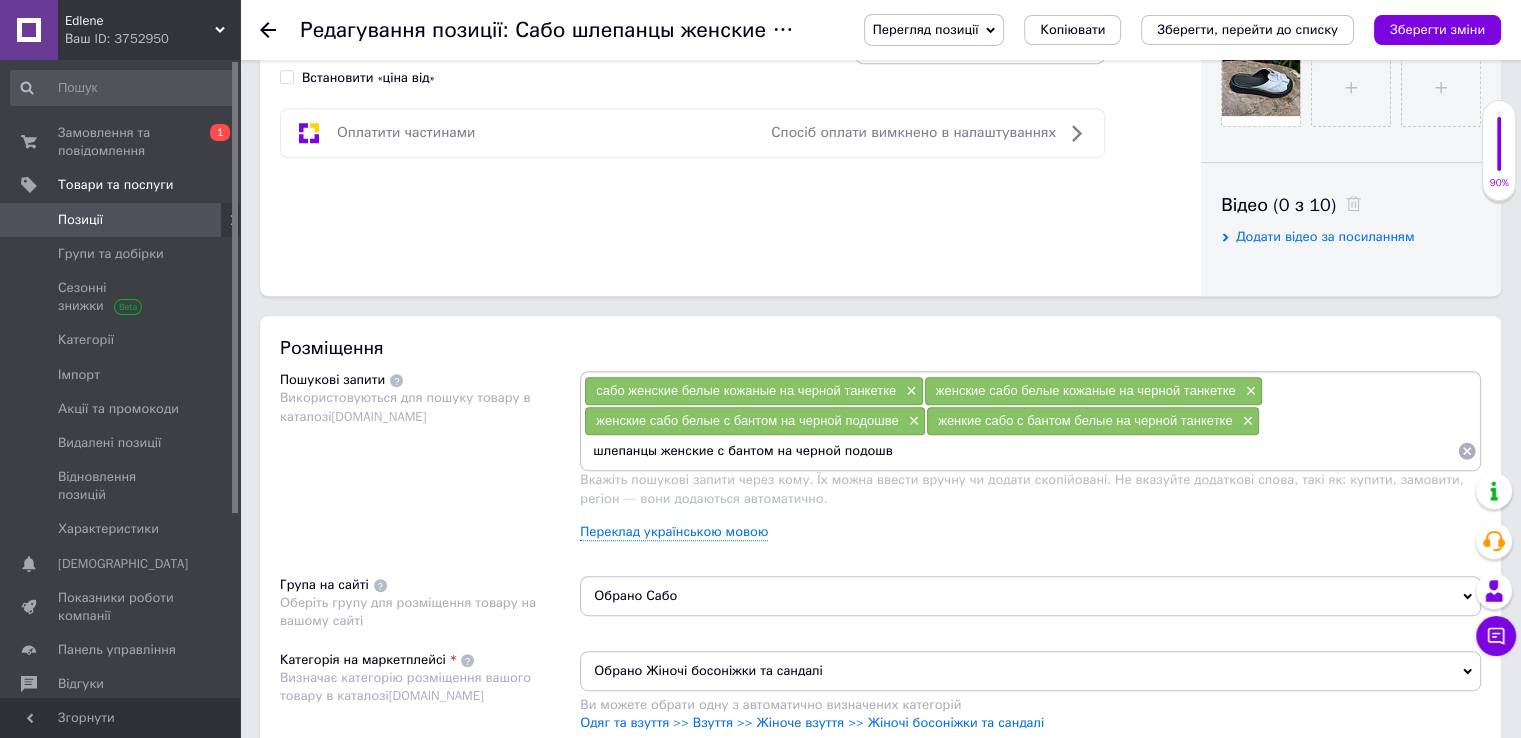 type on "шлепанцы женские с бантом на черной подошве" 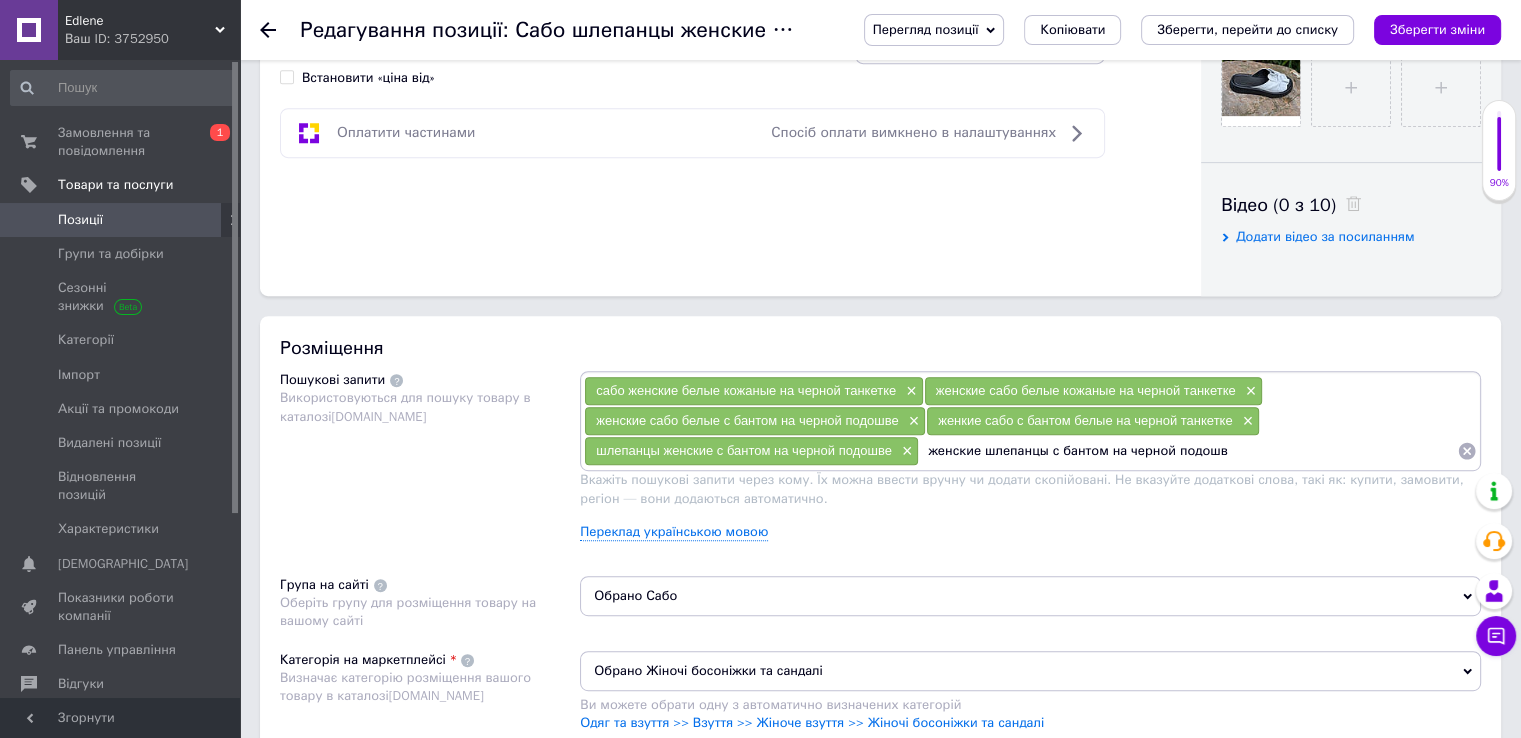 type on "женские шлепанцы с бантом на черной подошве" 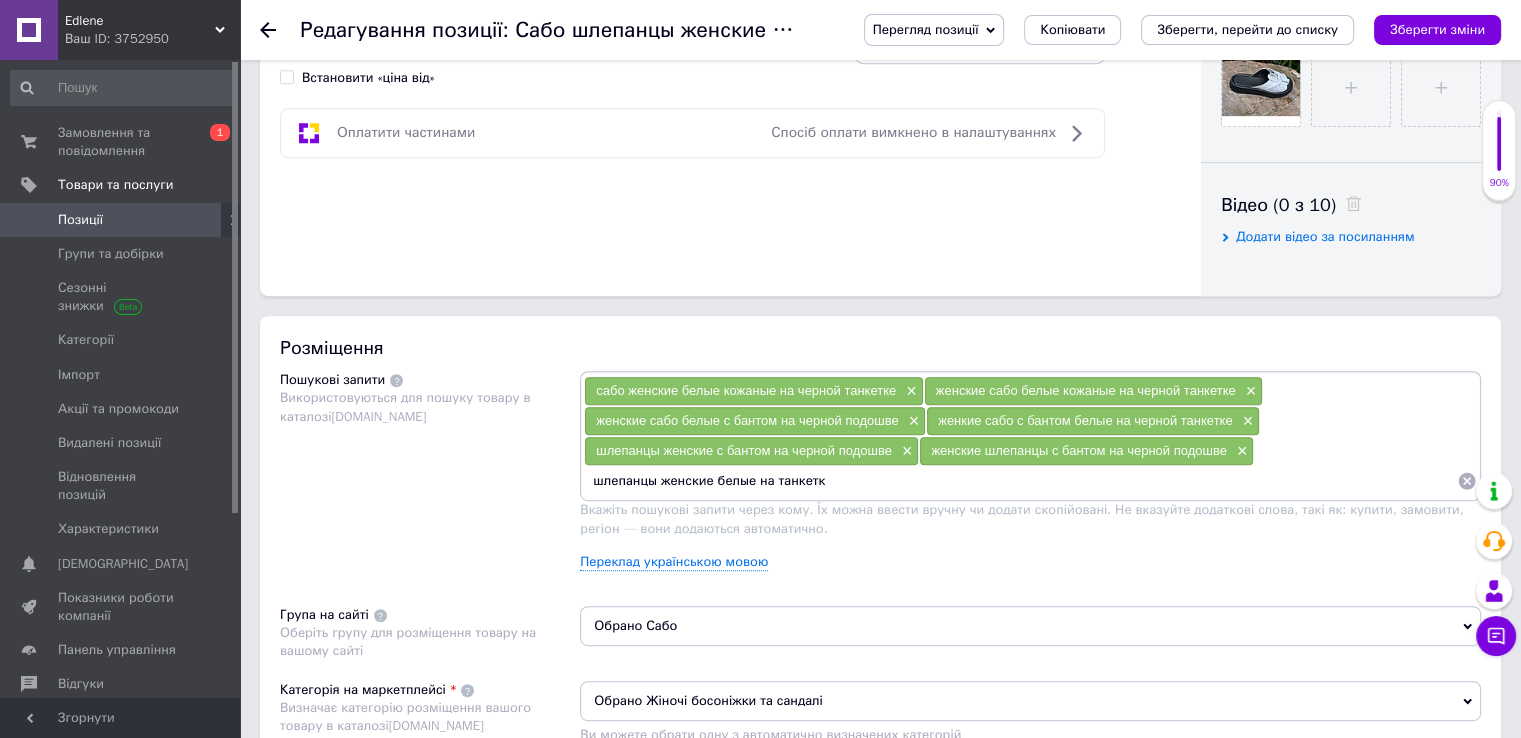 type on "шлепанцы женские белые на танкетке" 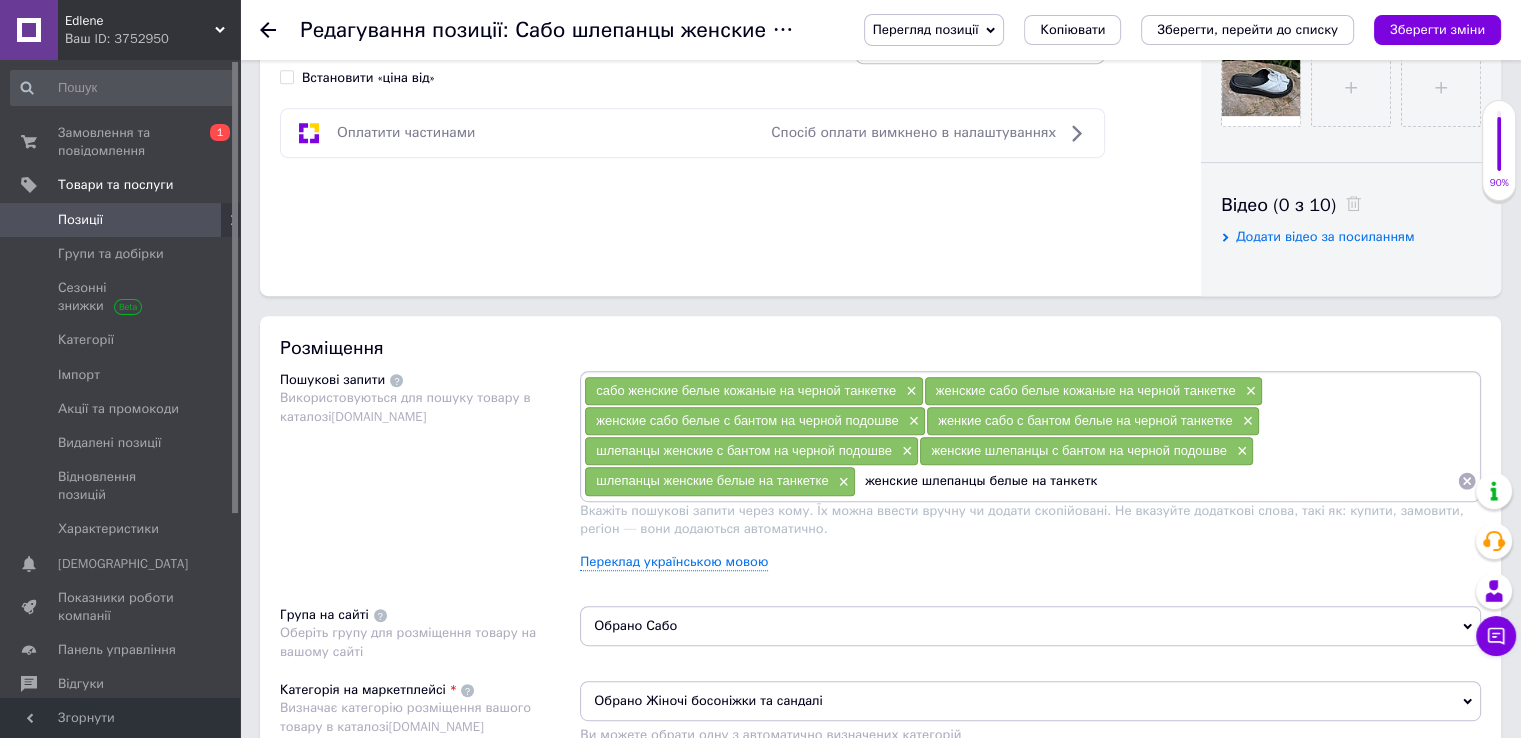 type on "женские шлепанцы белые на танкетке" 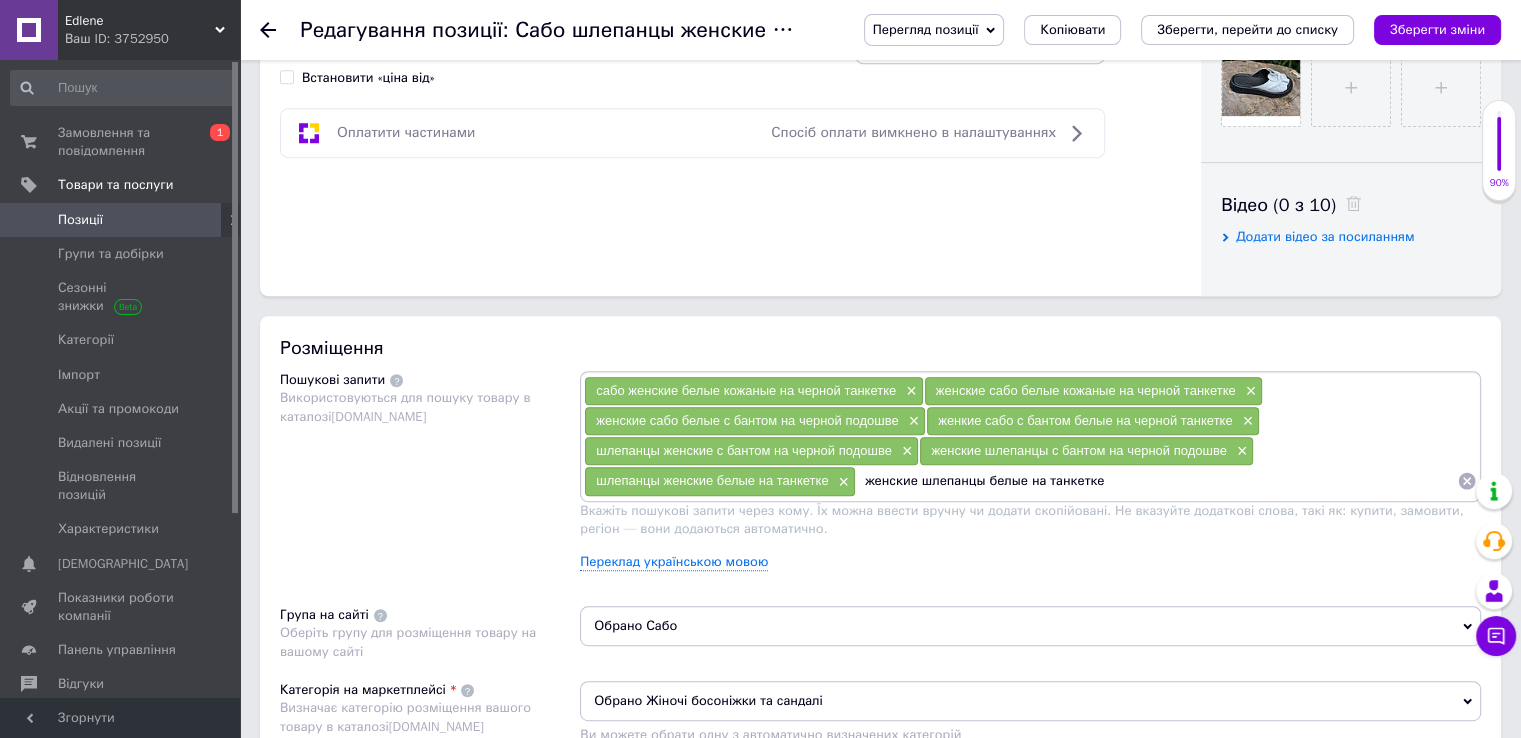 type 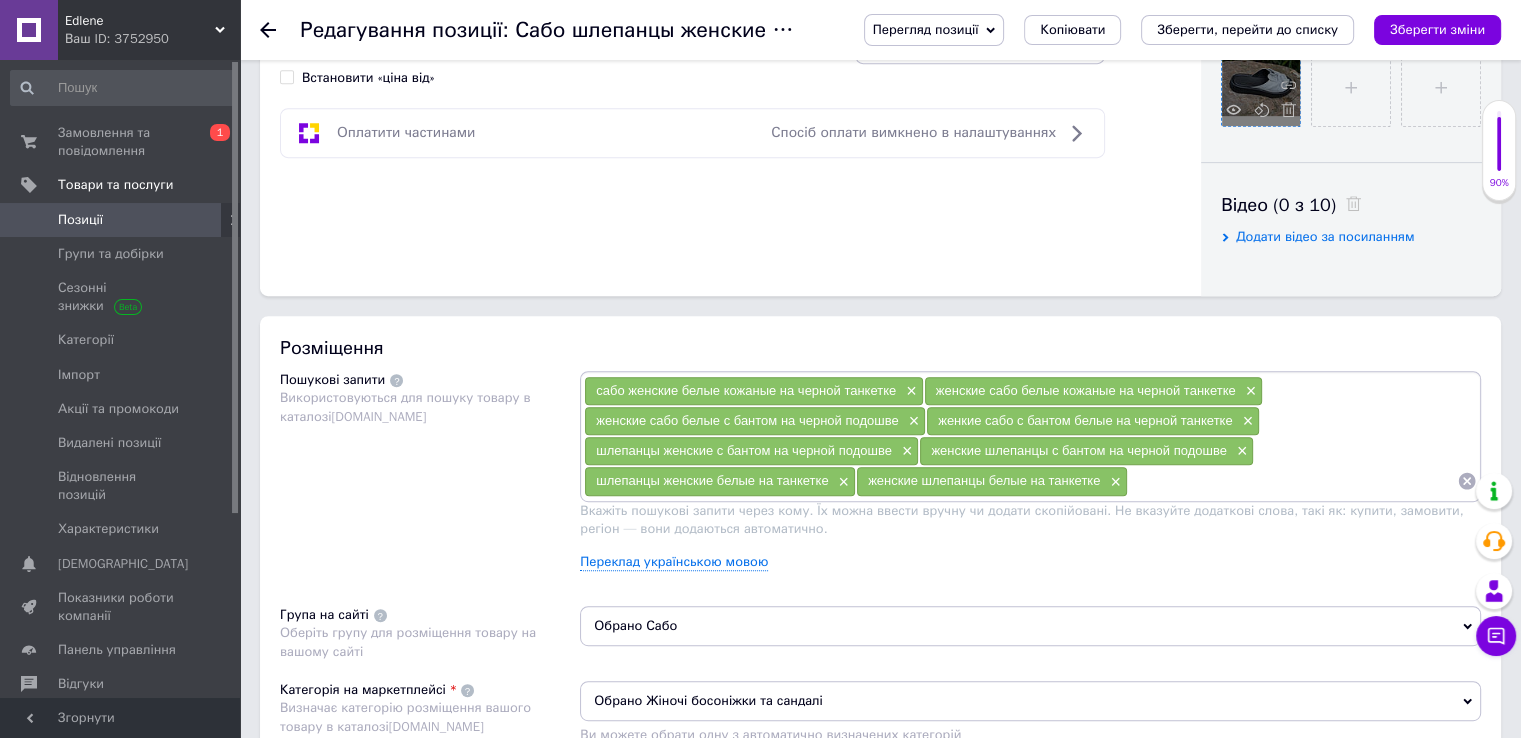 click on "Зберегти зміни" at bounding box center [1437, 29] 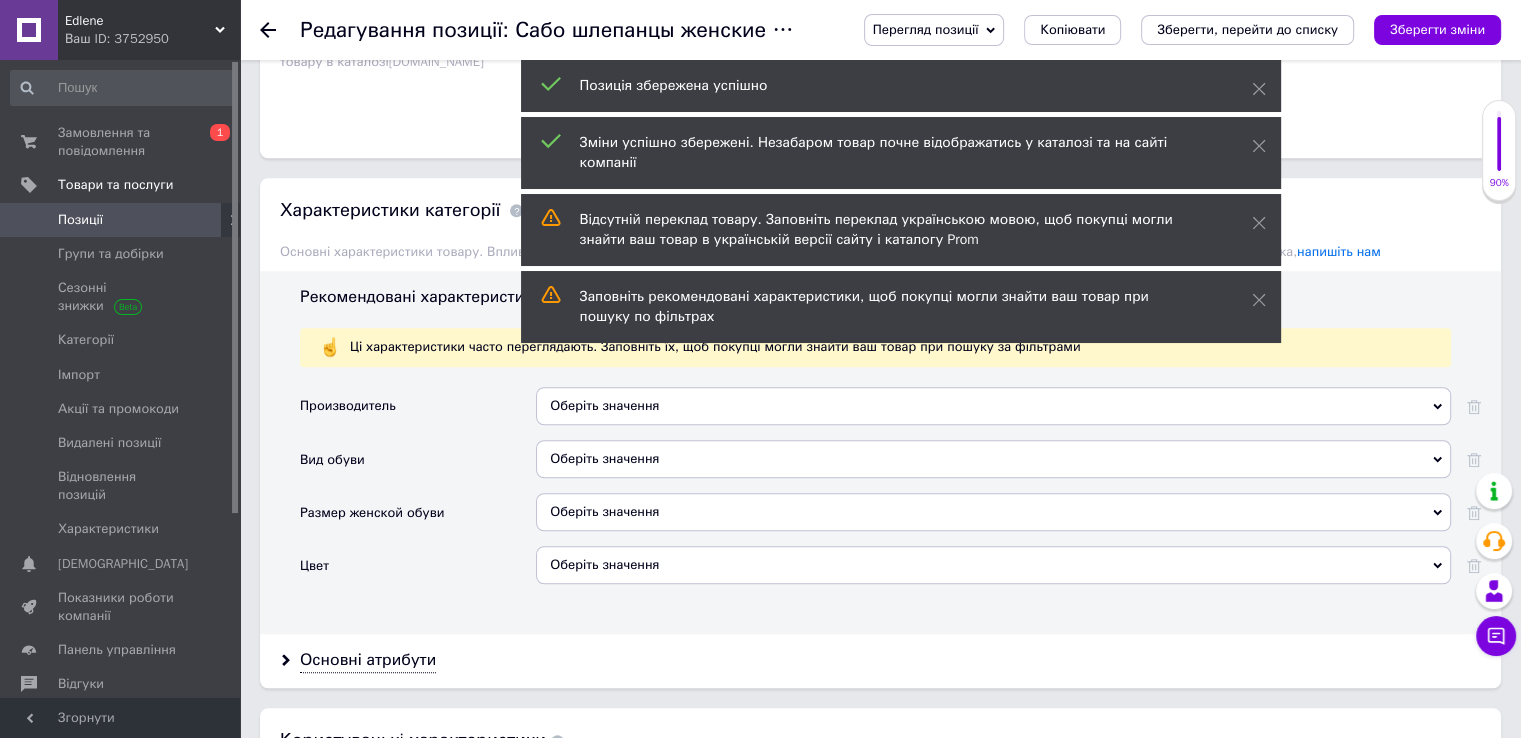scroll, scrollTop: 1600, scrollLeft: 0, axis: vertical 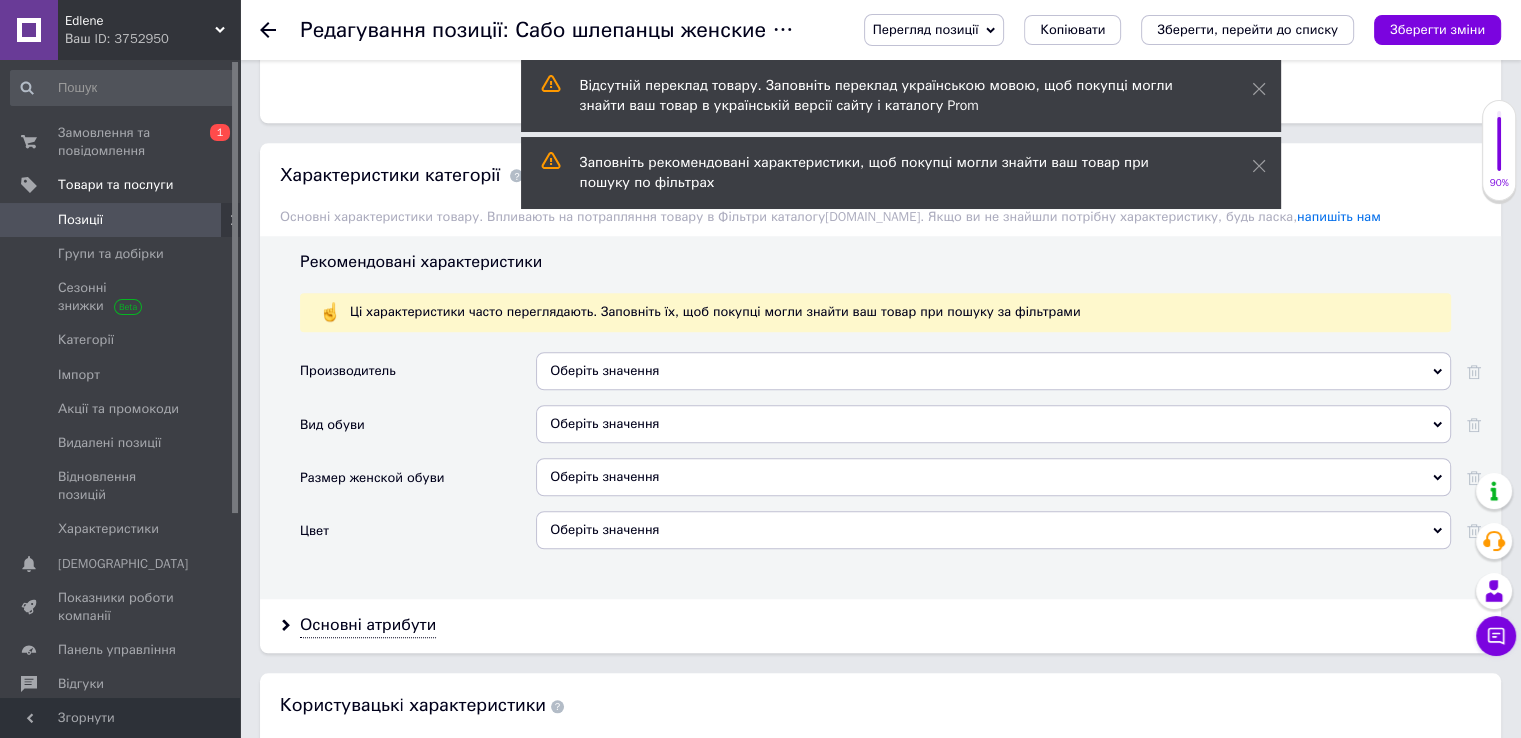 click on "Оберіть значення" at bounding box center [993, 371] 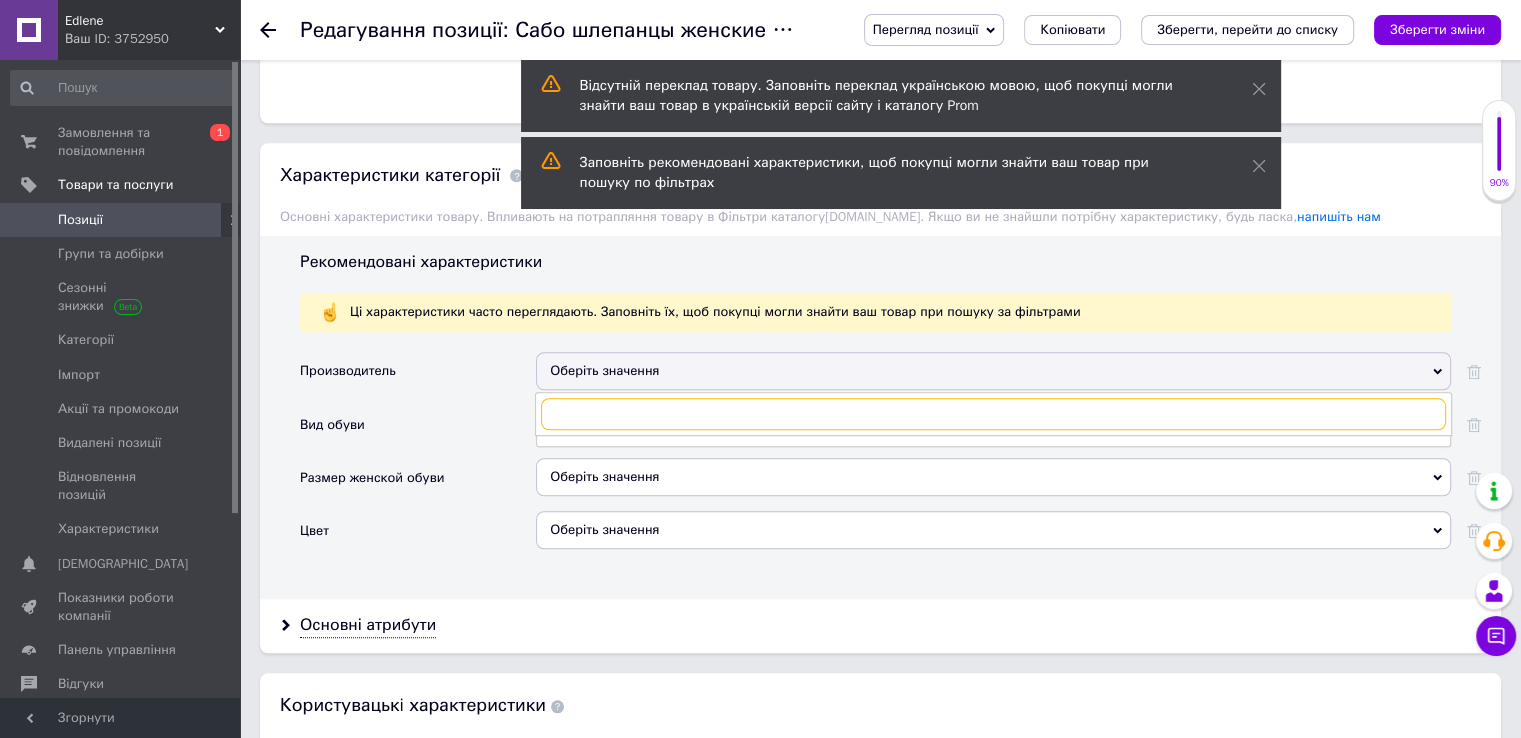 click at bounding box center [993, 414] 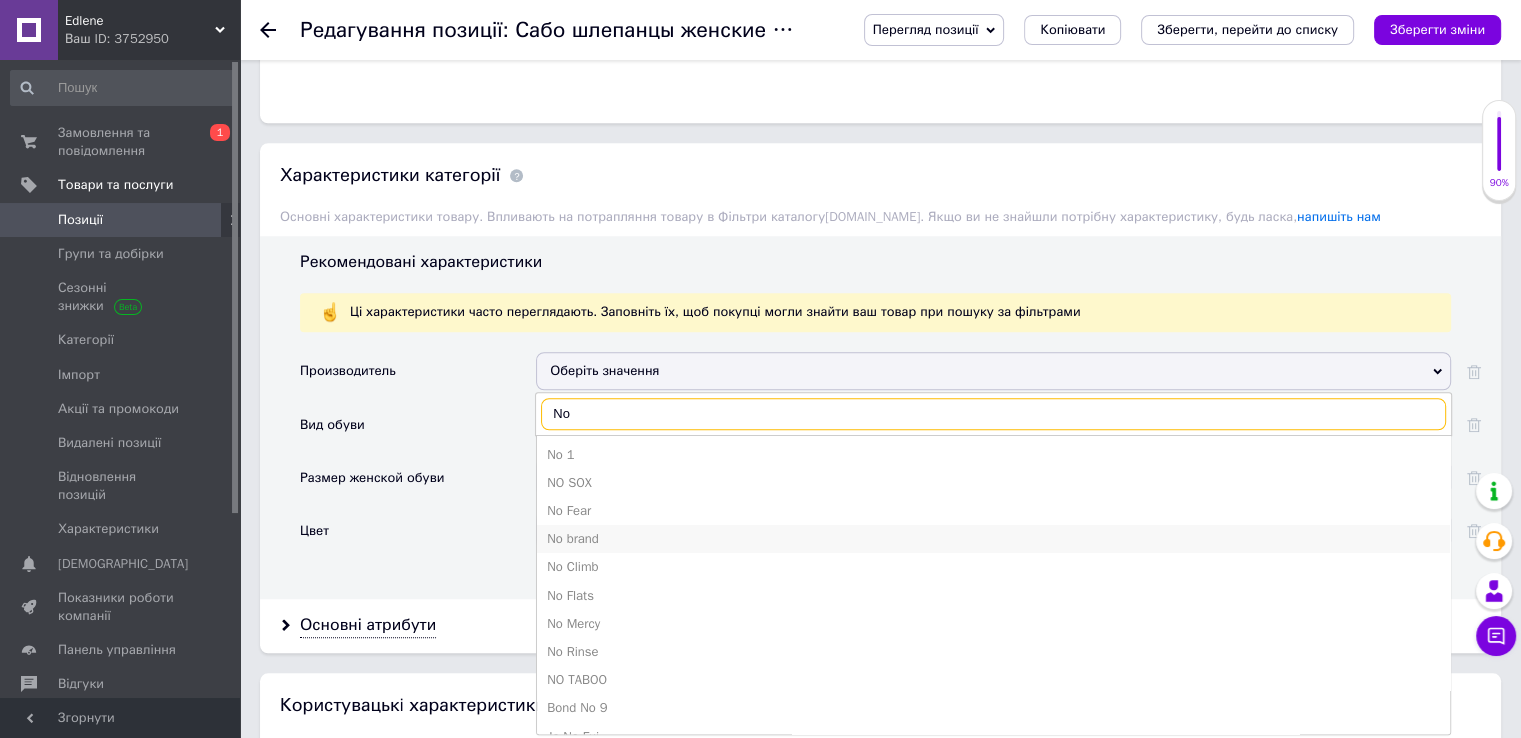 type on "No" 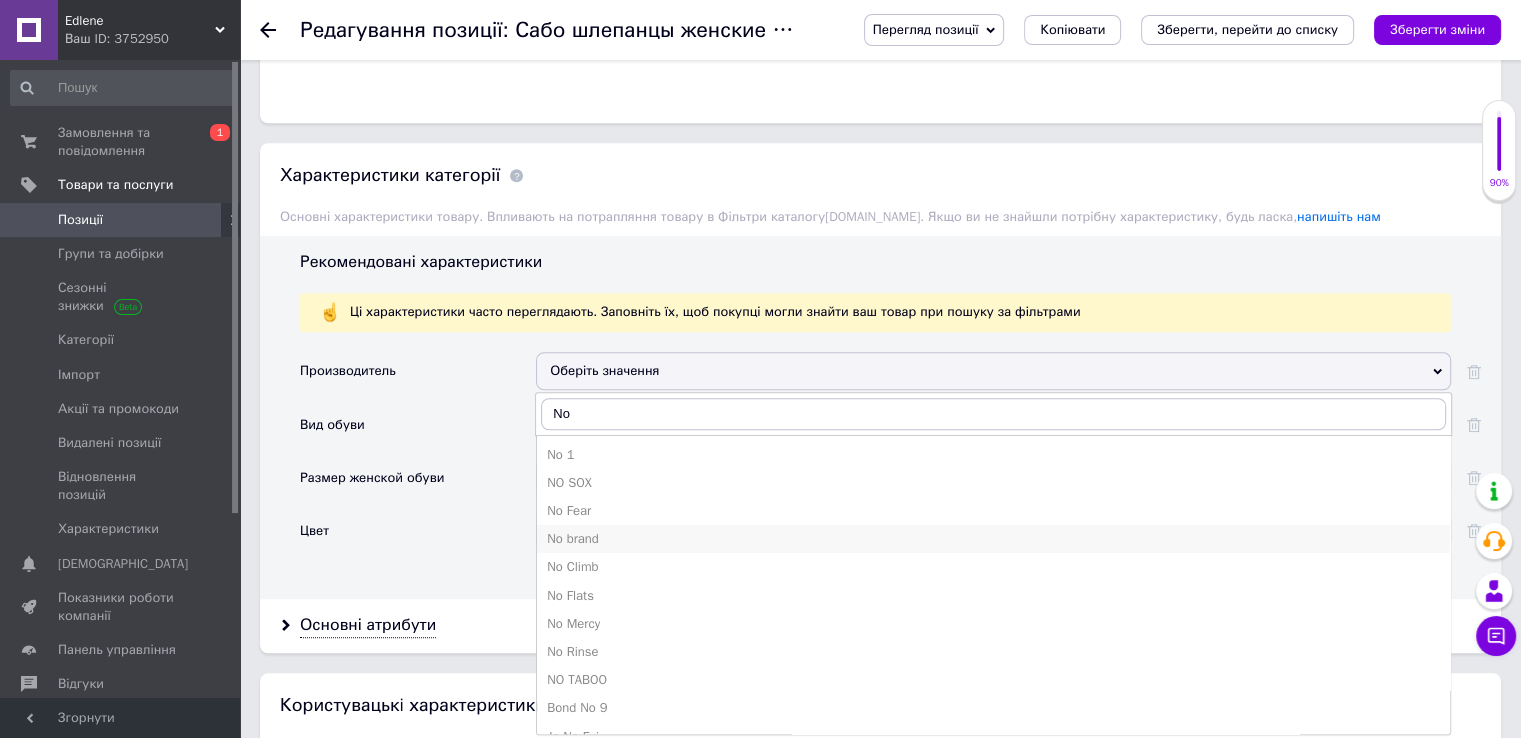 click on "No brand" at bounding box center (993, 539) 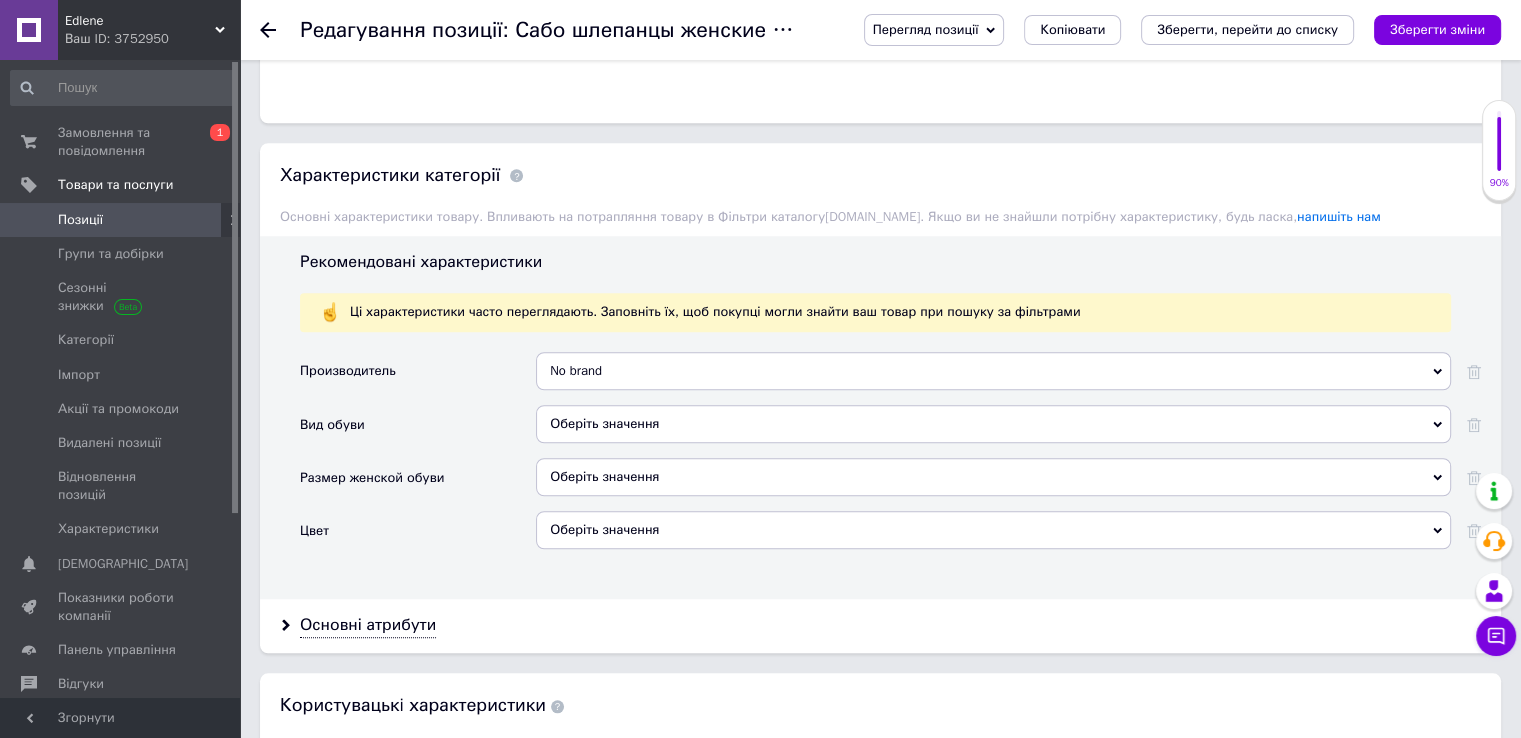 click on "Оберіть значення" at bounding box center [993, 424] 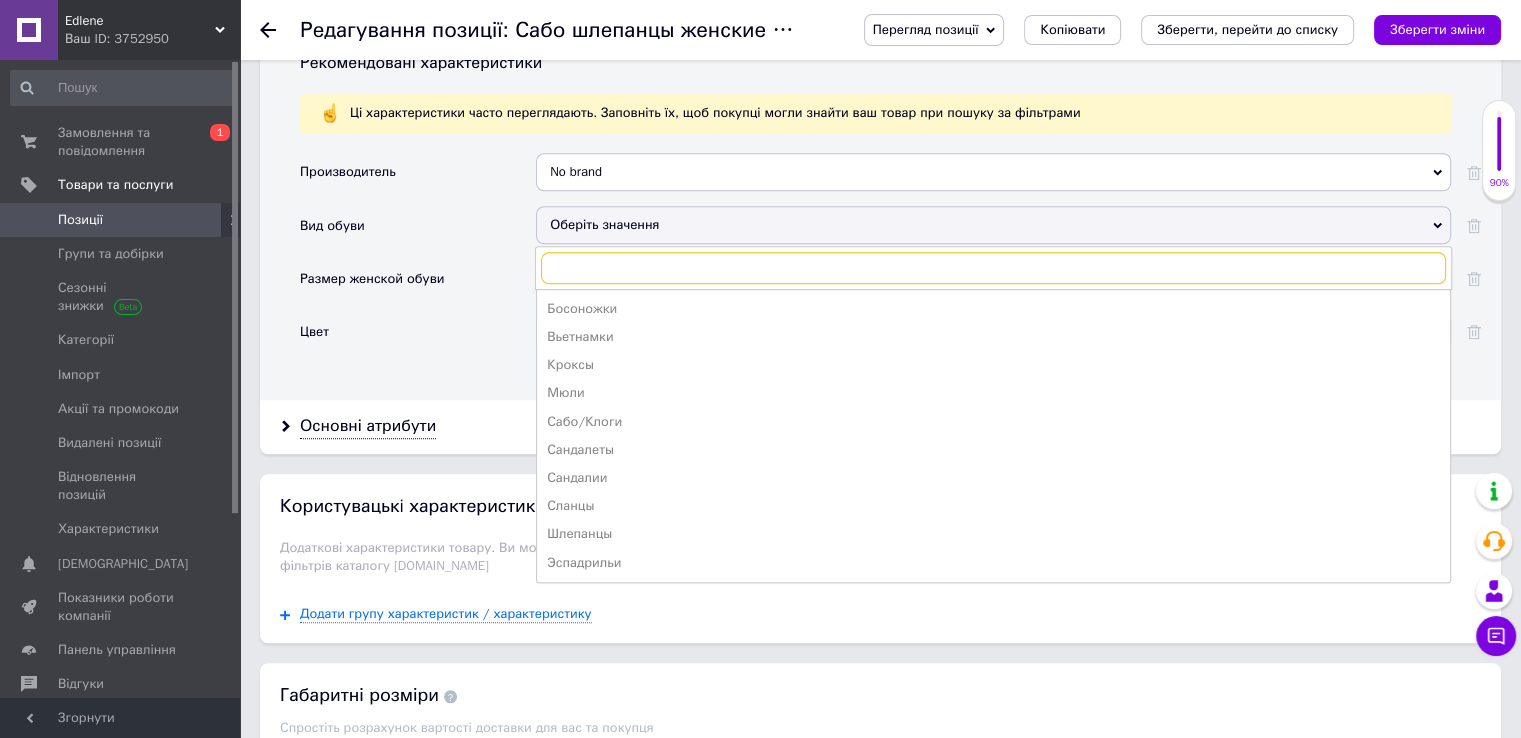 scroll, scrollTop: 1800, scrollLeft: 0, axis: vertical 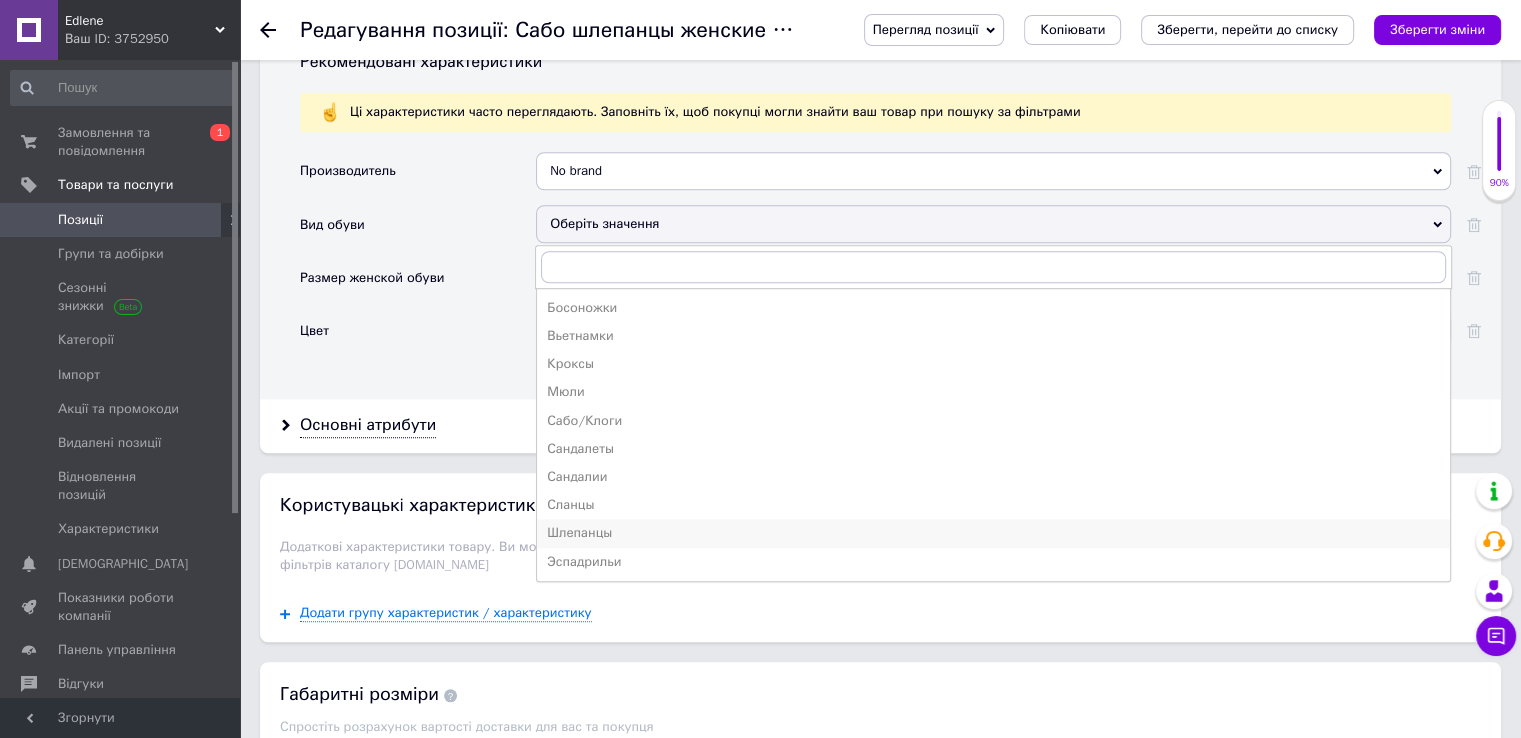 click on "Шлепанцы" at bounding box center (993, 533) 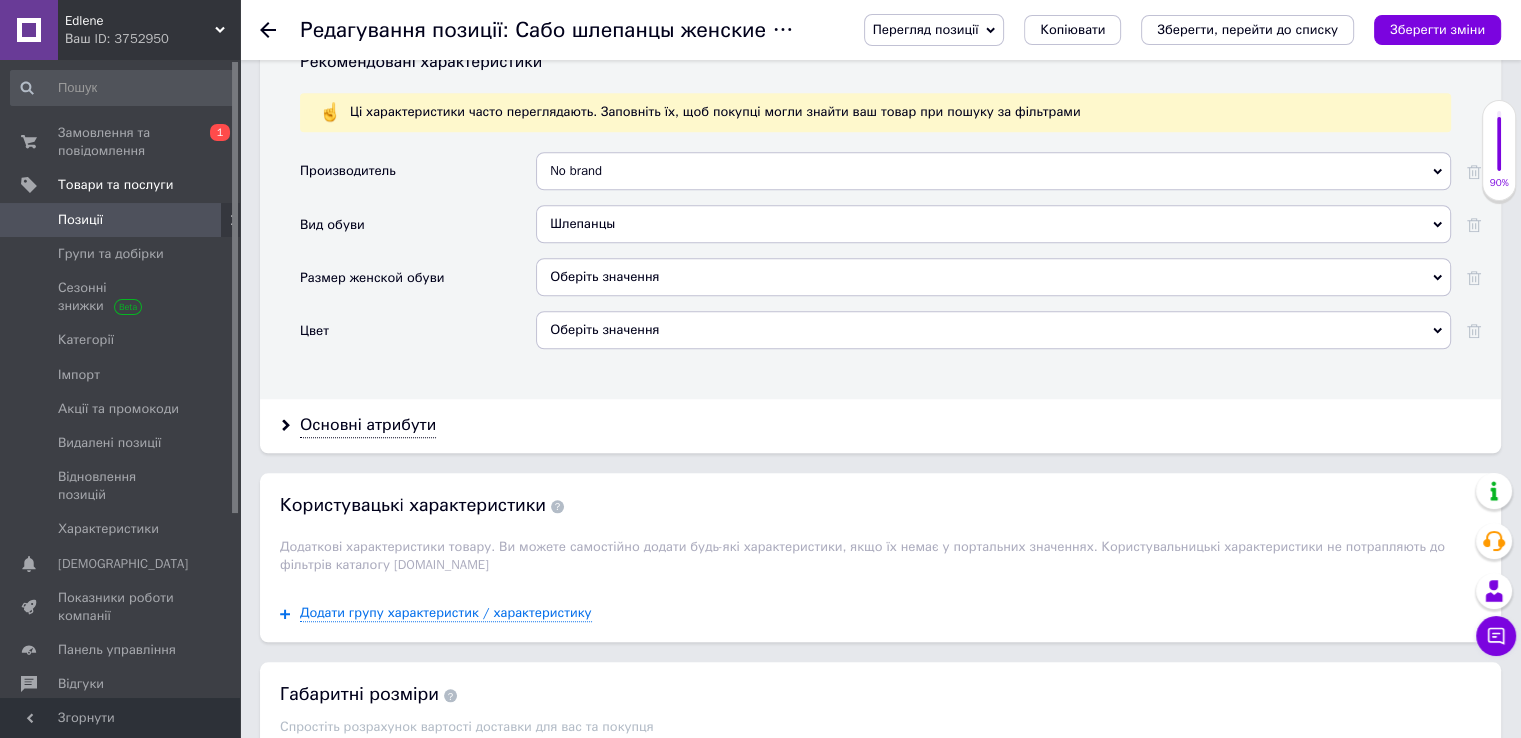 click on "Оберіть значення" at bounding box center [993, 277] 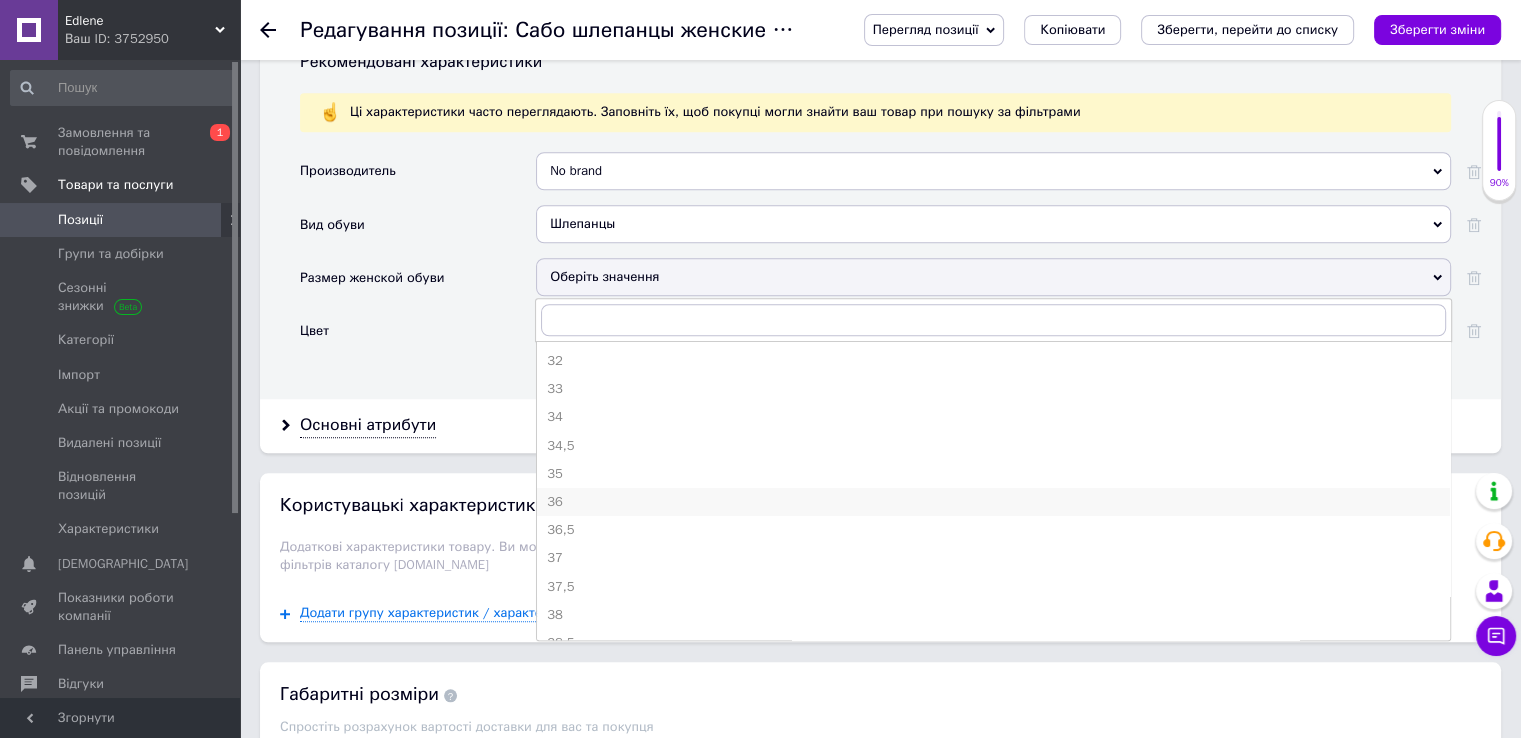 click on "36" at bounding box center [993, 502] 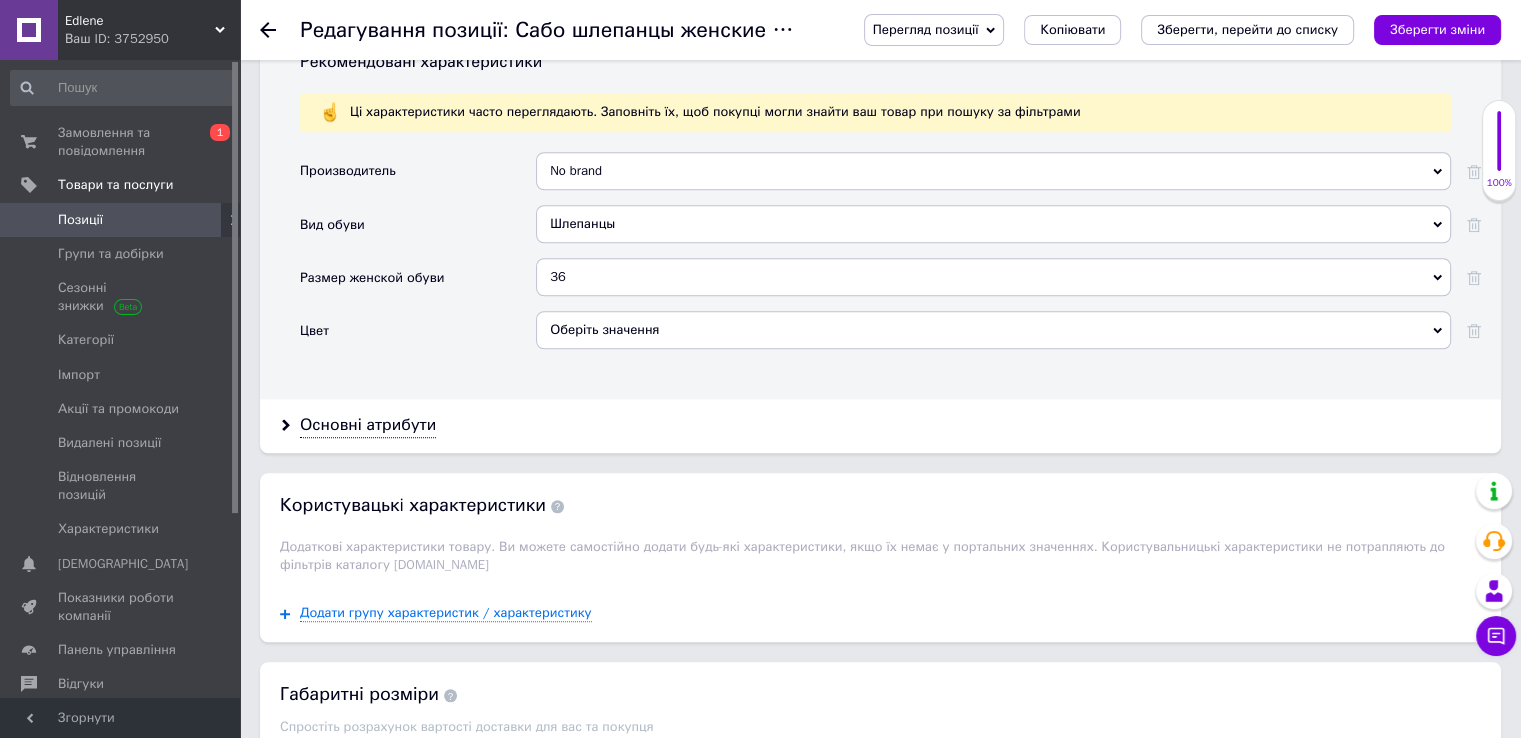 click on "Оберіть значення" at bounding box center (993, 330) 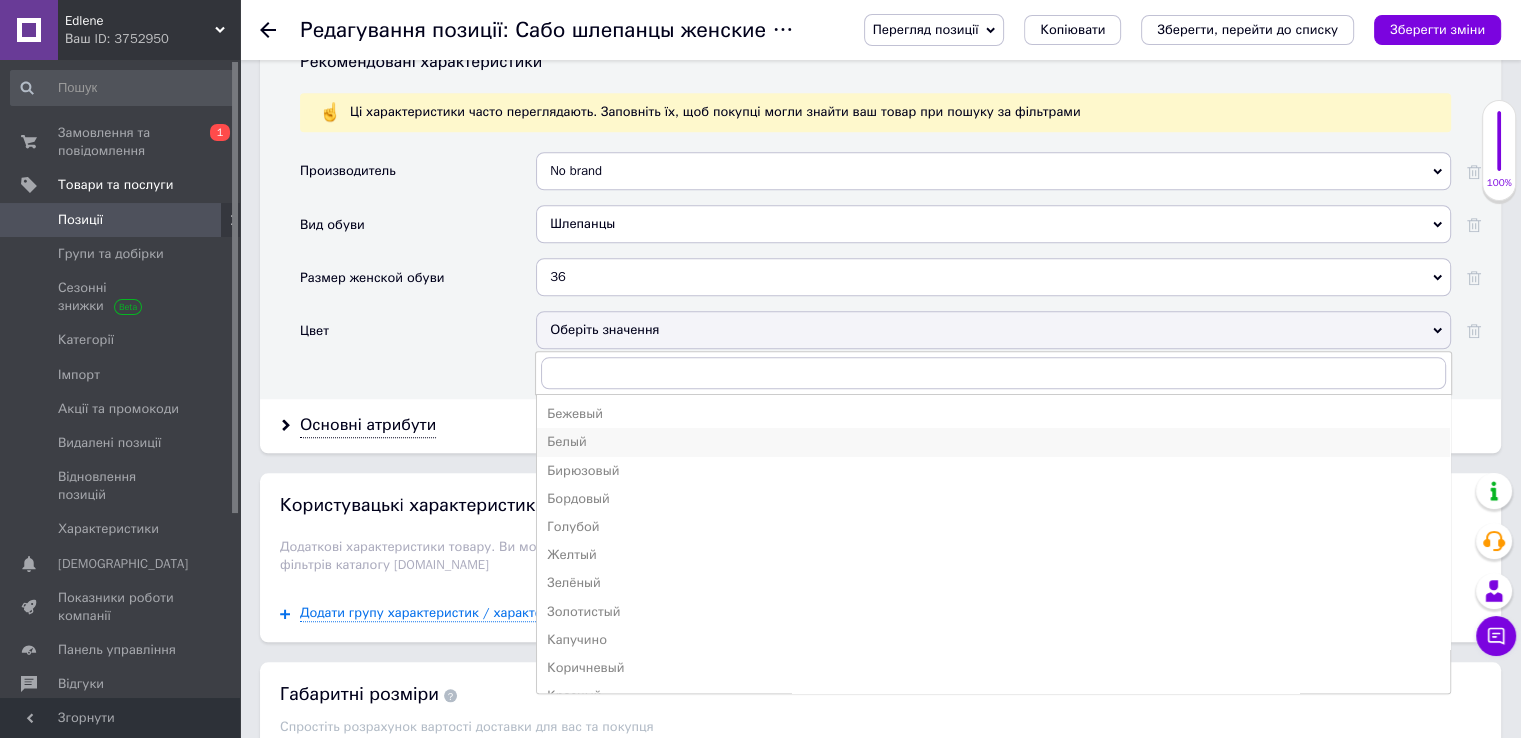 click on "Белый" at bounding box center (993, 442) 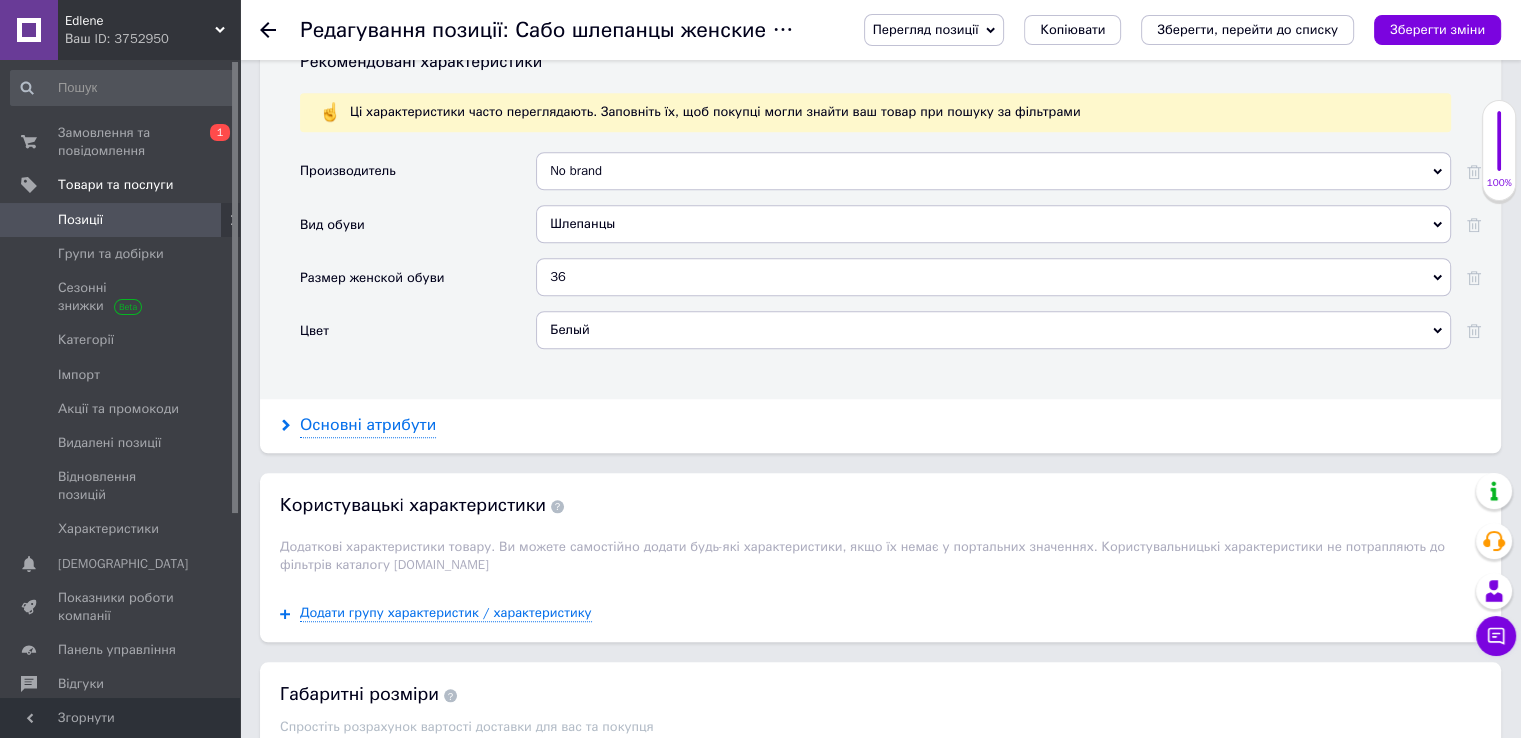 click 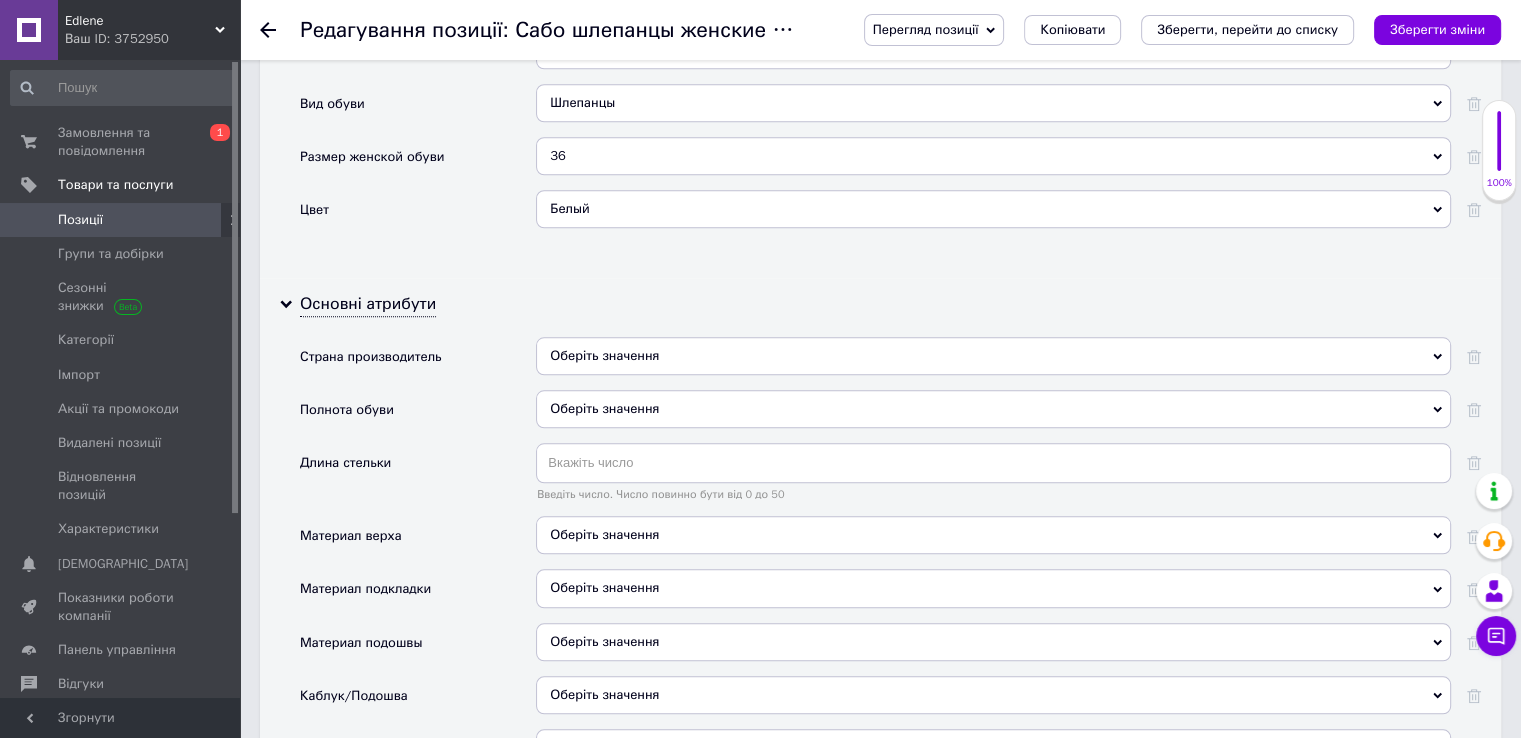 scroll, scrollTop: 2000, scrollLeft: 0, axis: vertical 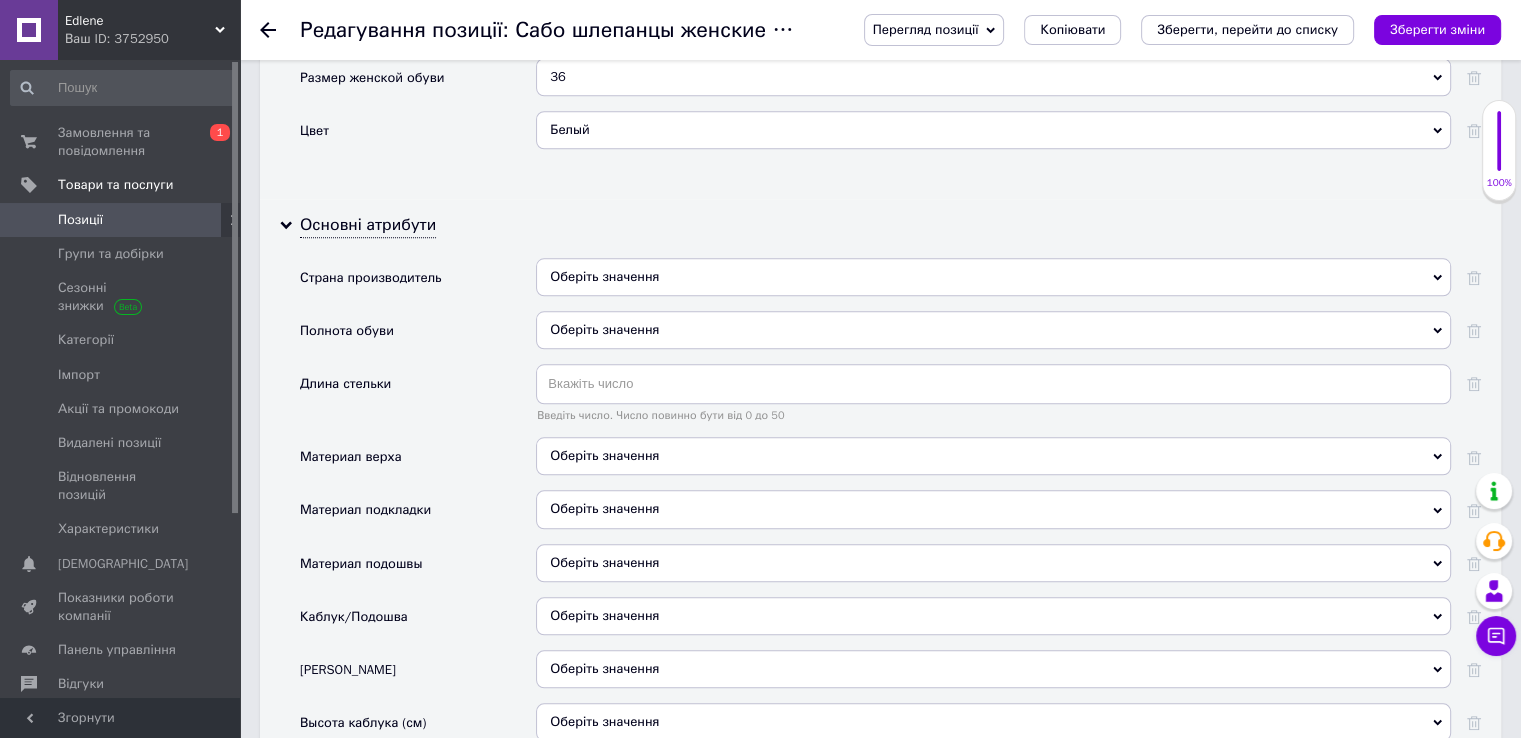 click on "Оберіть значення" at bounding box center [993, 277] 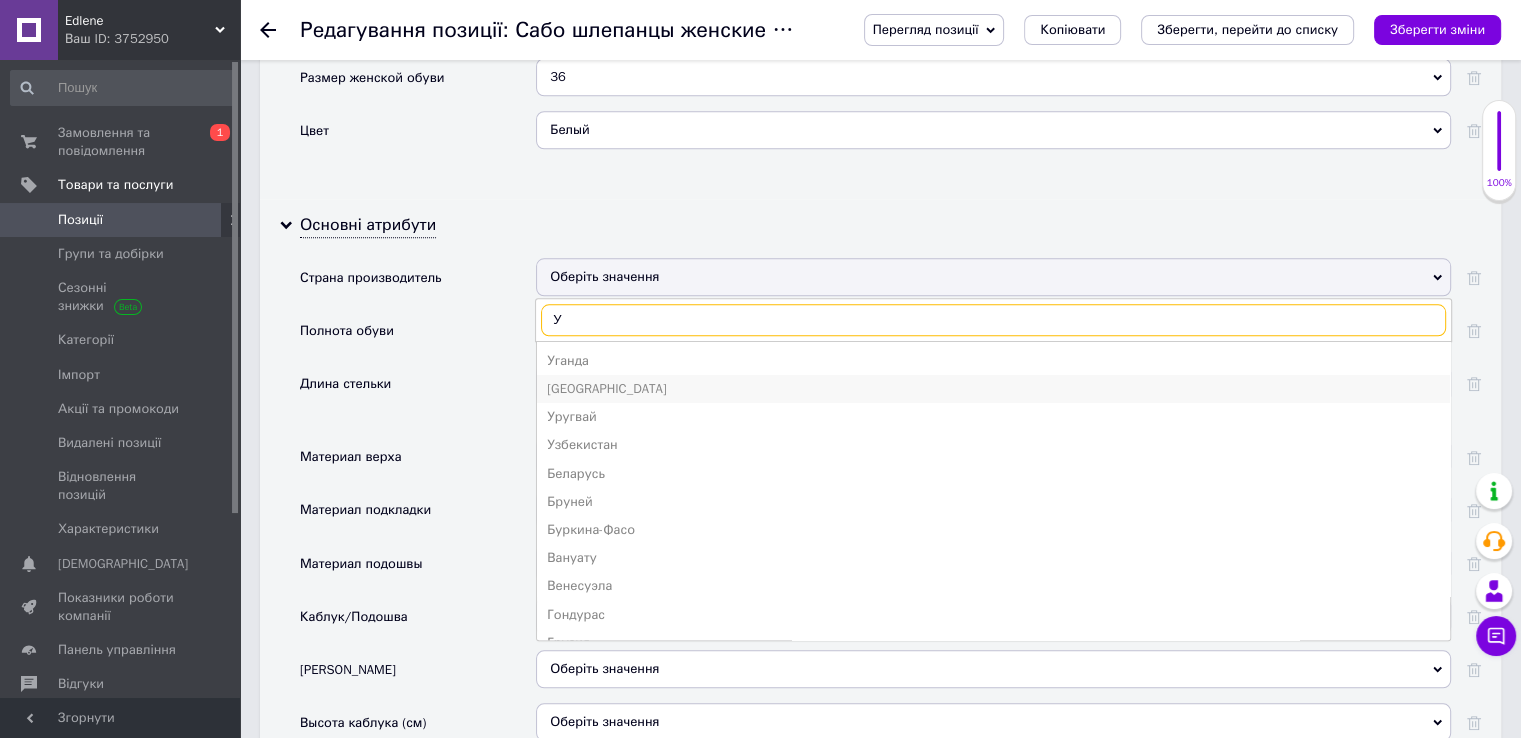 type on "У" 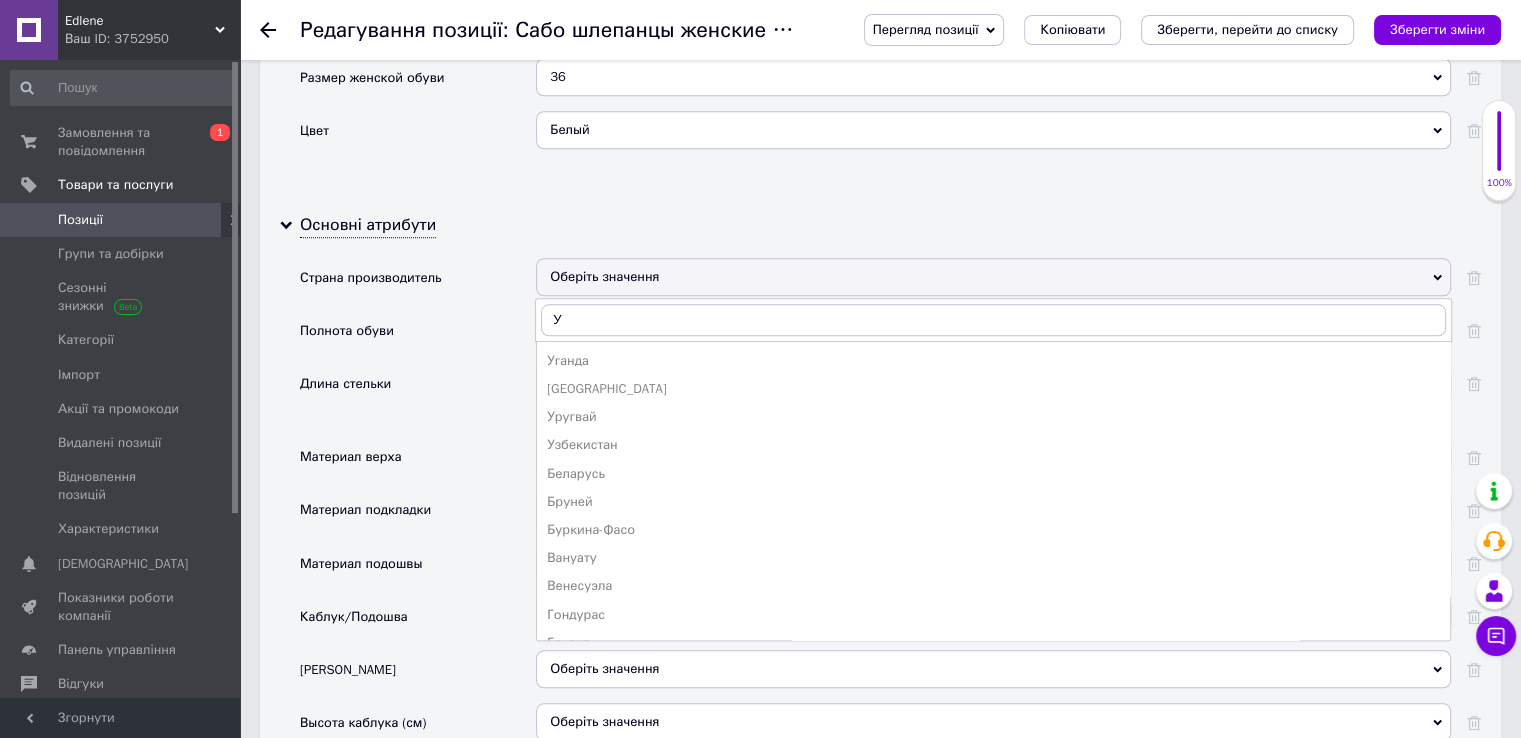 click on "[GEOGRAPHIC_DATA]" at bounding box center [993, 389] 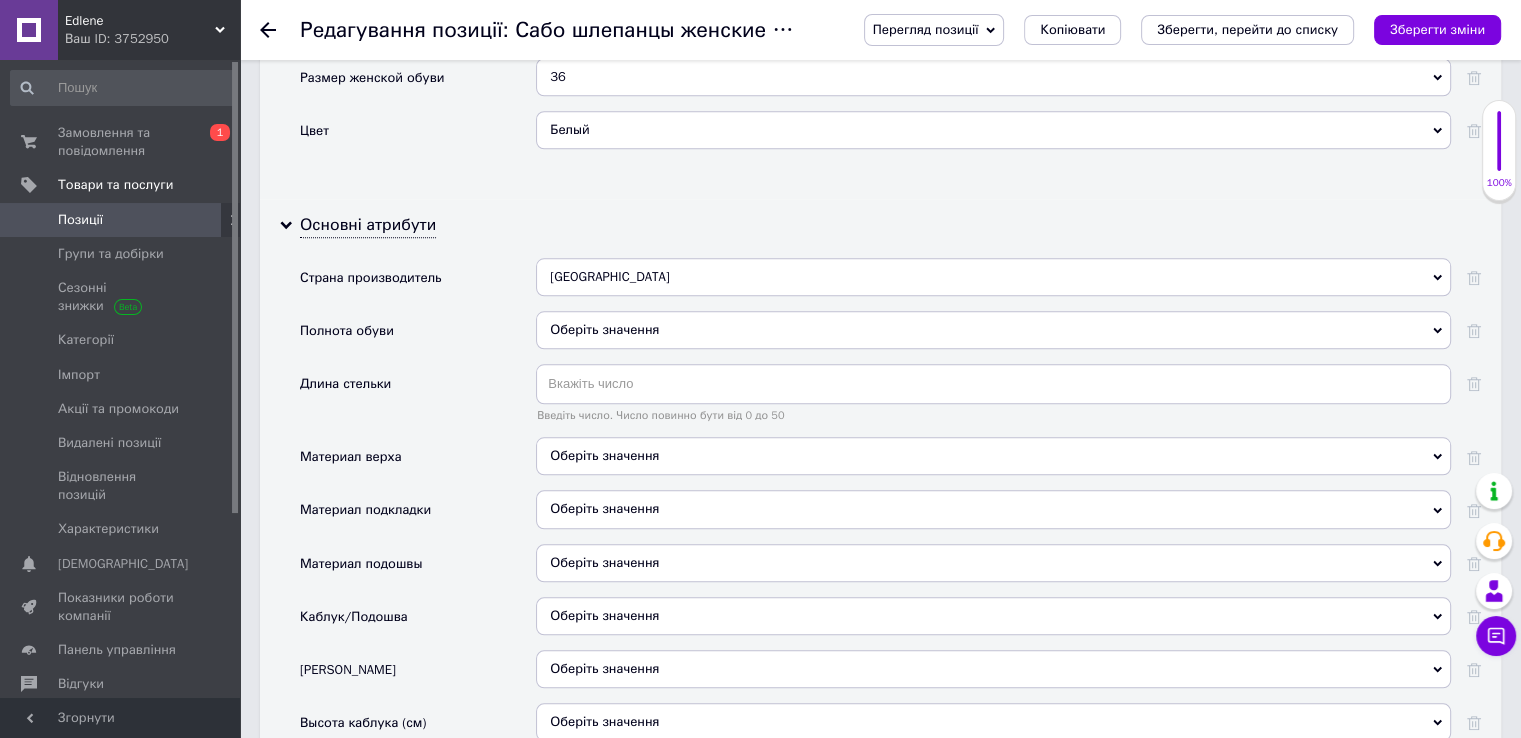 click on "Оберіть значення" at bounding box center (993, 330) 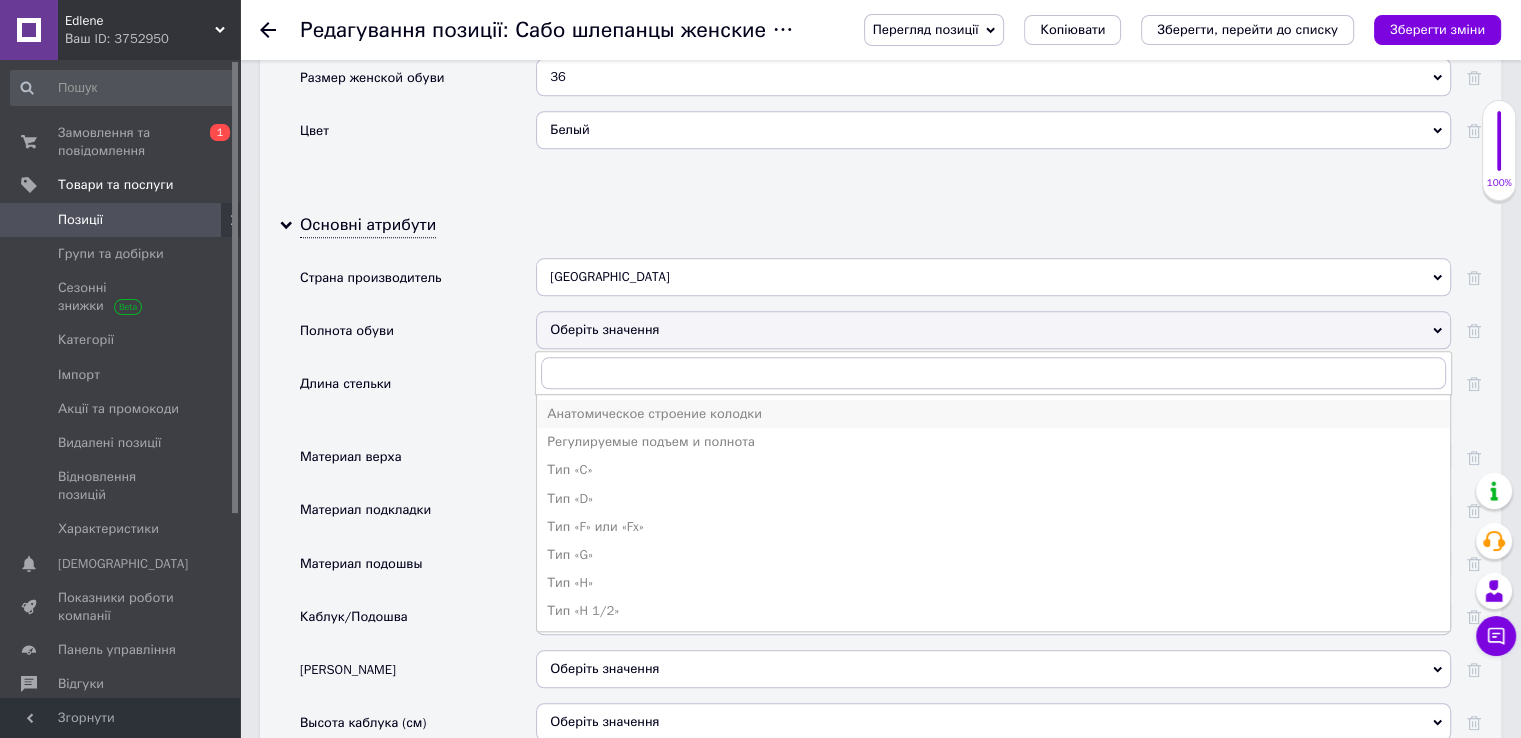 click on "Анатомическое строение колодки" at bounding box center (993, 414) 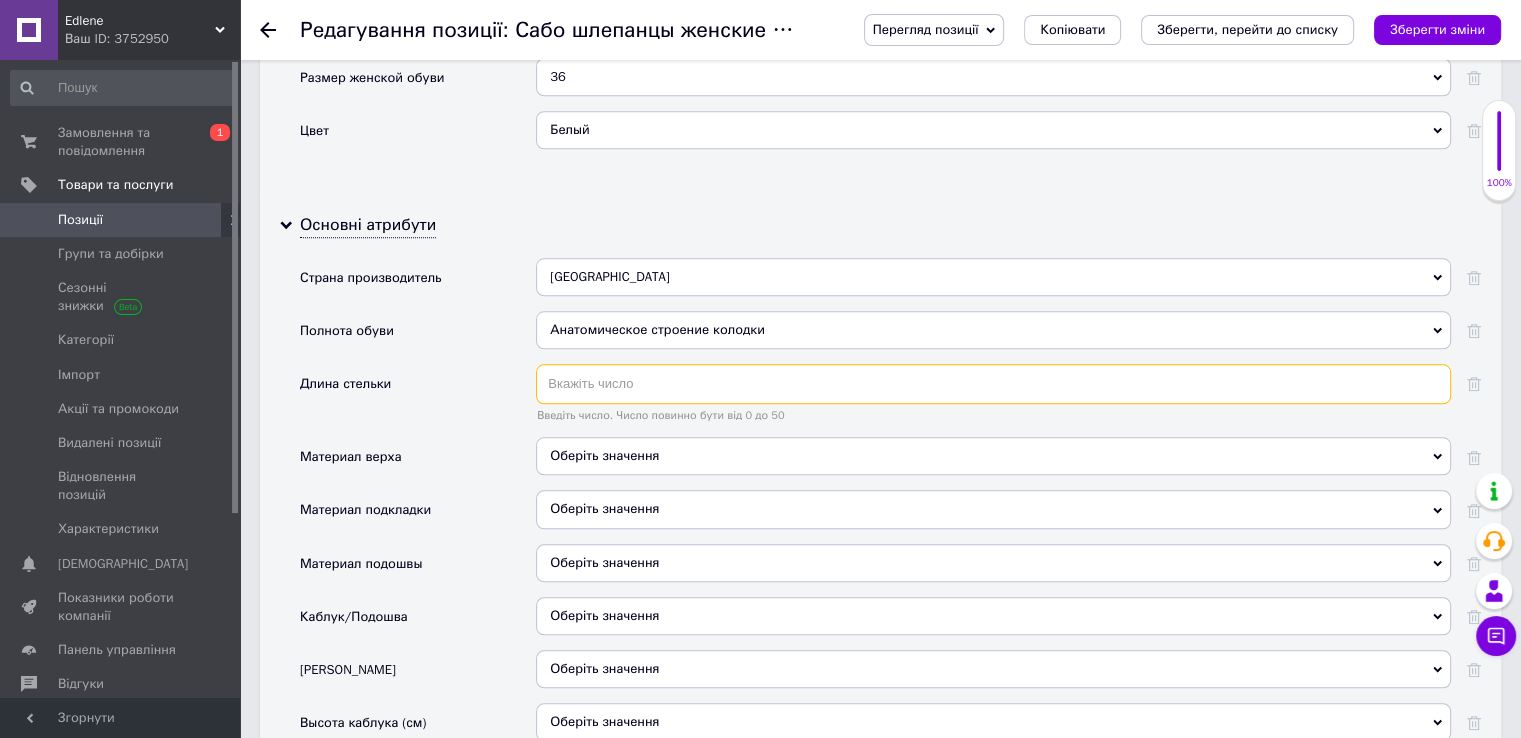 click at bounding box center [993, 384] 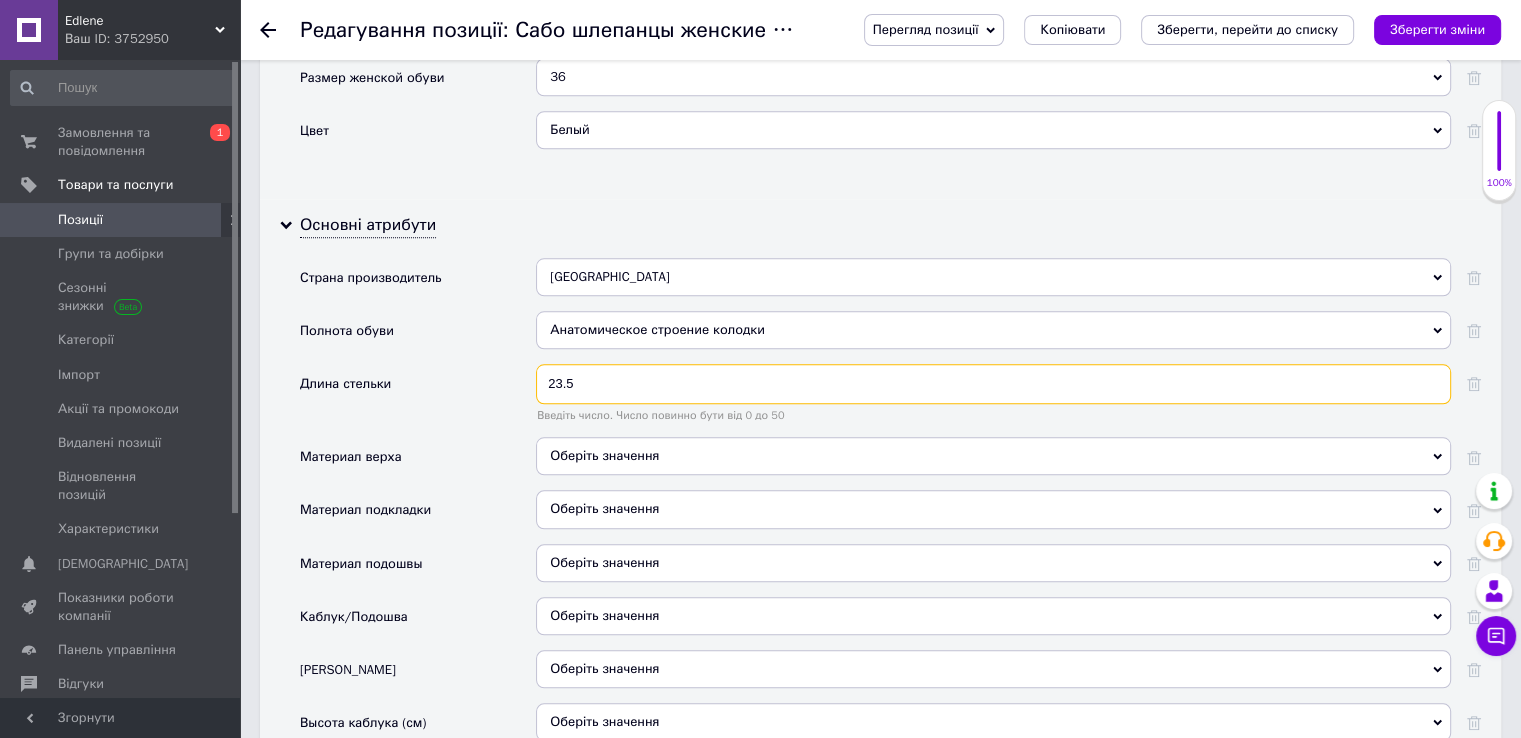 type on "23.5" 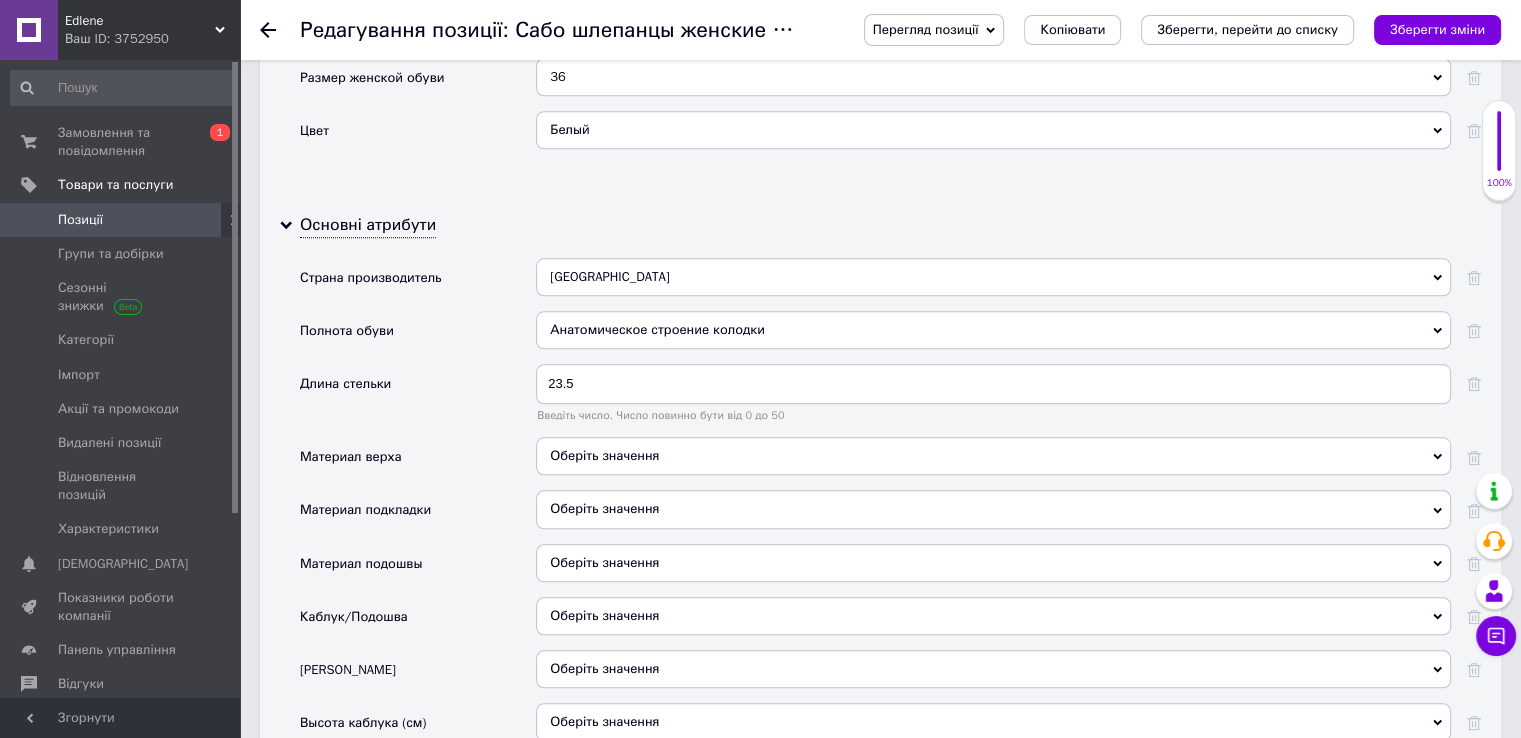 click on "Оберіть значення" at bounding box center (993, 456) 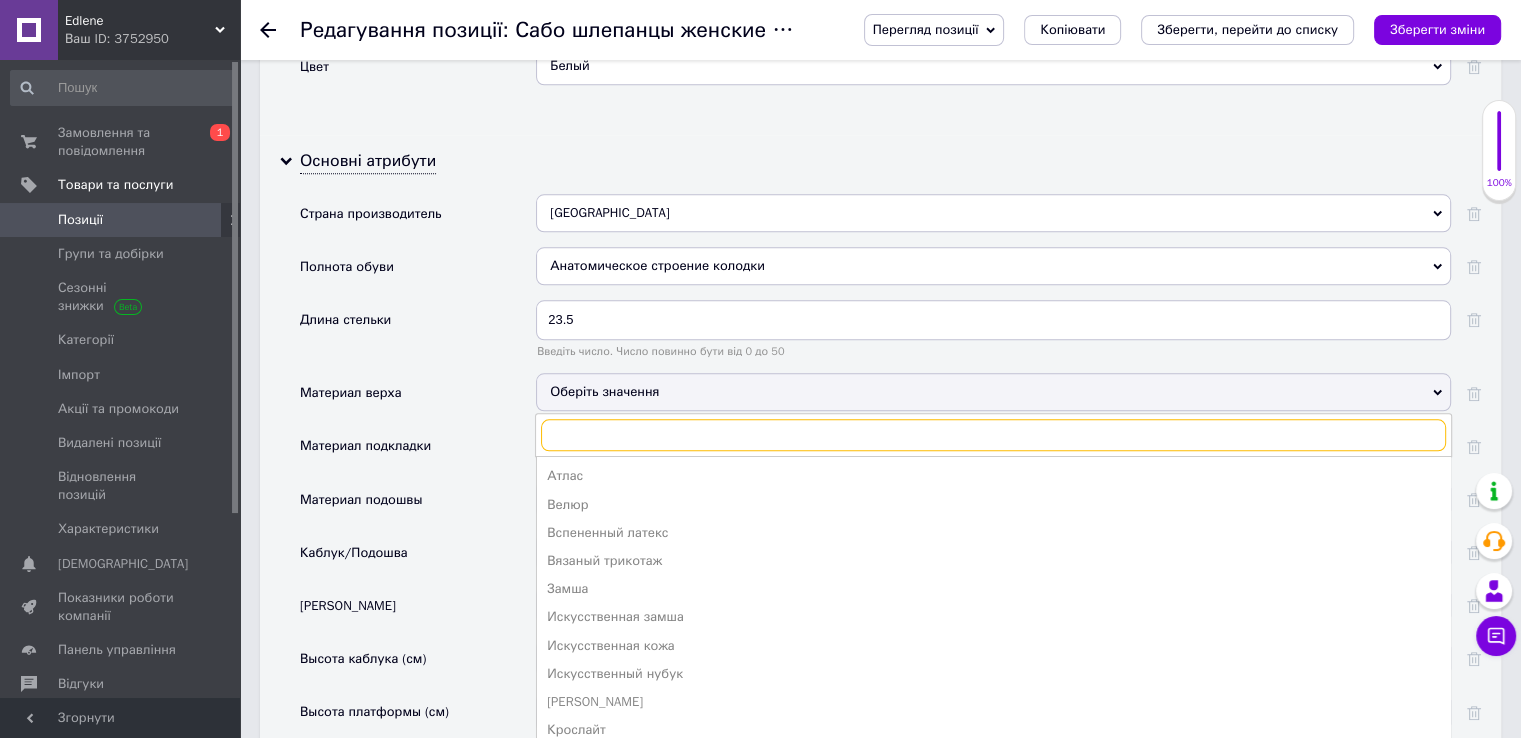 scroll, scrollTop: 2100, scrollLeft: 0, axis: vertical 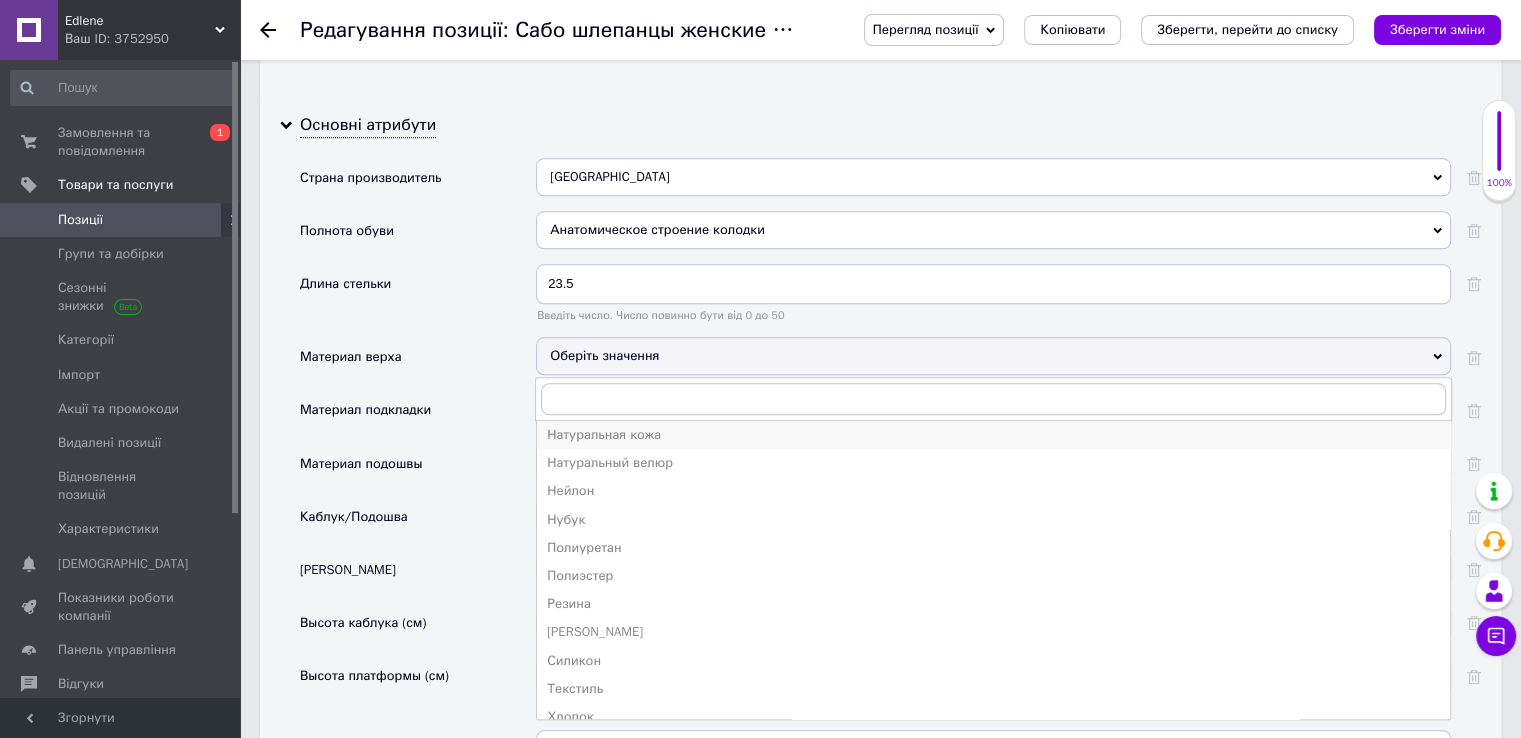 click on "Натуральная кожа" at bounding box center (993, 435) 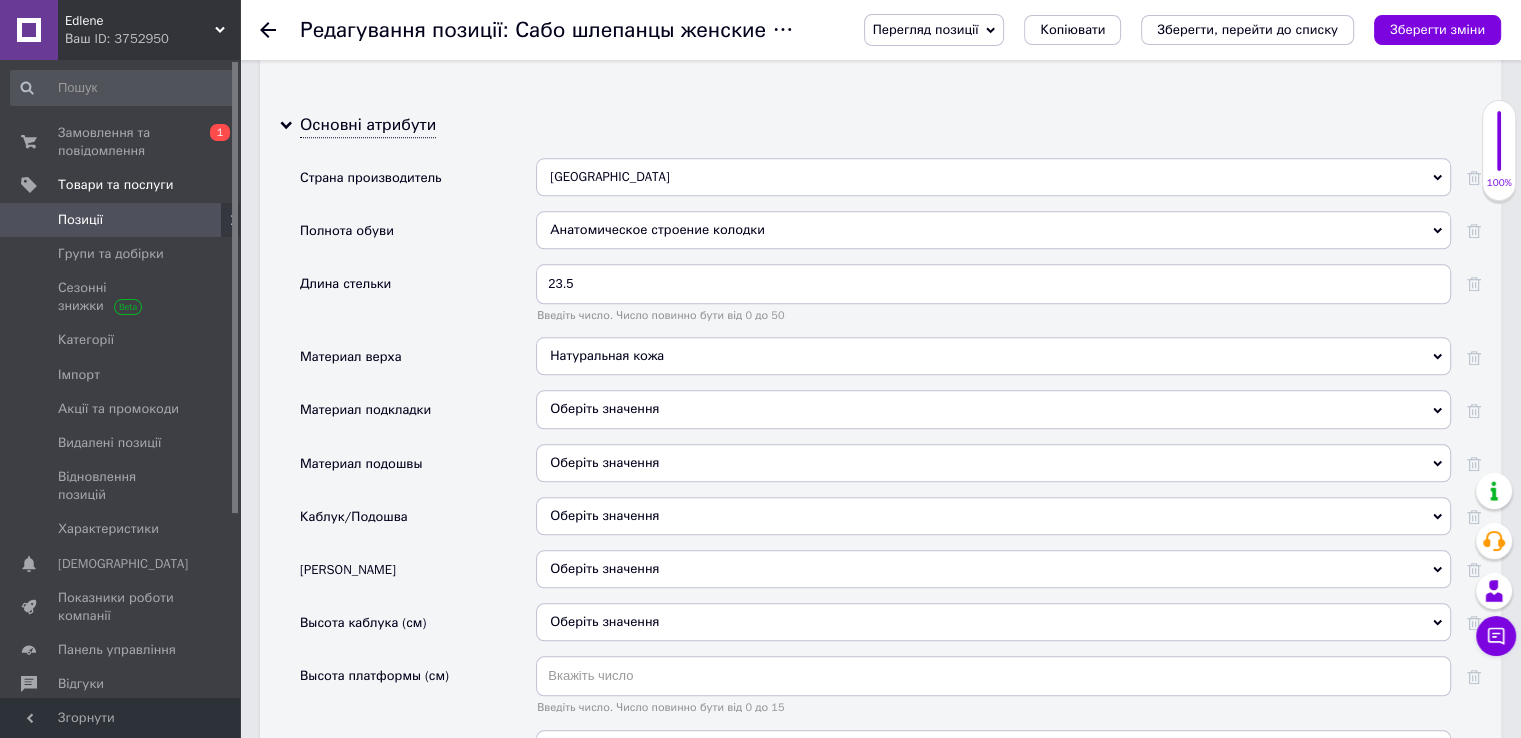 click on "Оберіть значення" at bounding box center (993, 409) 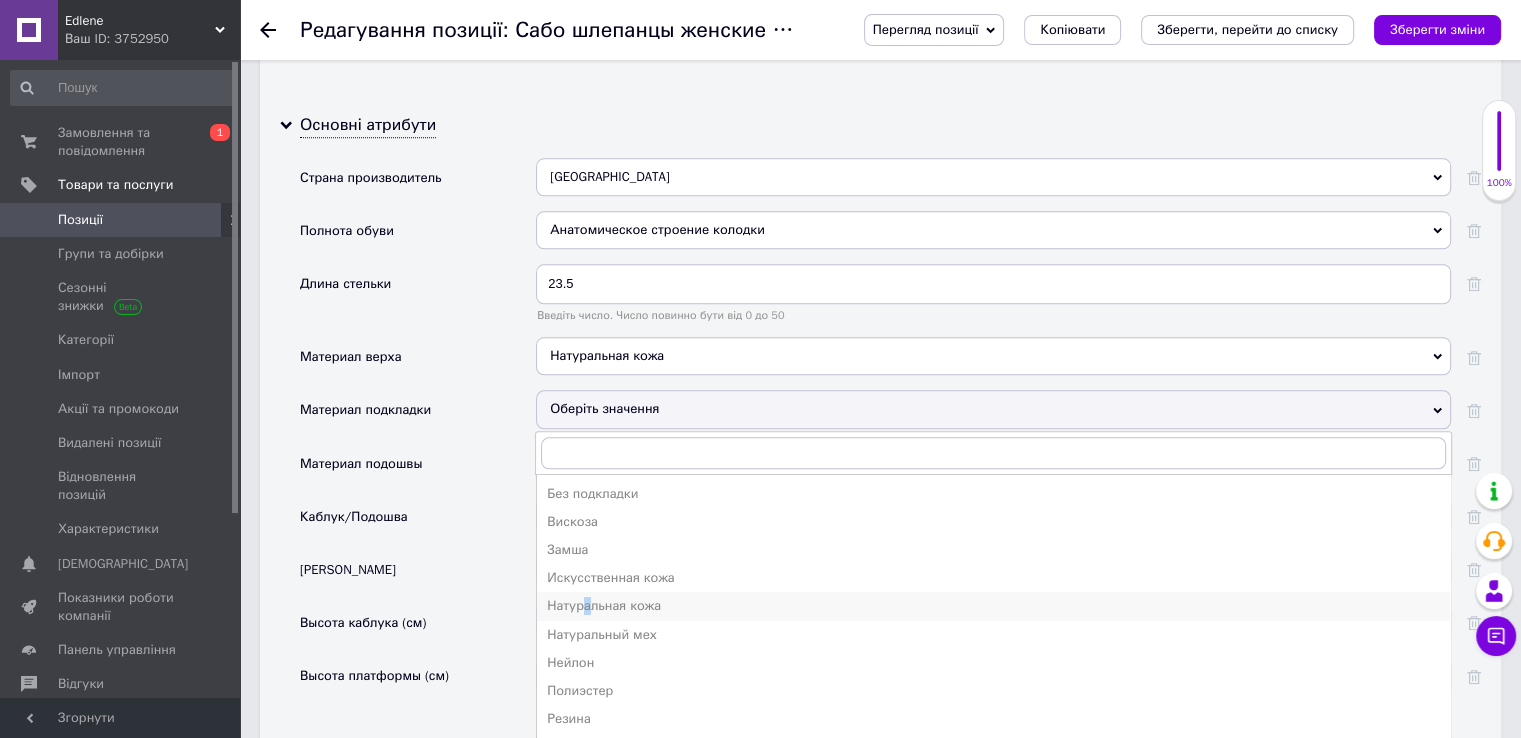 click on "Натуральная кожа" at bounding box center (993, 606) 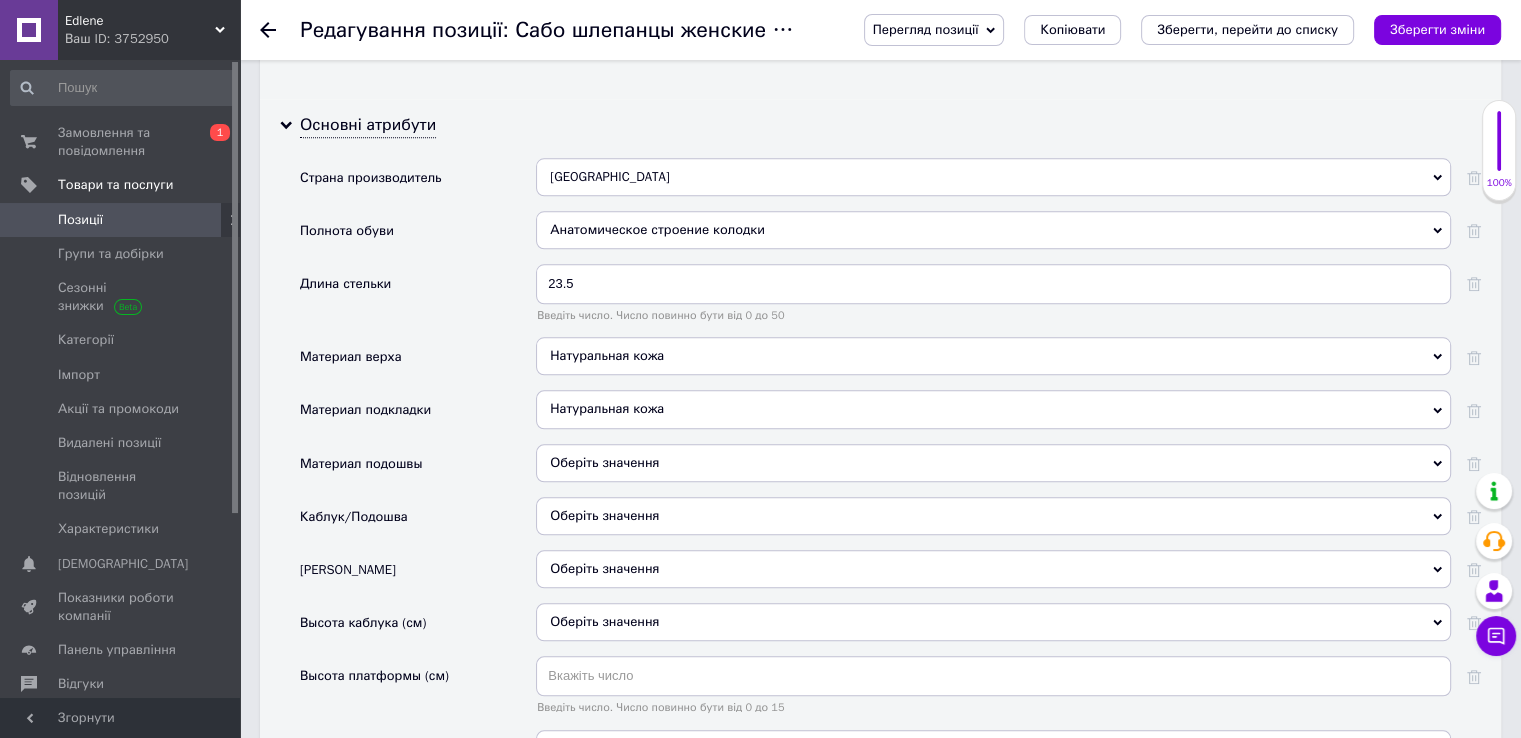 click on "Оберіть значення" at bounding box center [993, 463] 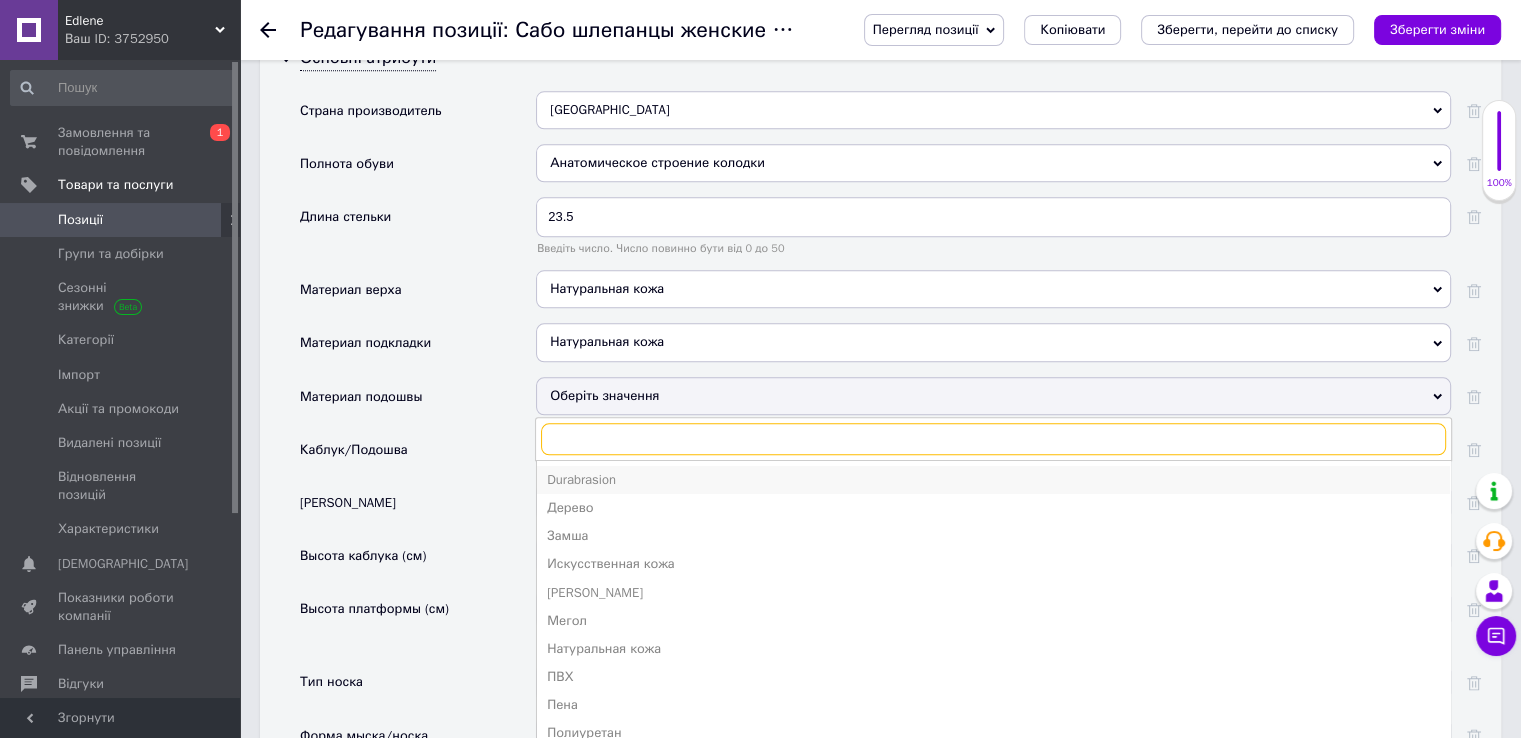 scroll, scrollTop: 2200, scrollLeft: 0, axis: vertical 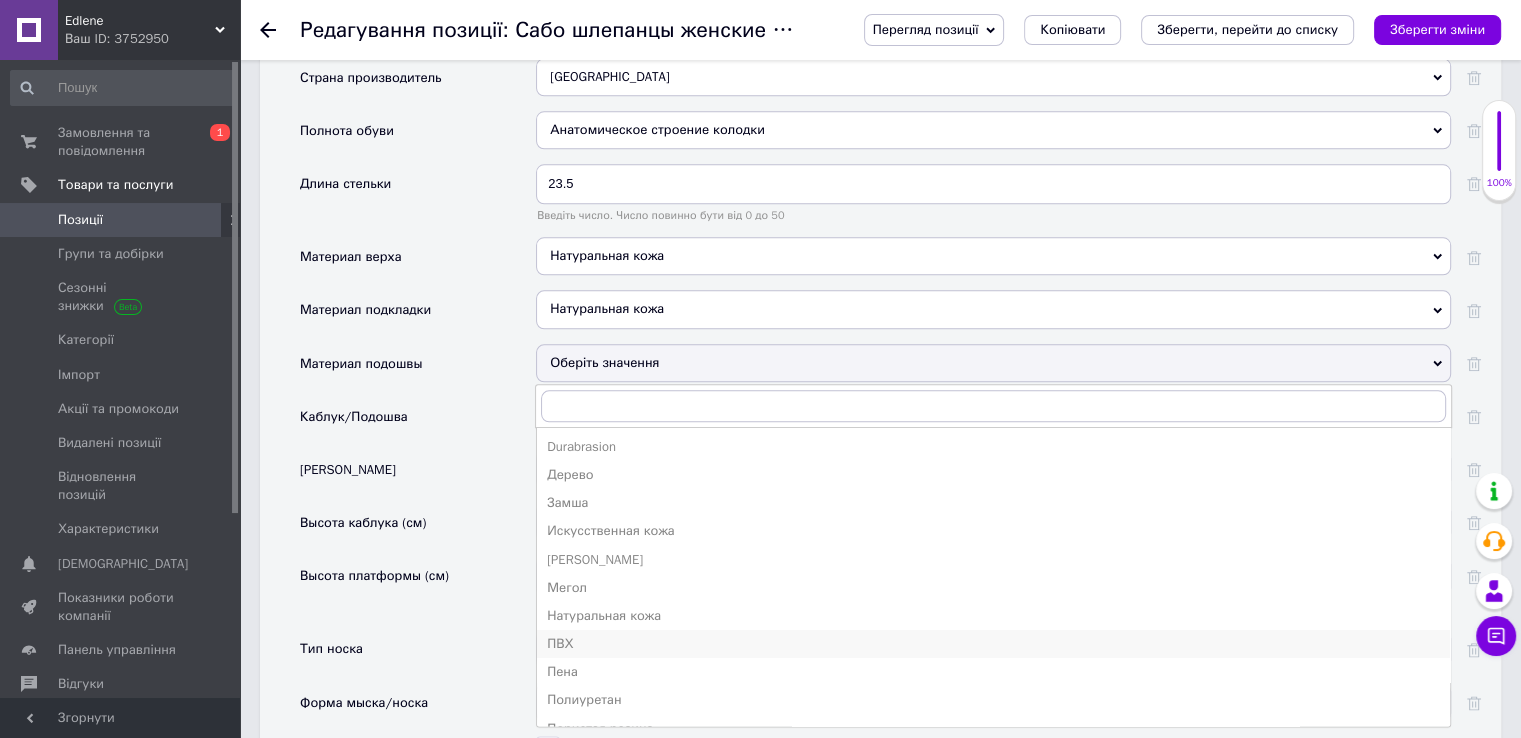 click on "ПВХ" at bounding box center (993, 644) 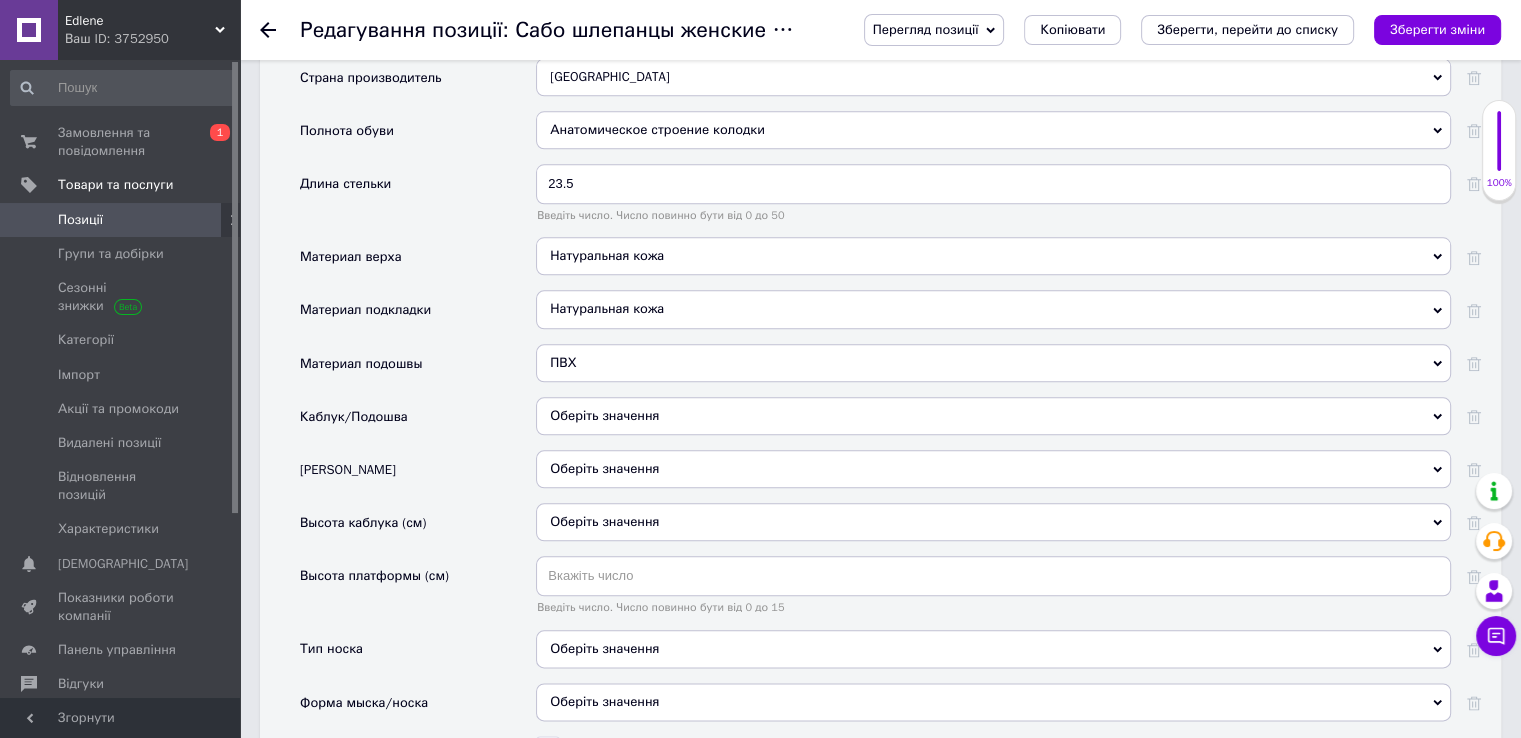 click on "Оберіть значення" at bounding box center [993, 416] 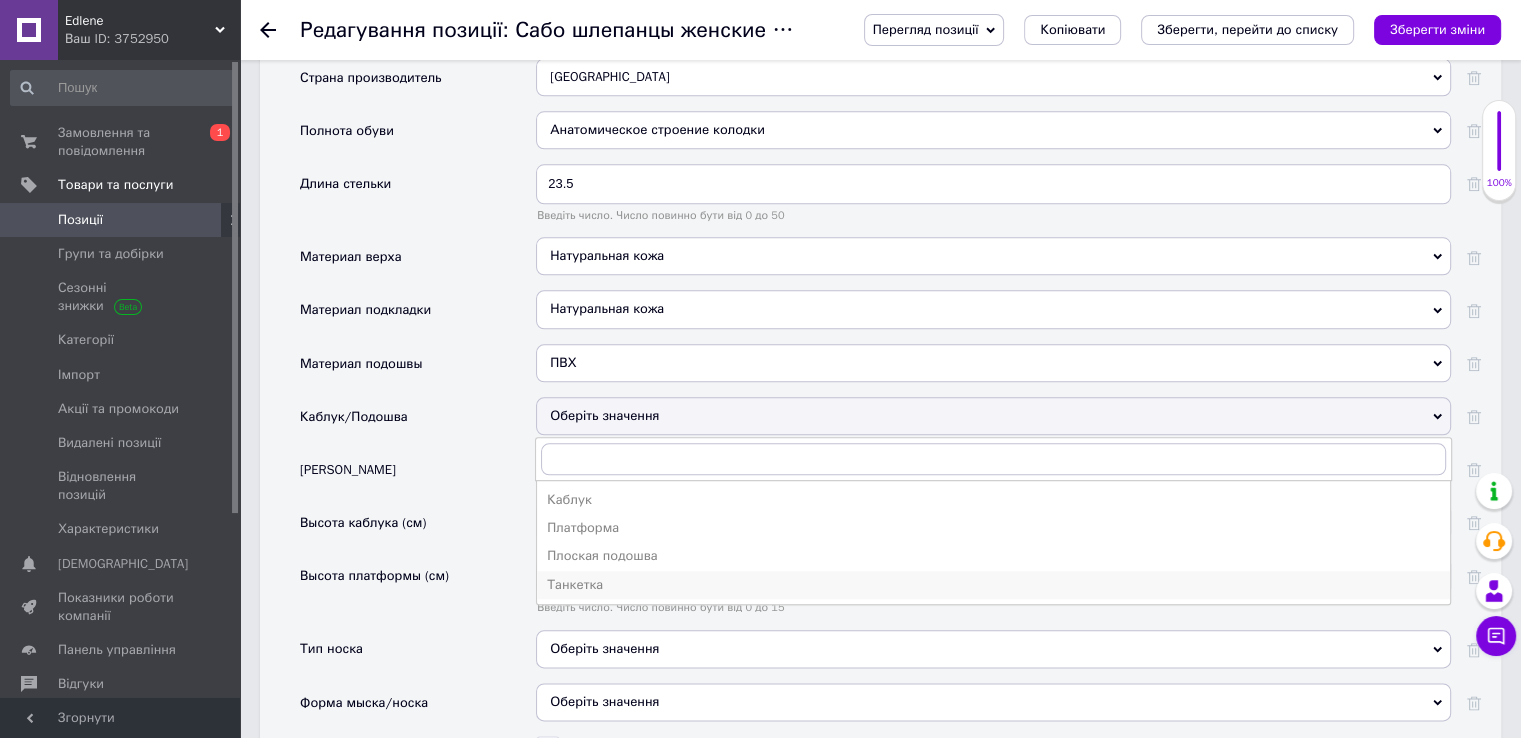 click on "Танкетка" at bounding box center [993, 585] 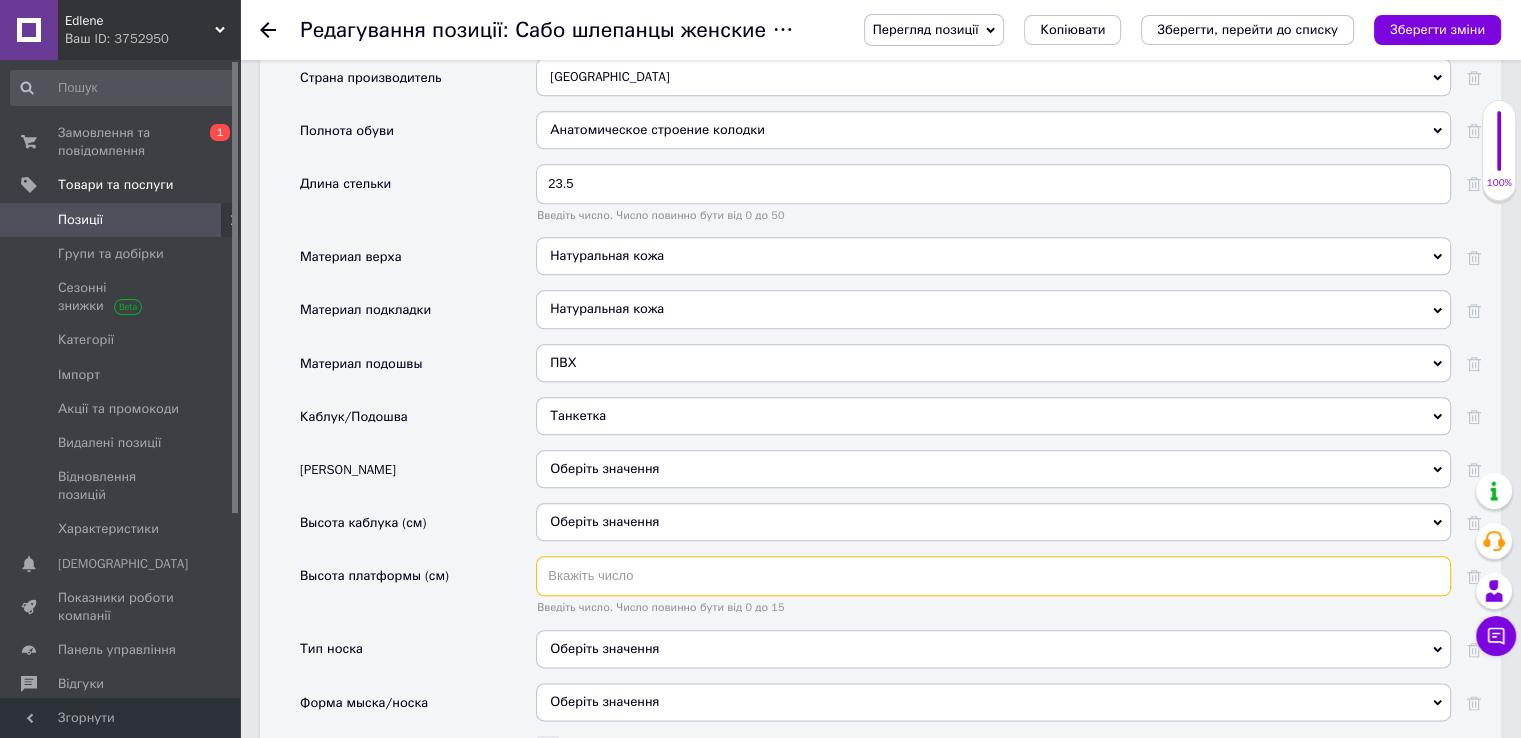click at bounding box center [993, 576] 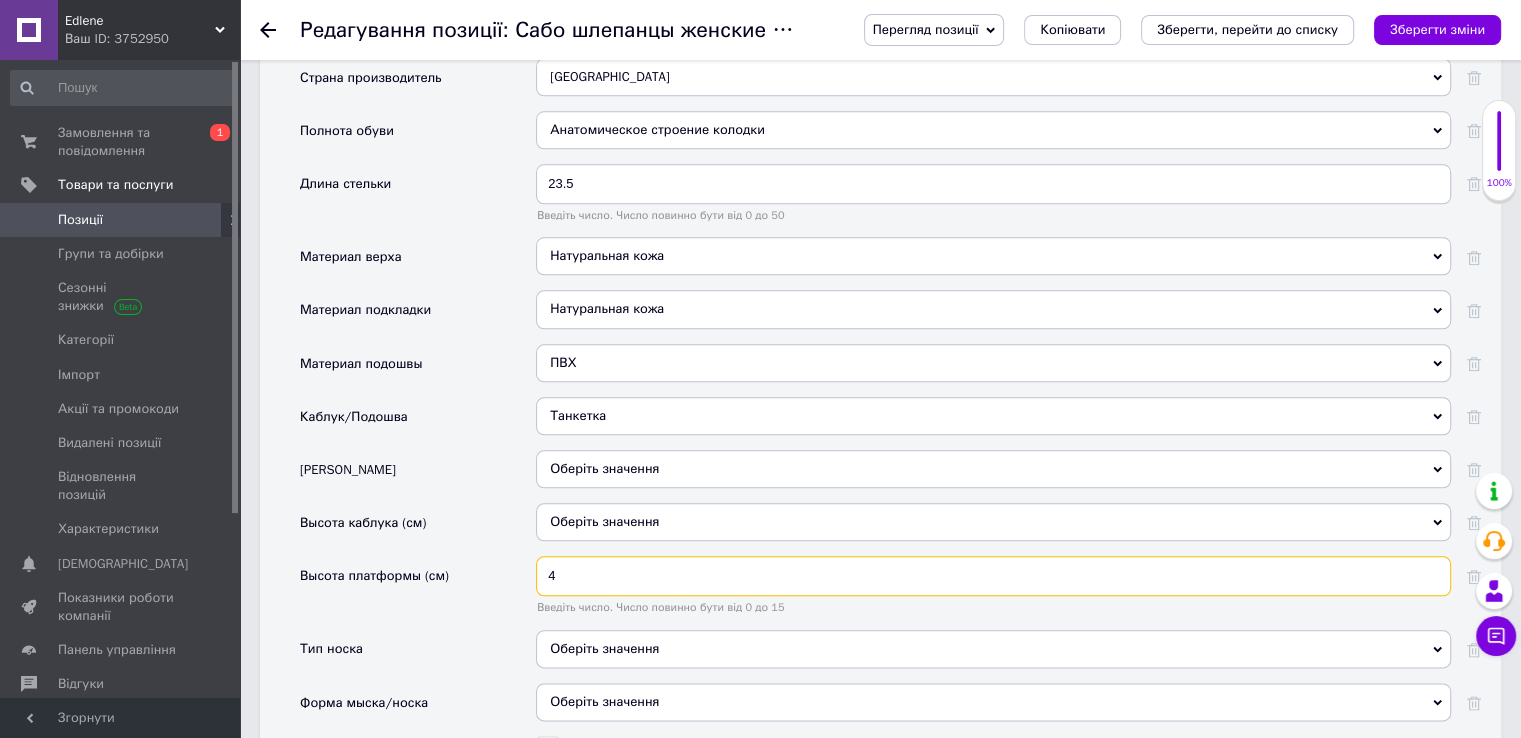 scroll, scrollTop: 2400, scrollLeft: 0, axis: vertical 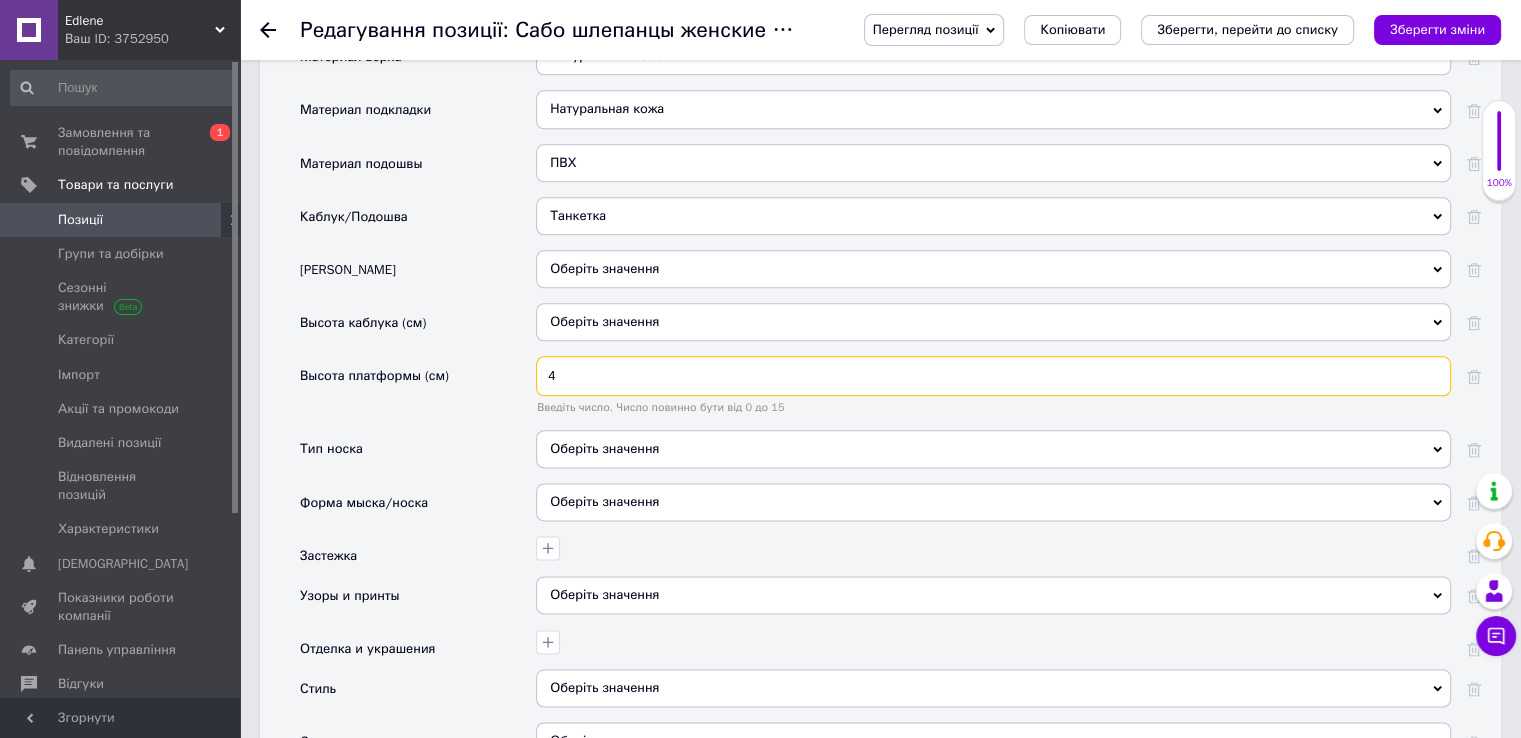 type on "4" 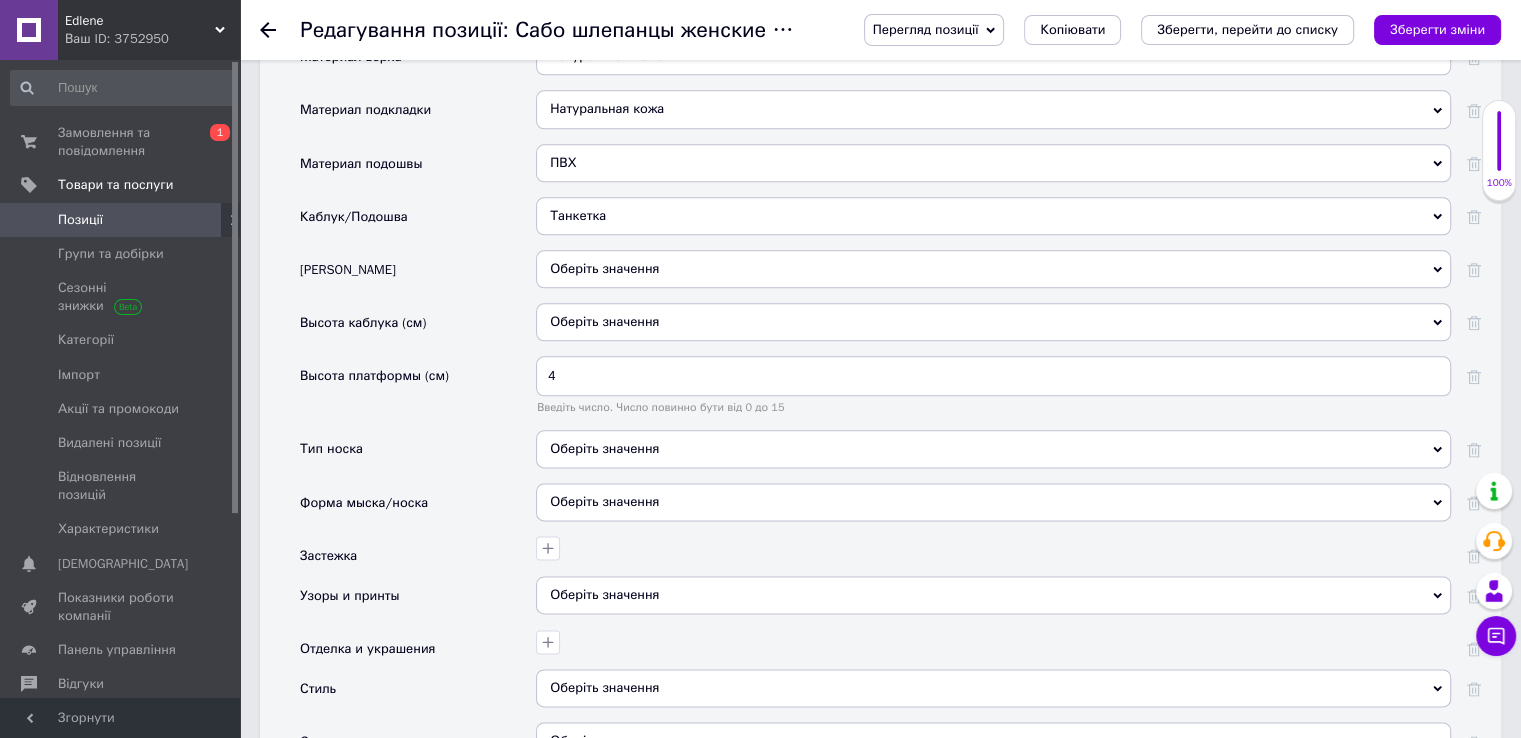 click on "Оберіть значення" at bounding box center [993, 449] 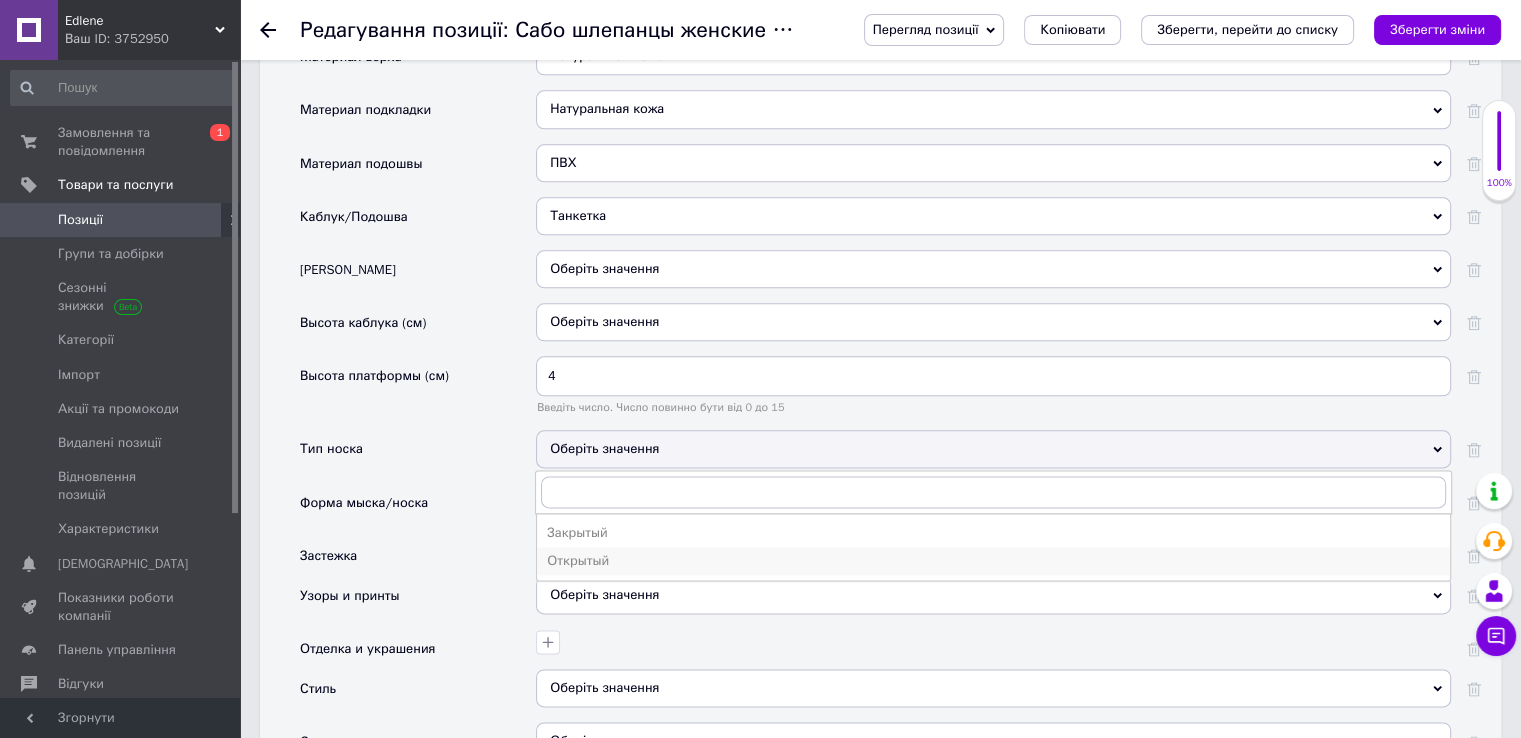 click on "Открытый" at bounding box center (993, 561) 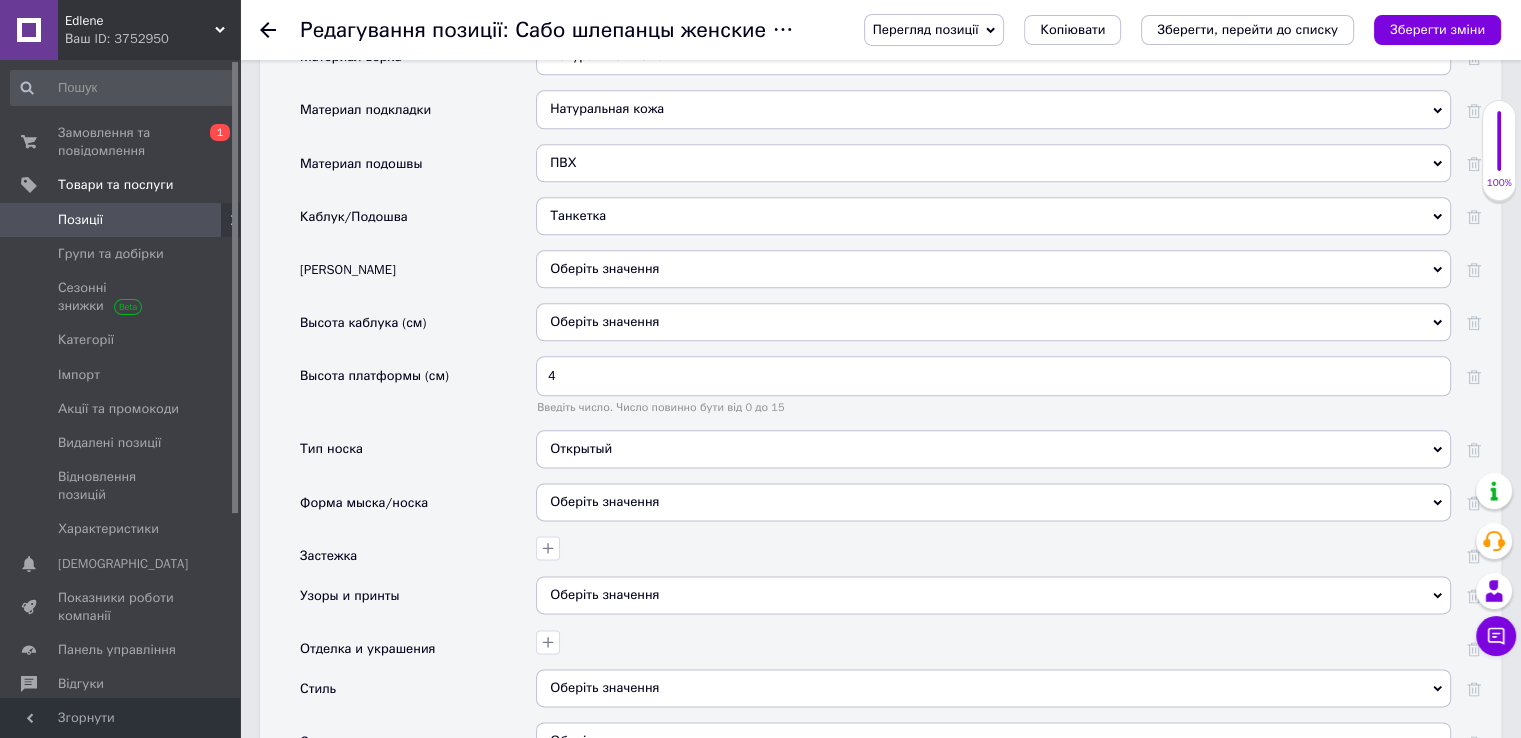click on "Оберіть значення" at bounding box center (993, 502) 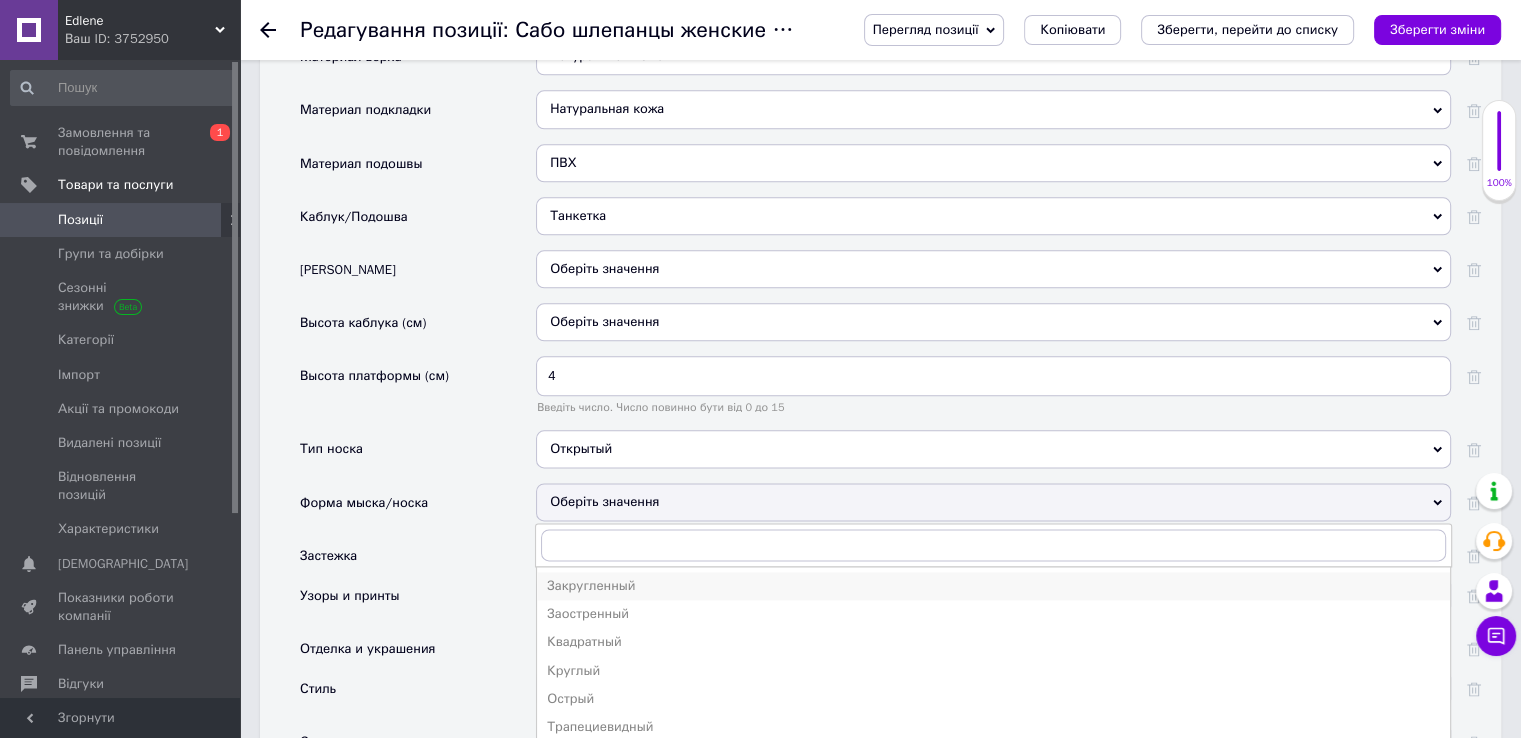 click on "Закругленный" at bounding box center (993, 586) 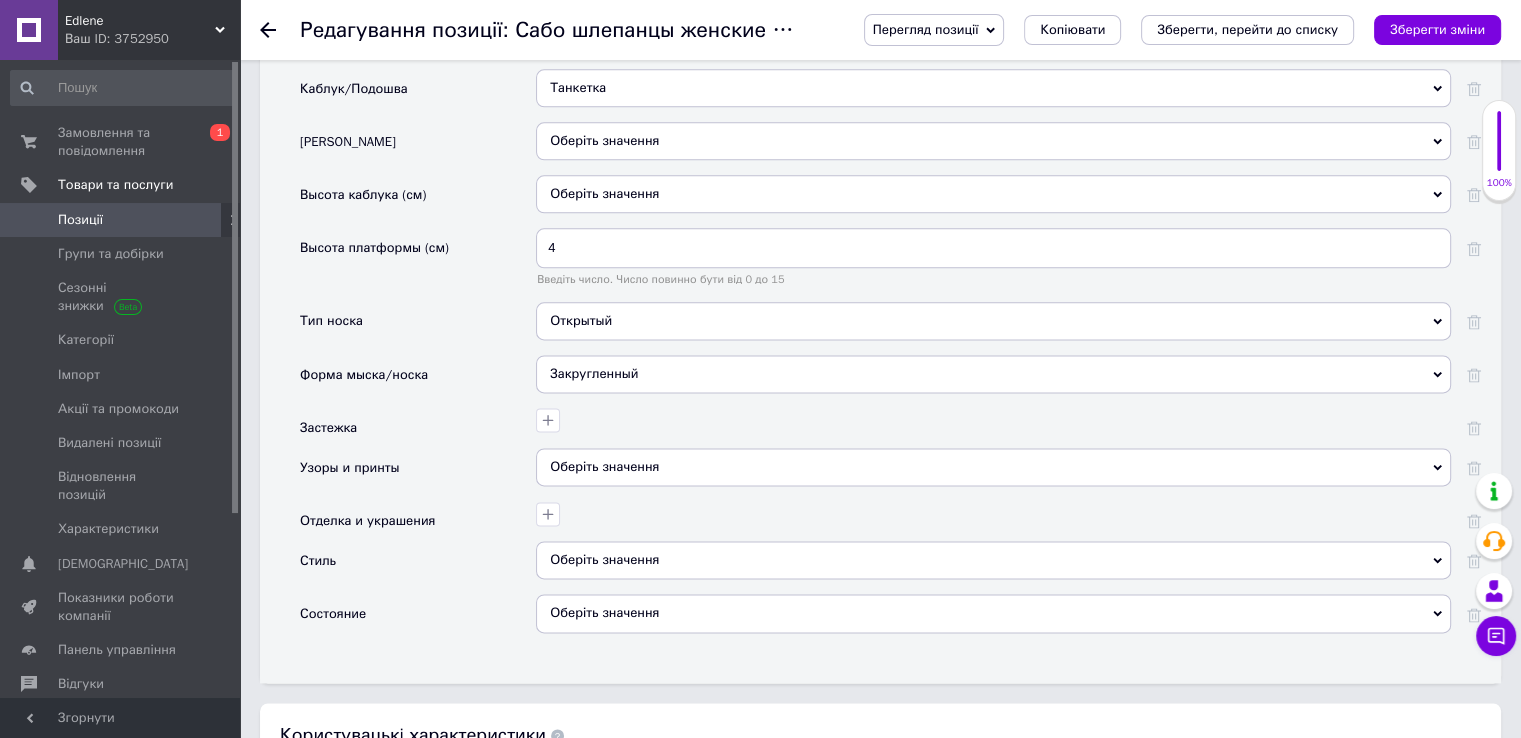 scroll, scrollTop: 2600, scrollLeft: 0, axis: vertical 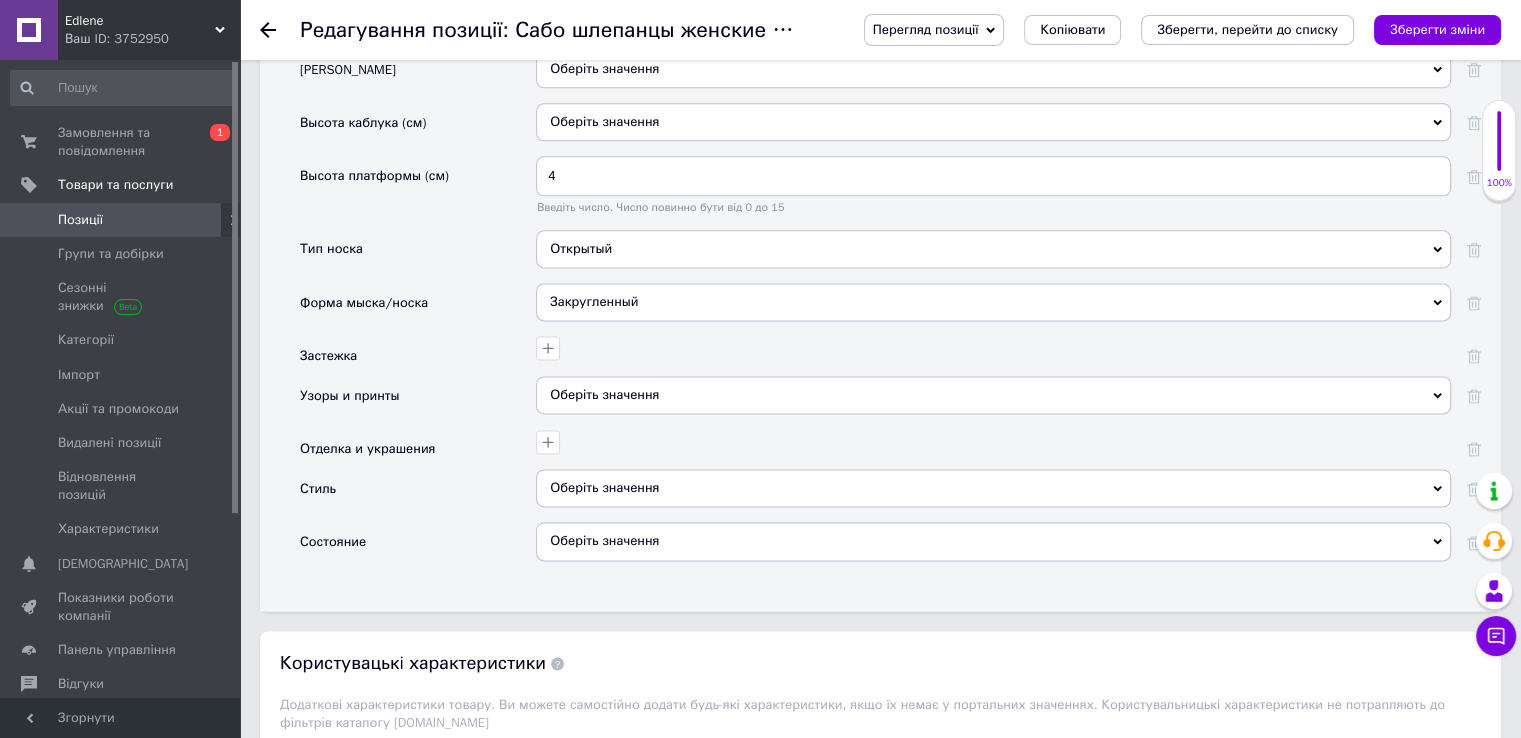 click on "Оберіть значення" at bounding box center [993, 395] 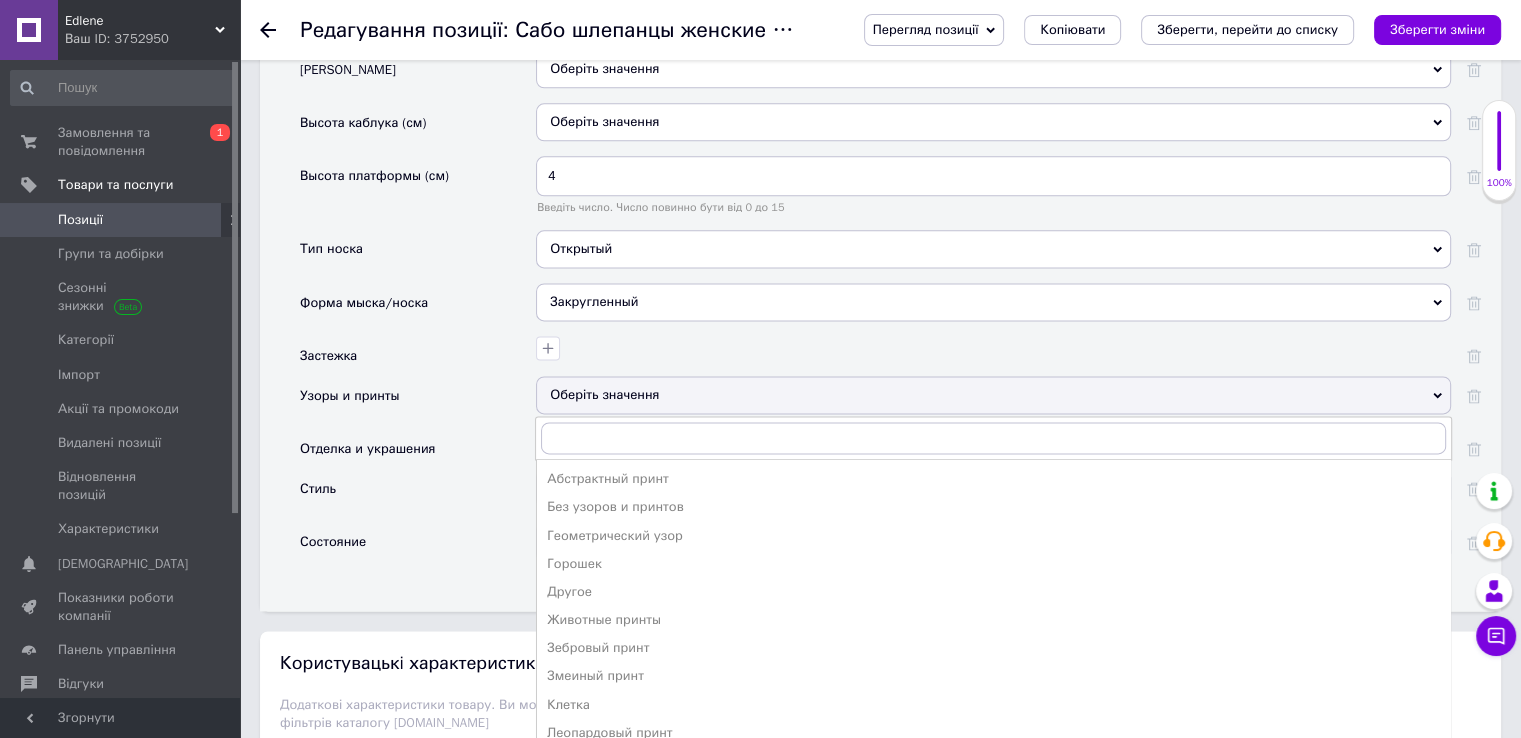 drag, startPoint x: 608, startPoint y: 497, endPoint x: 604, endPoint y: 481, distance: 16.492422 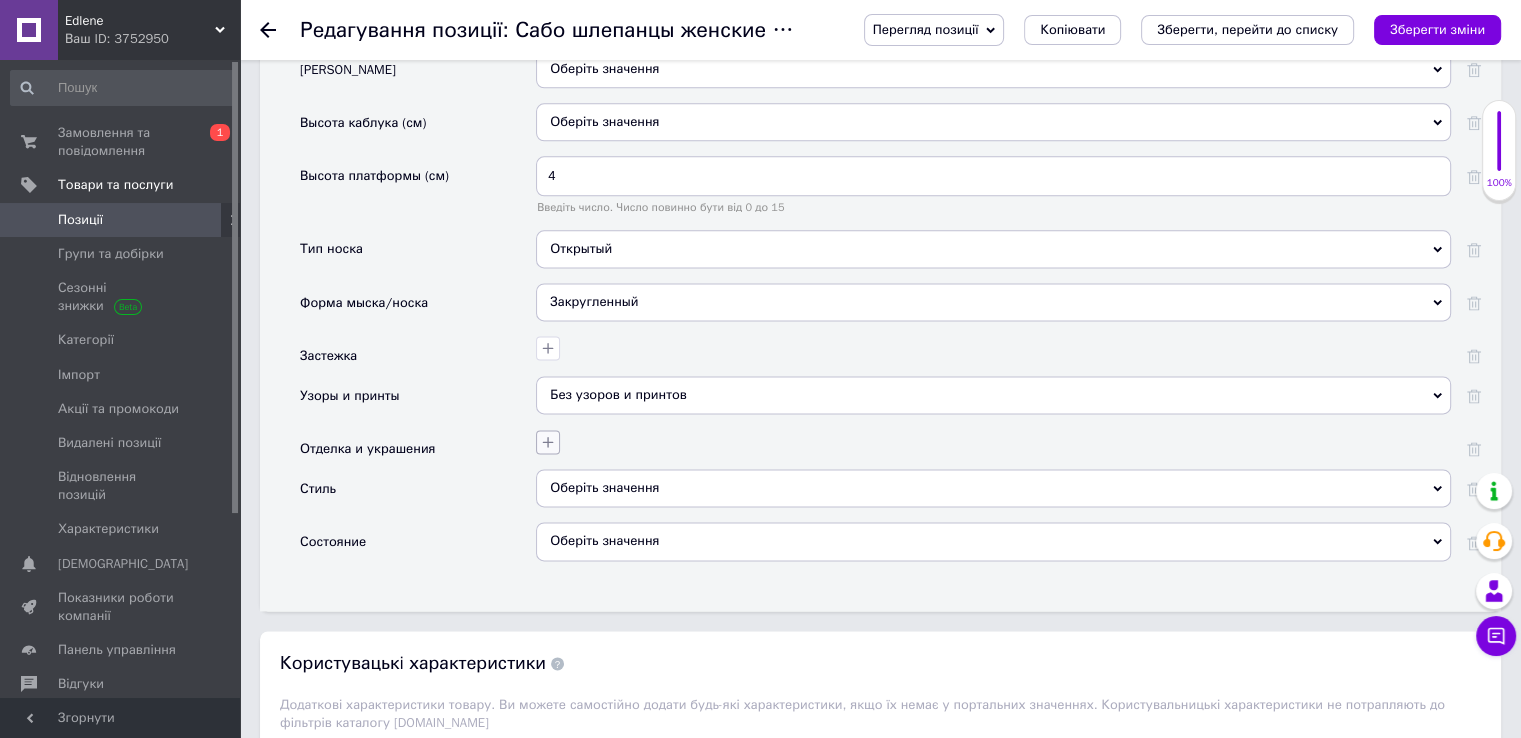 click 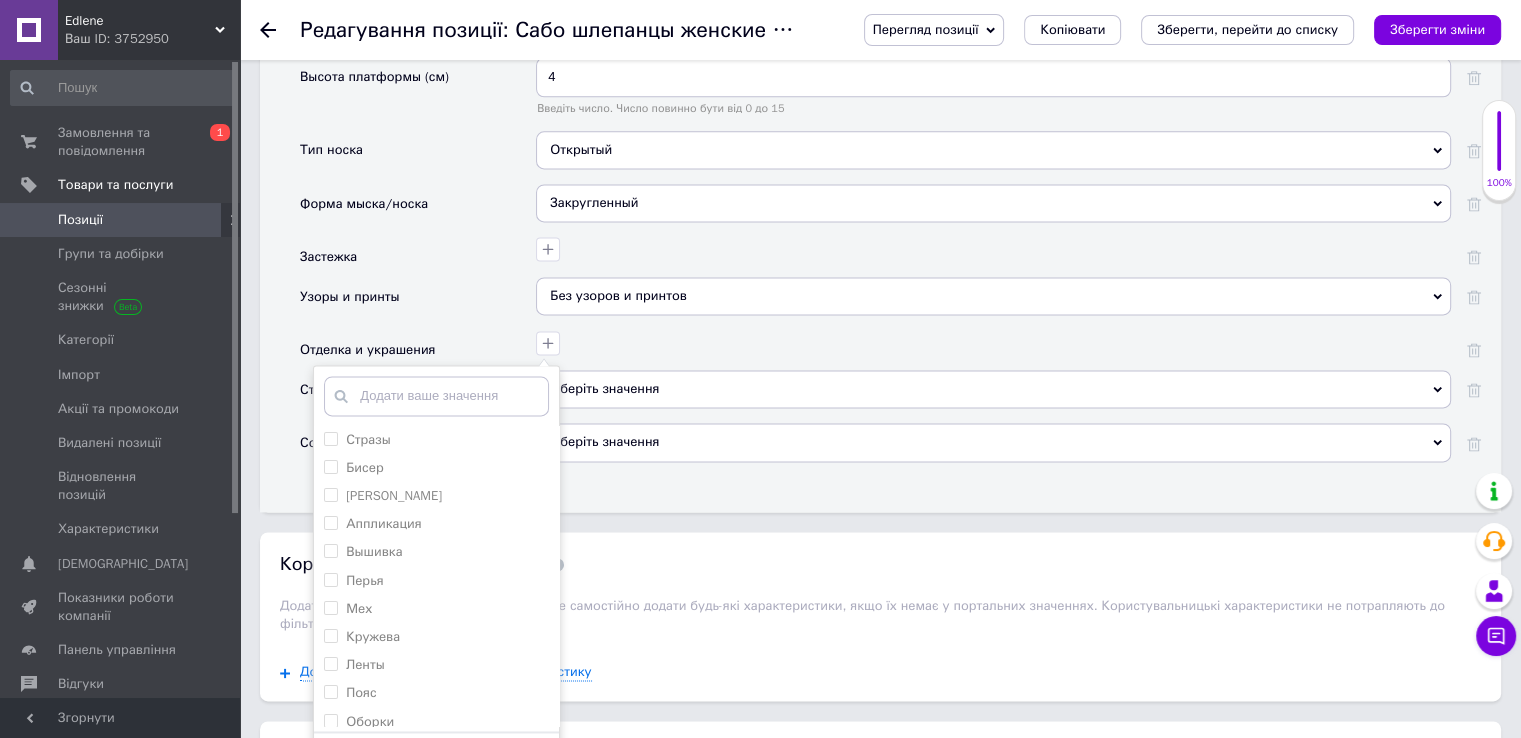 scroll, scrollTop: 2800, scrollLeft: 0, axis: vertical 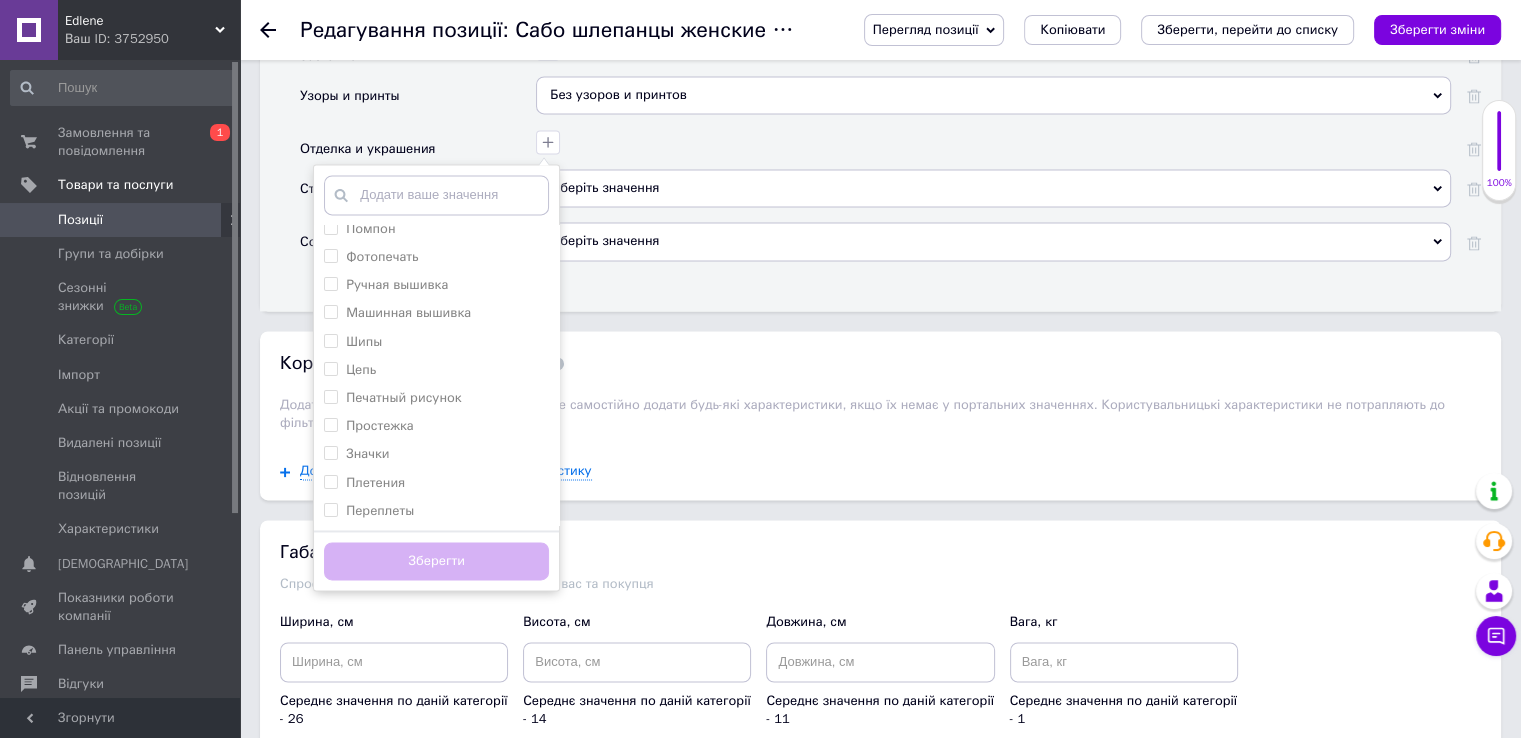 click on "Користувацькi характеристики Додаткові характеристики товару.
Ви можете самостійно додати будь-які характеристики, якщо їх немає
у портальних значеннях. Користувальницькі
характеристики не потрапляють до фільтрів каталогу [DOMAIN_NAME]" at bounding box center (880, 387) 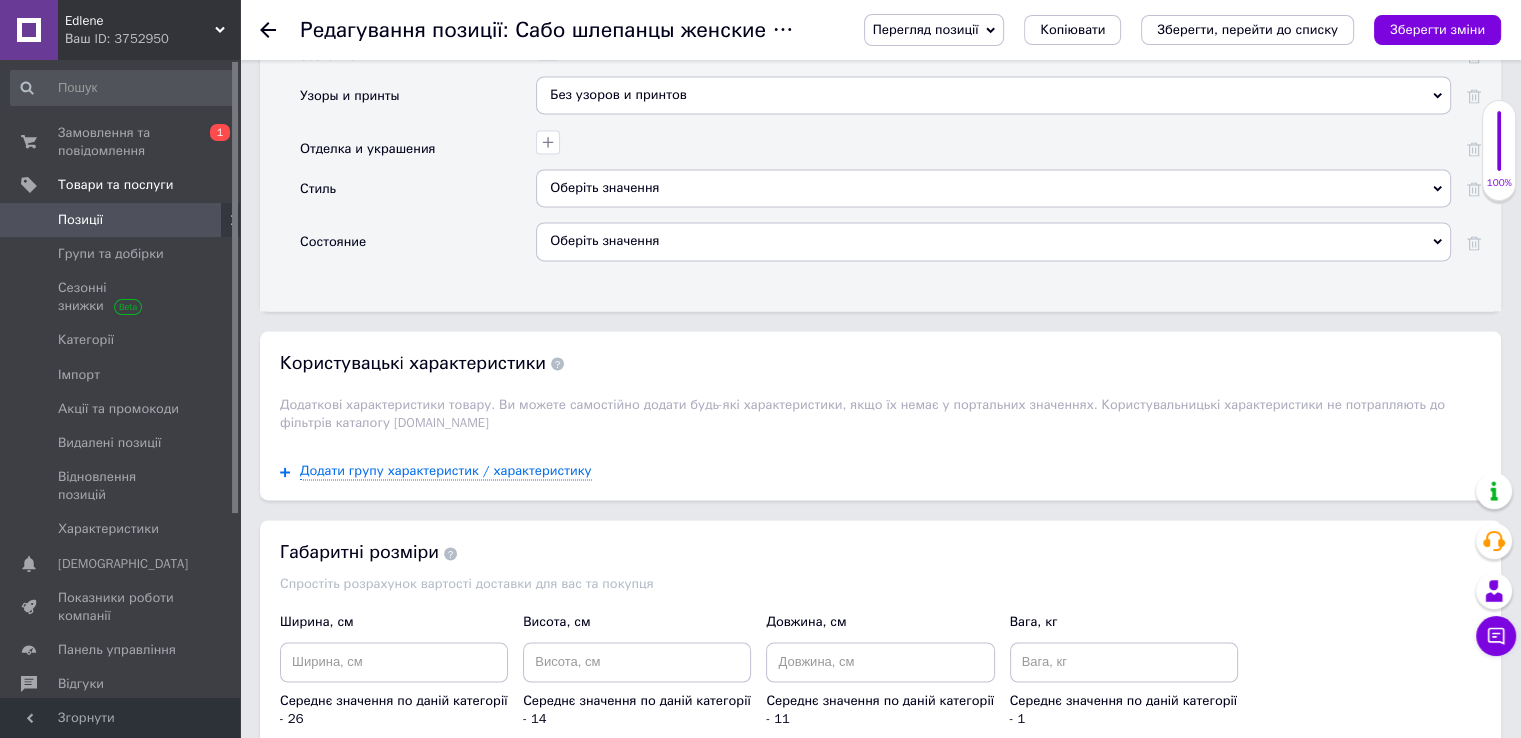 click on "Оберіть значення" at bounding box center (993, 188) 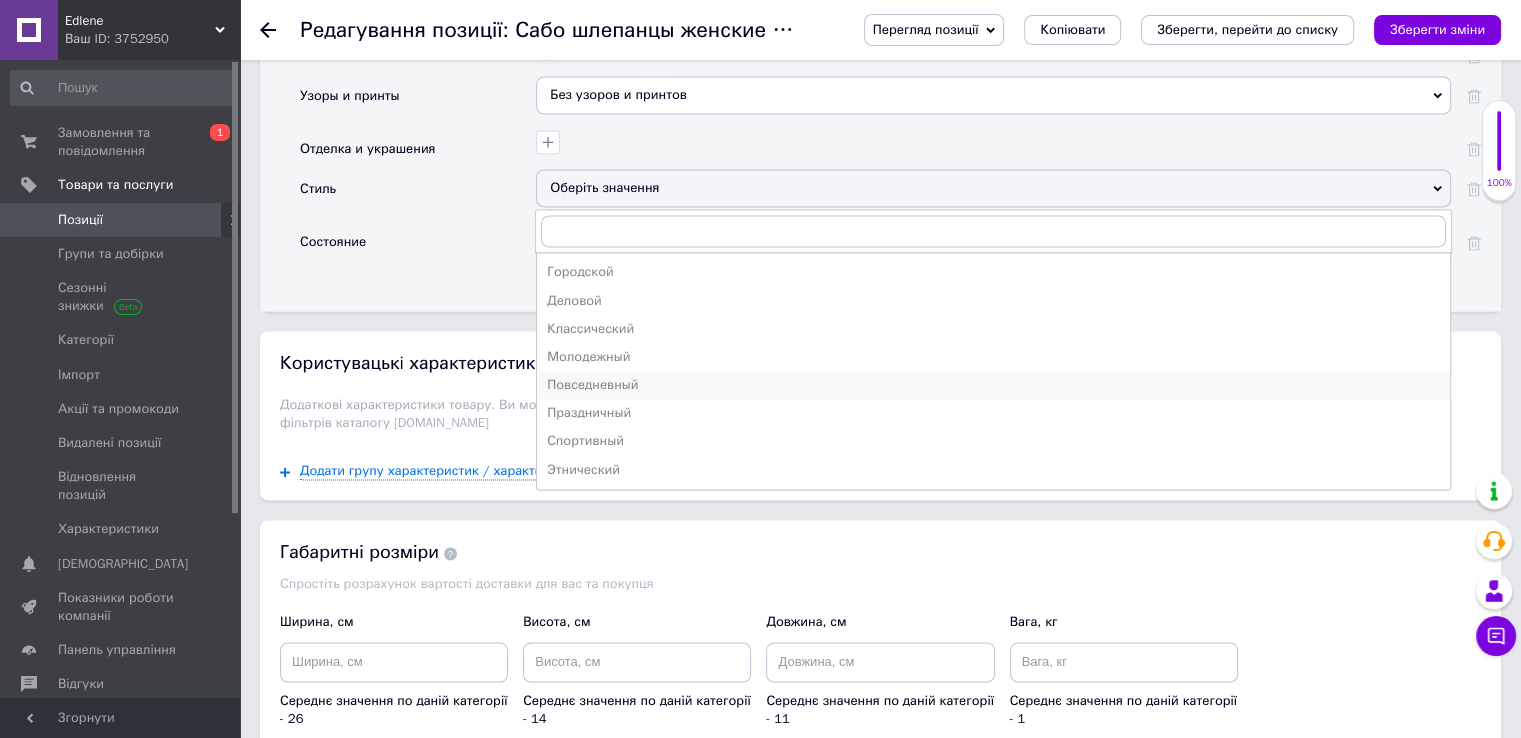 click on "Повседневный" at bounding box center (993, 385) 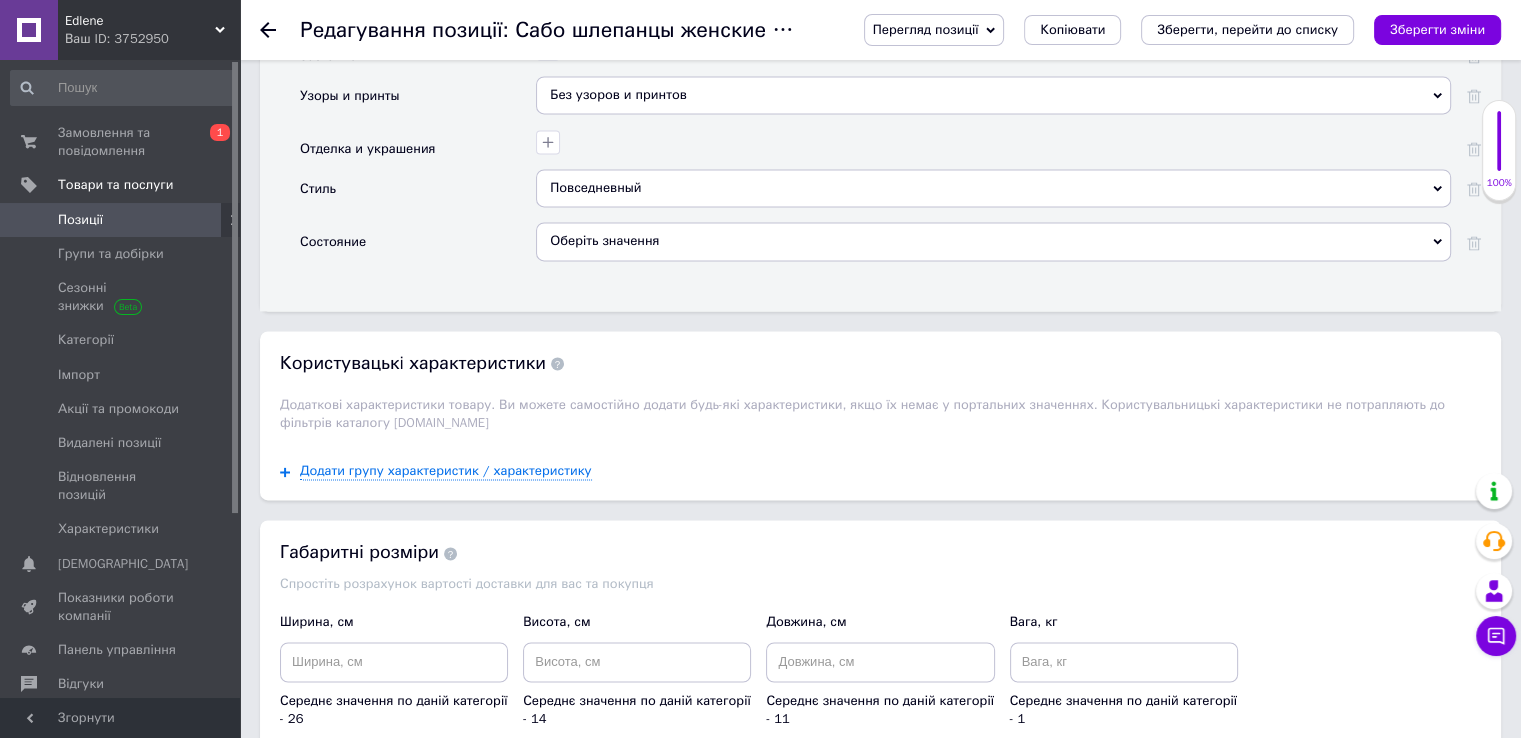 click on "Оберіть значення" at bounding box center [993, 241] 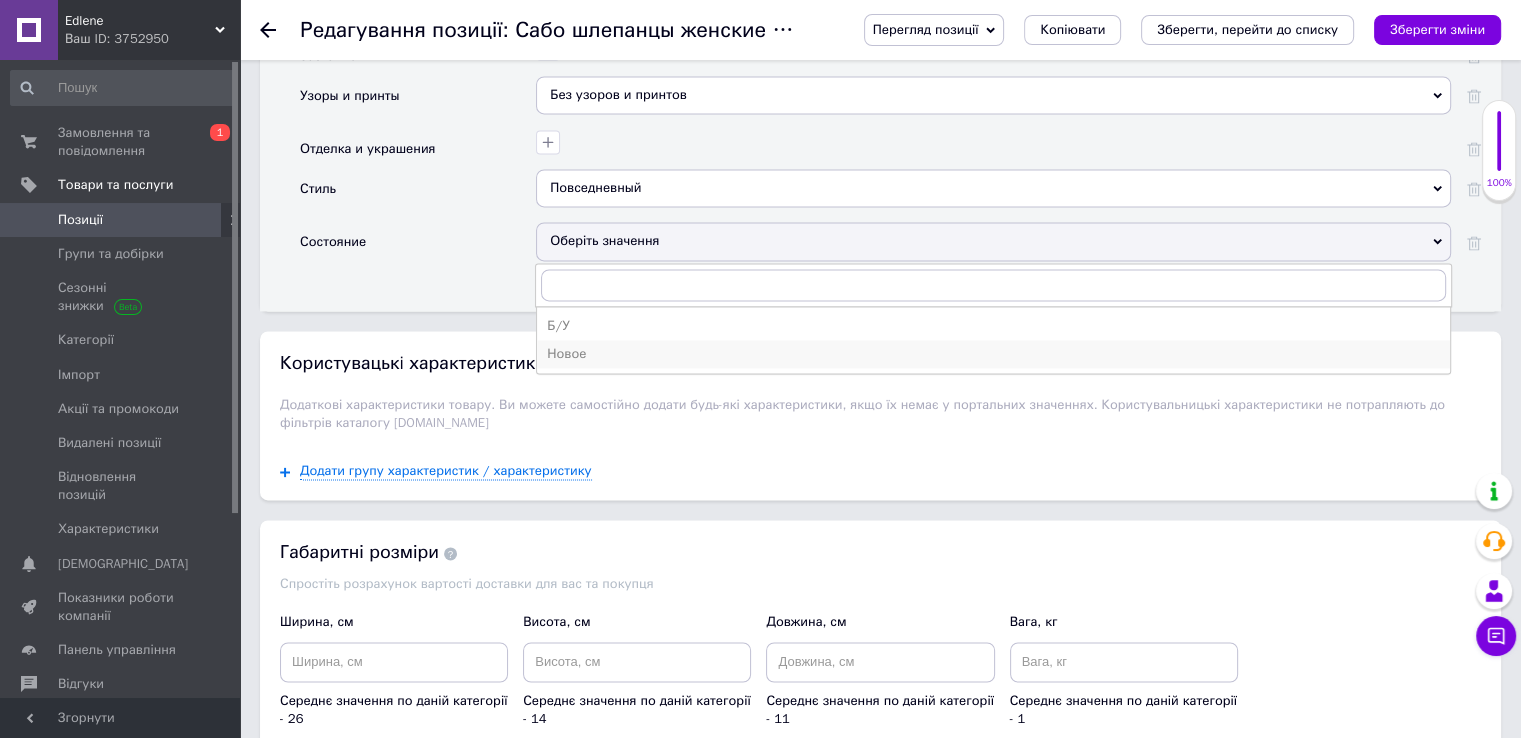 click on "Новое" at bounding box center (993, 354) 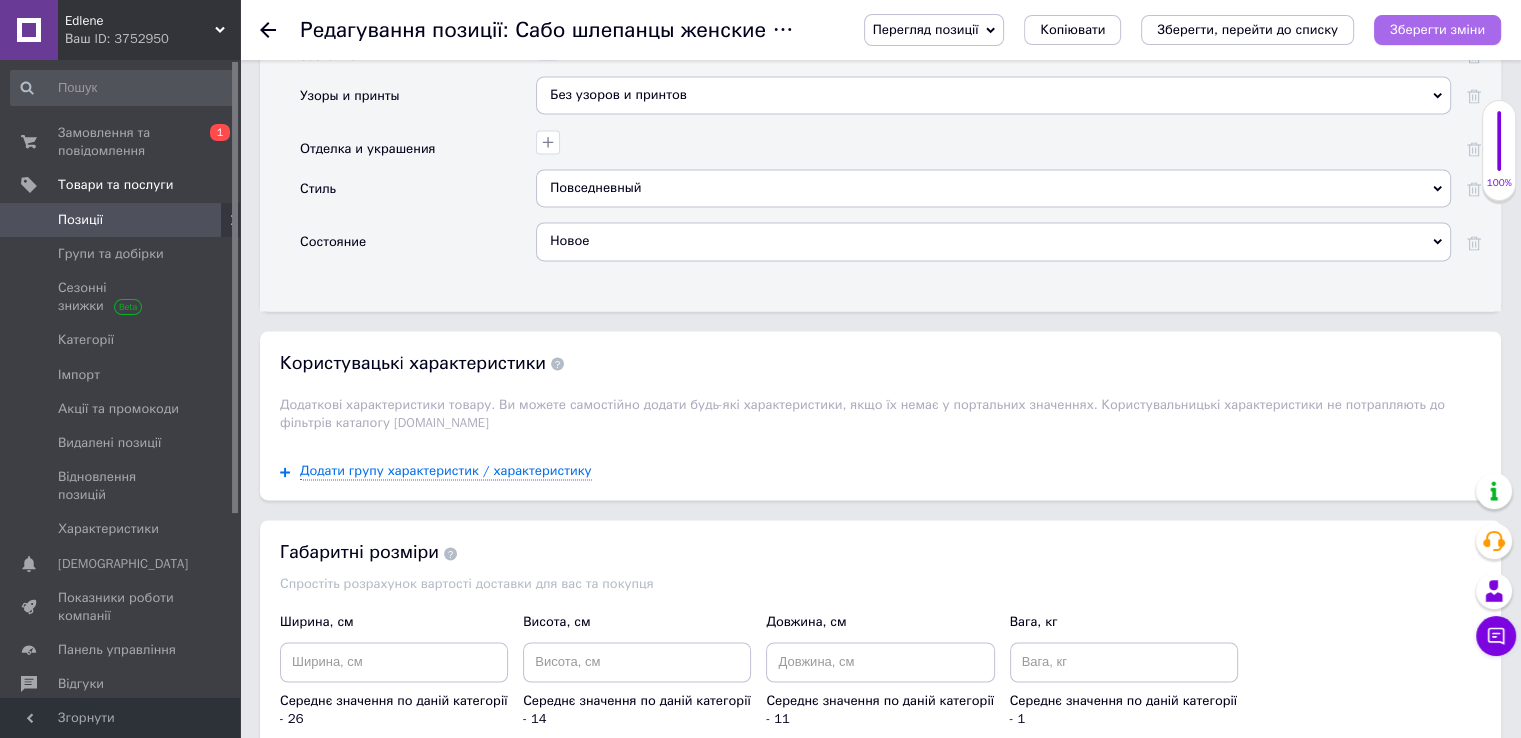 click on "Зберегти зміни" at bounding box center [1437, 29] 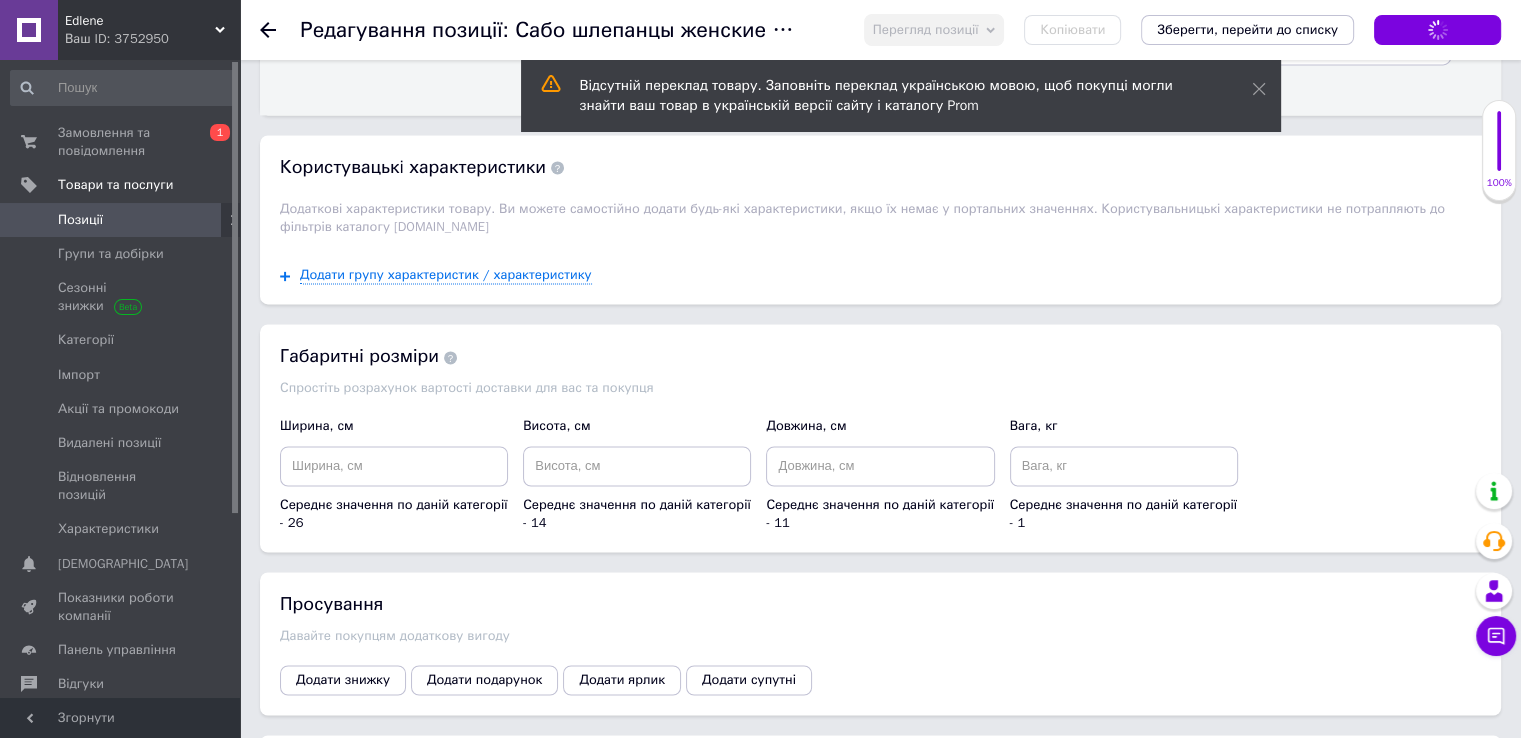 scroll, scrollTop: 3100, scrollLeft: 0, axis: vertical 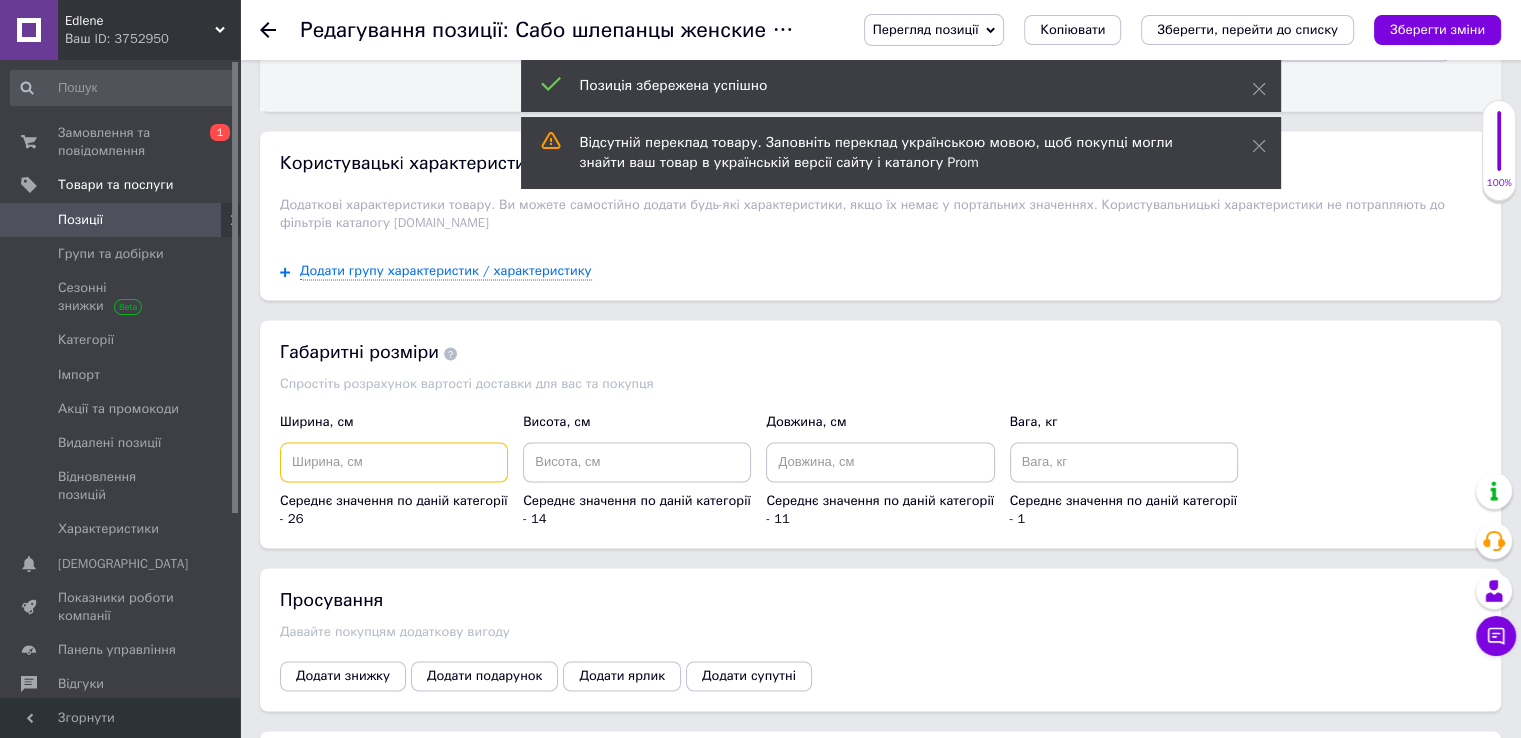 click at bounding box center (394, 462) 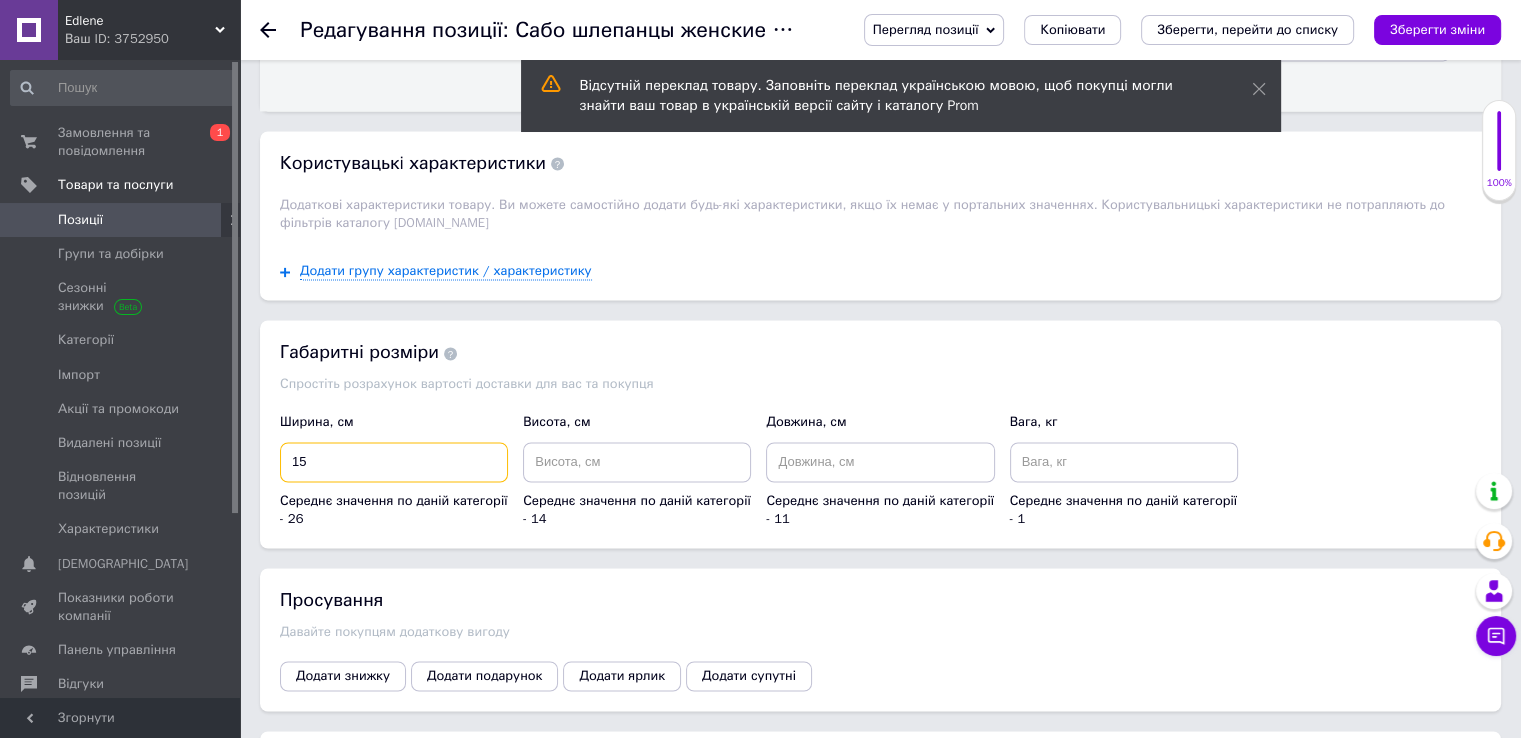 type on "15" 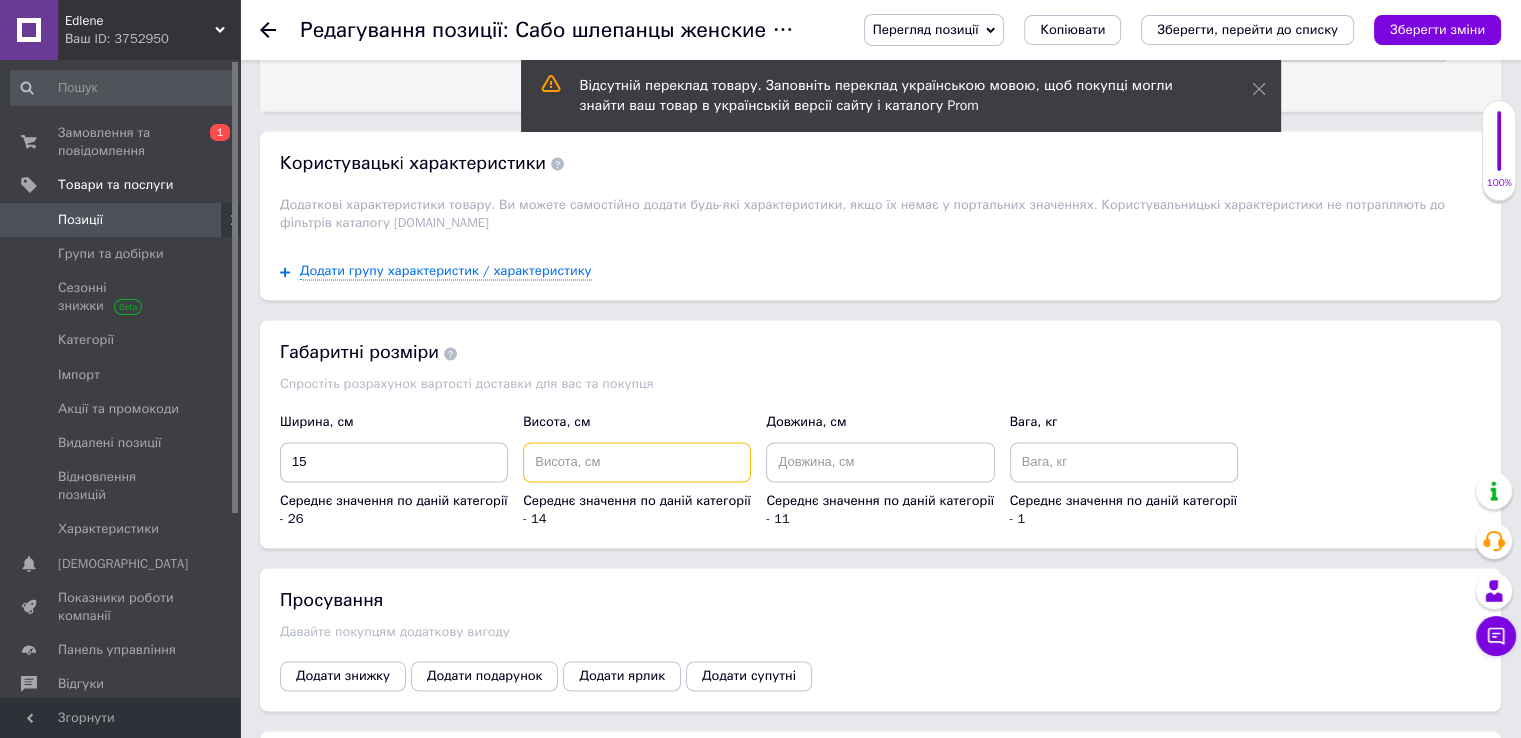 click at bounding box center [637, 462] 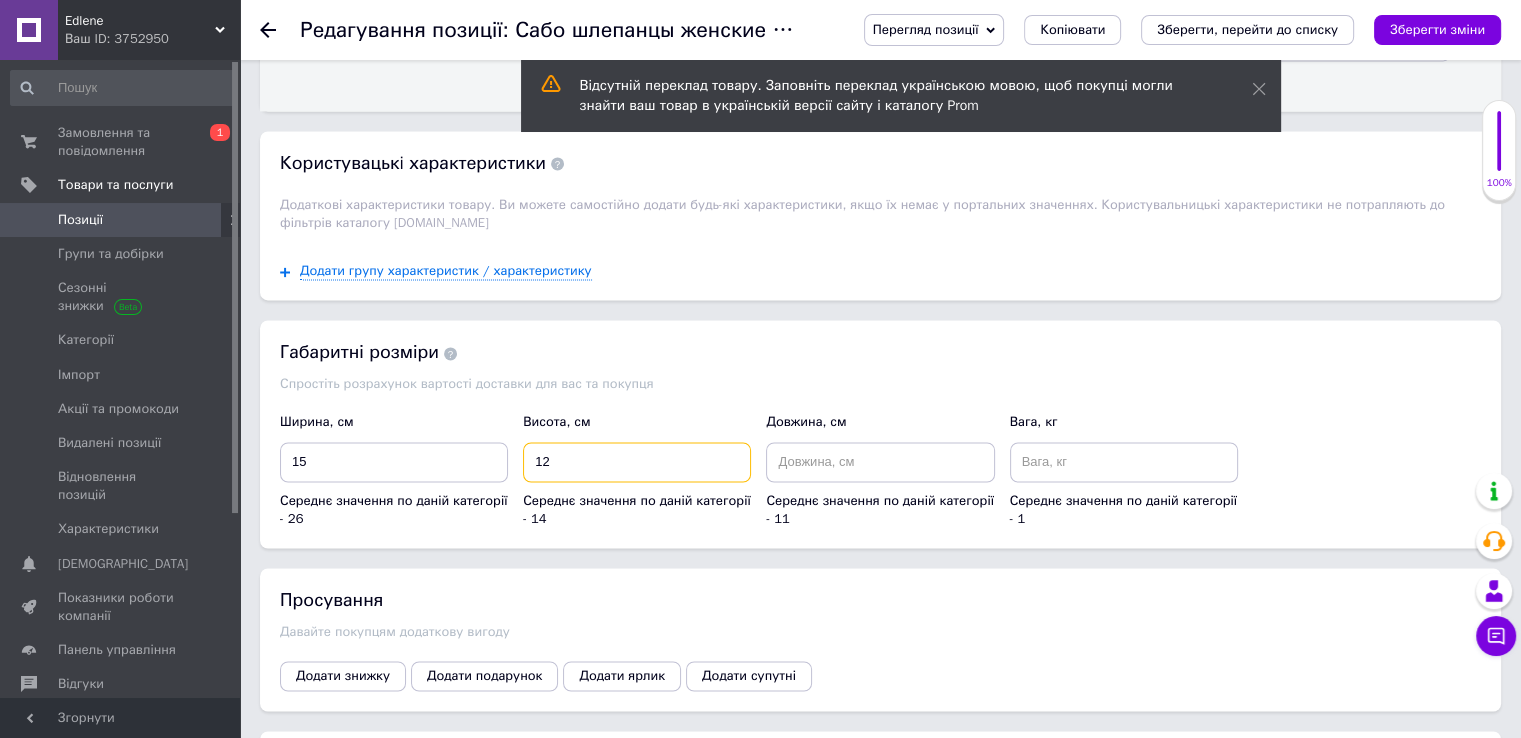 type on "12" 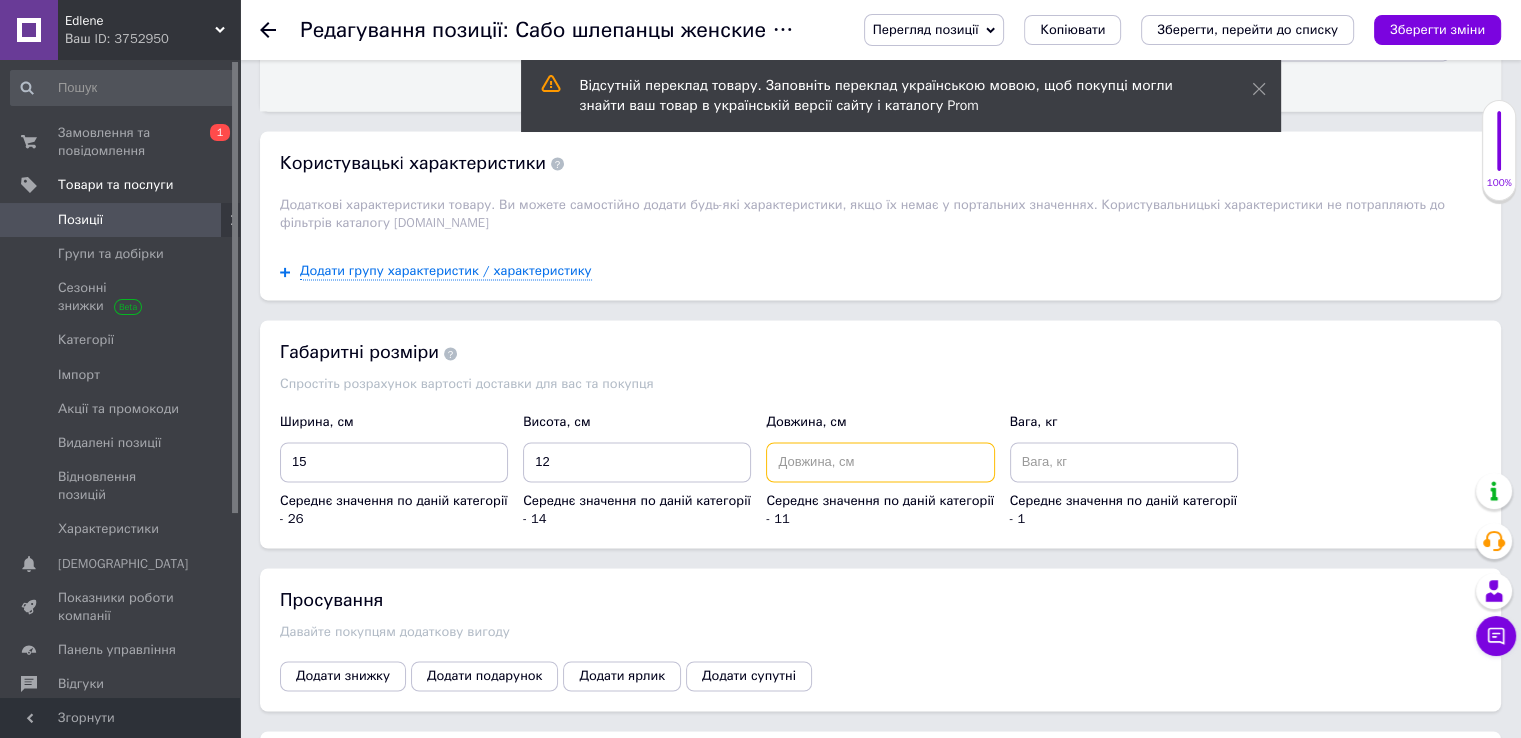click at bounding box center (880, 462) 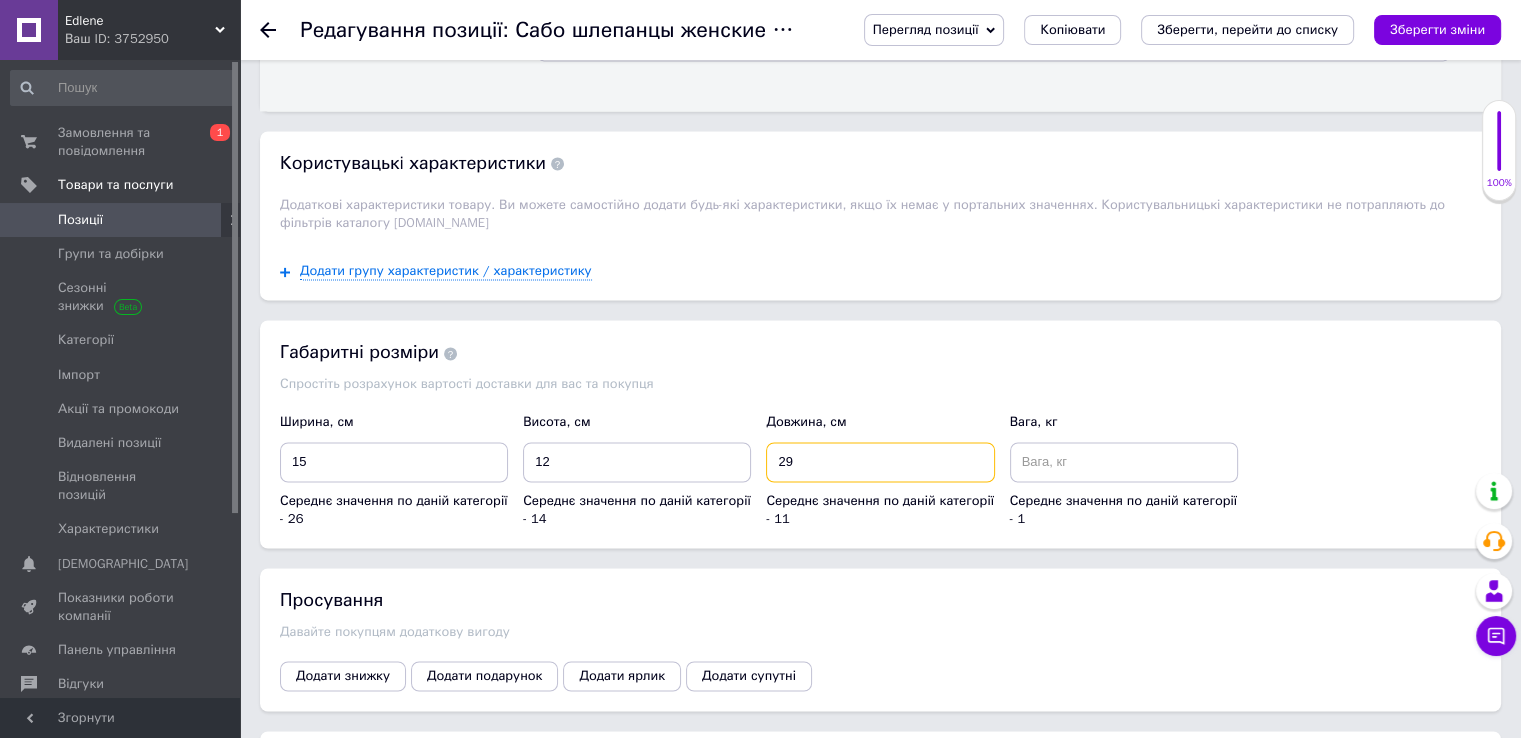 type on "29" 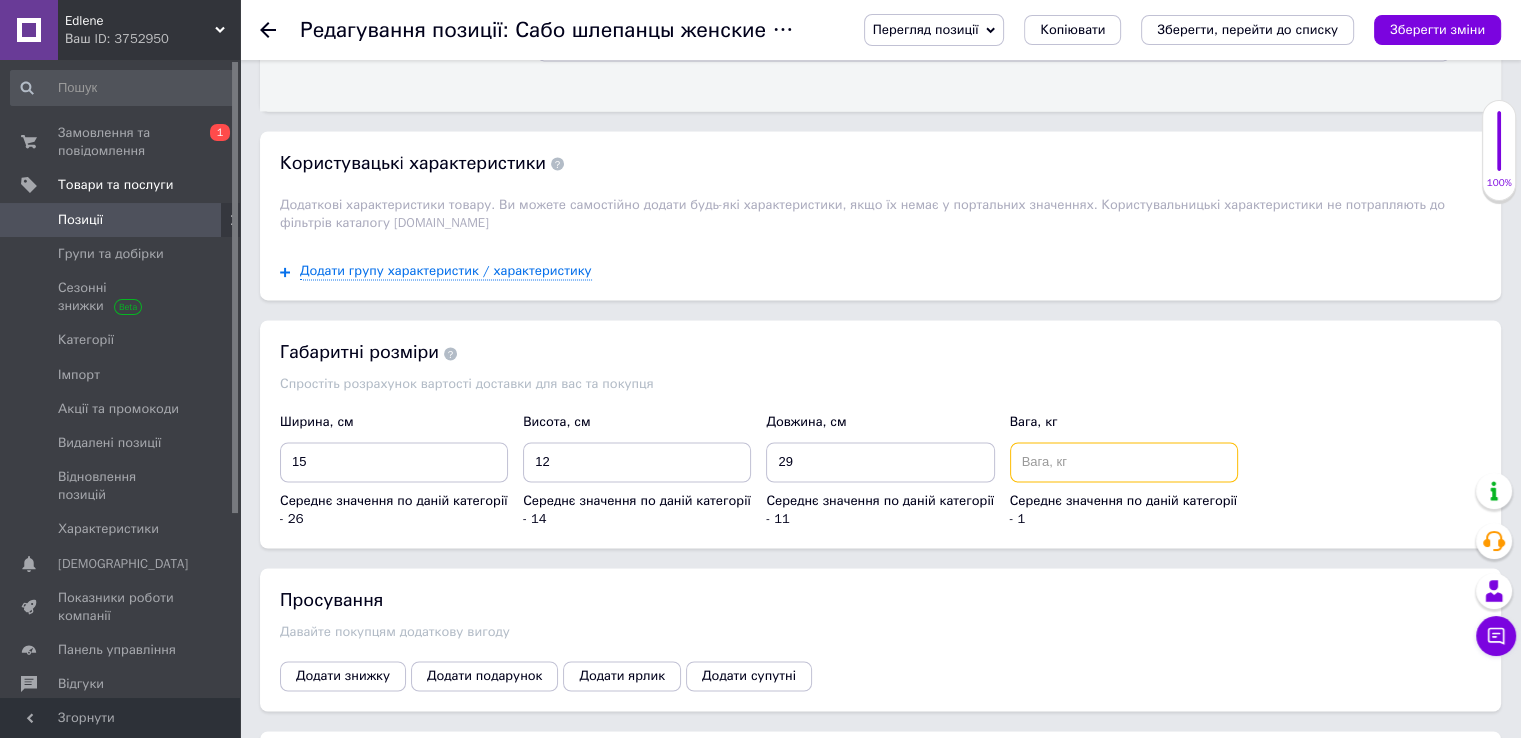 click at bounding box center (1124, 462) 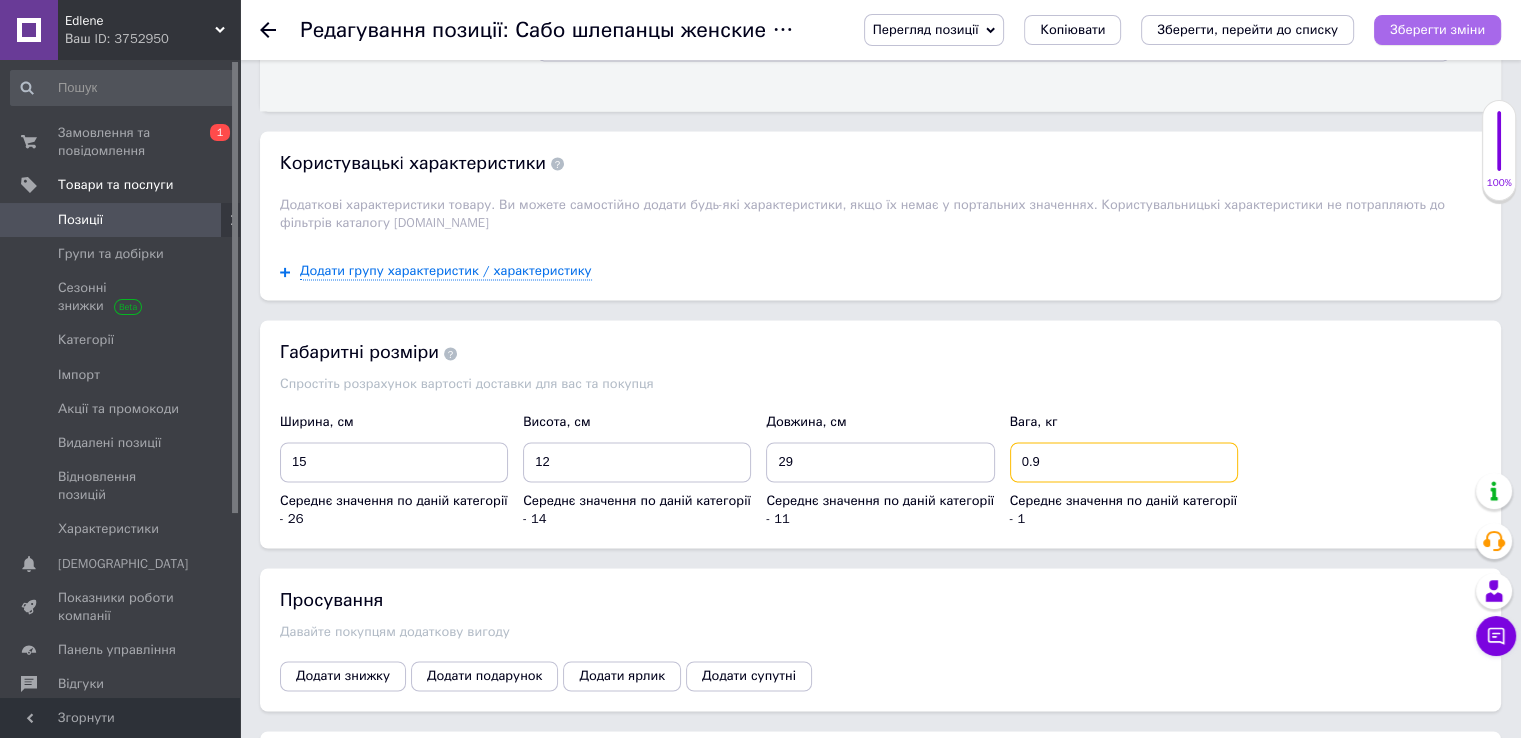 type on "0.9" 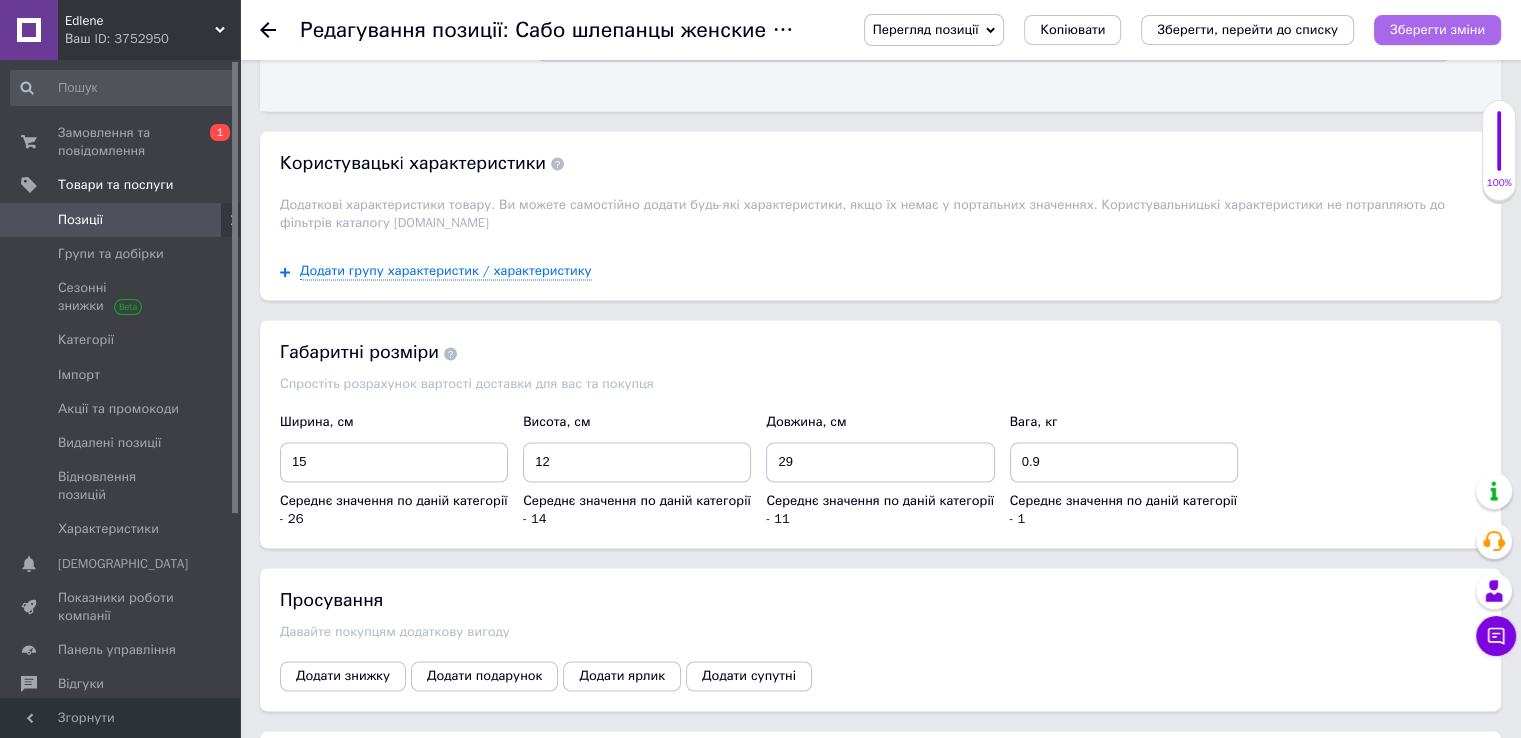click on "Зберегти зміни" at bounding box center (1437, 29) 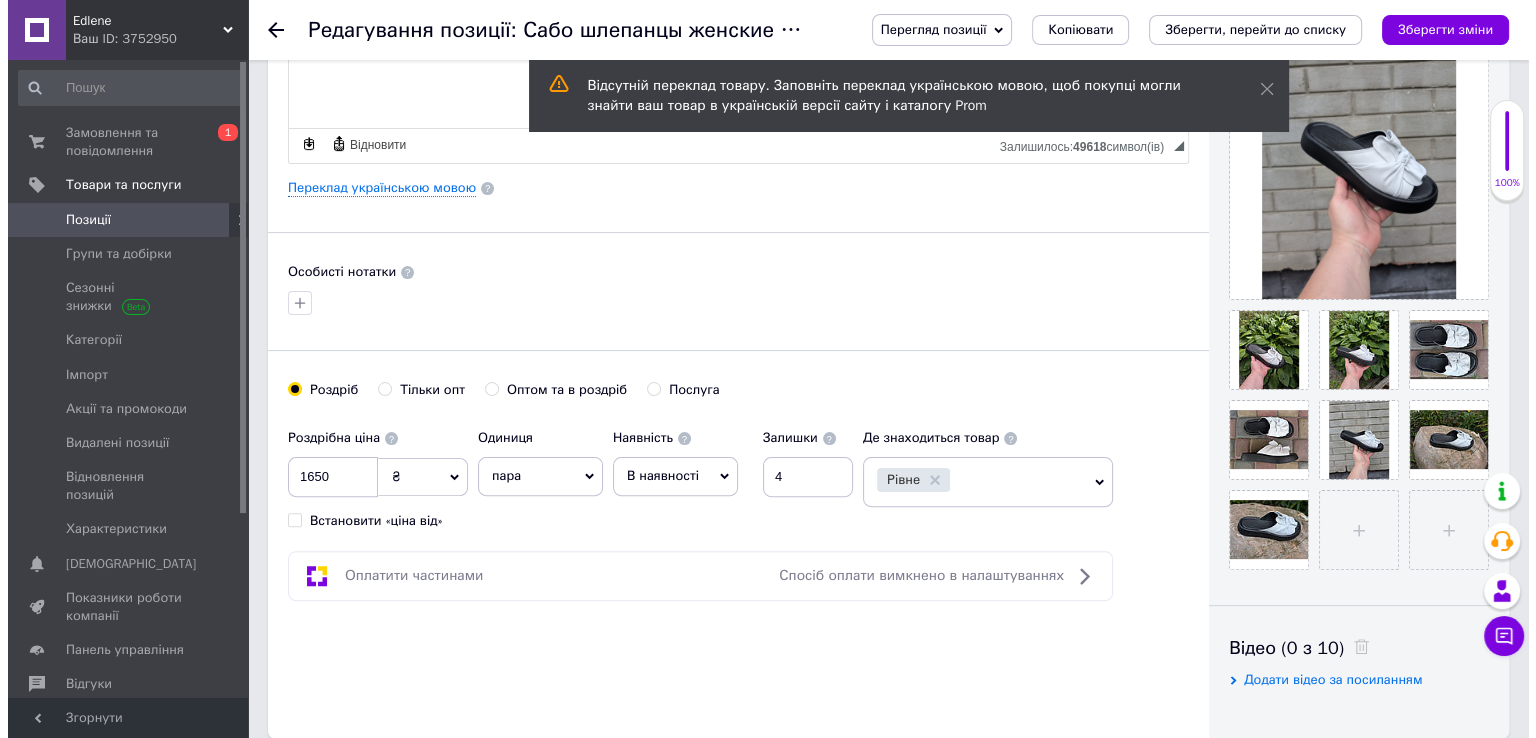 scroll, scrollTop: 400, scrollLeft: 0, axis: vertical 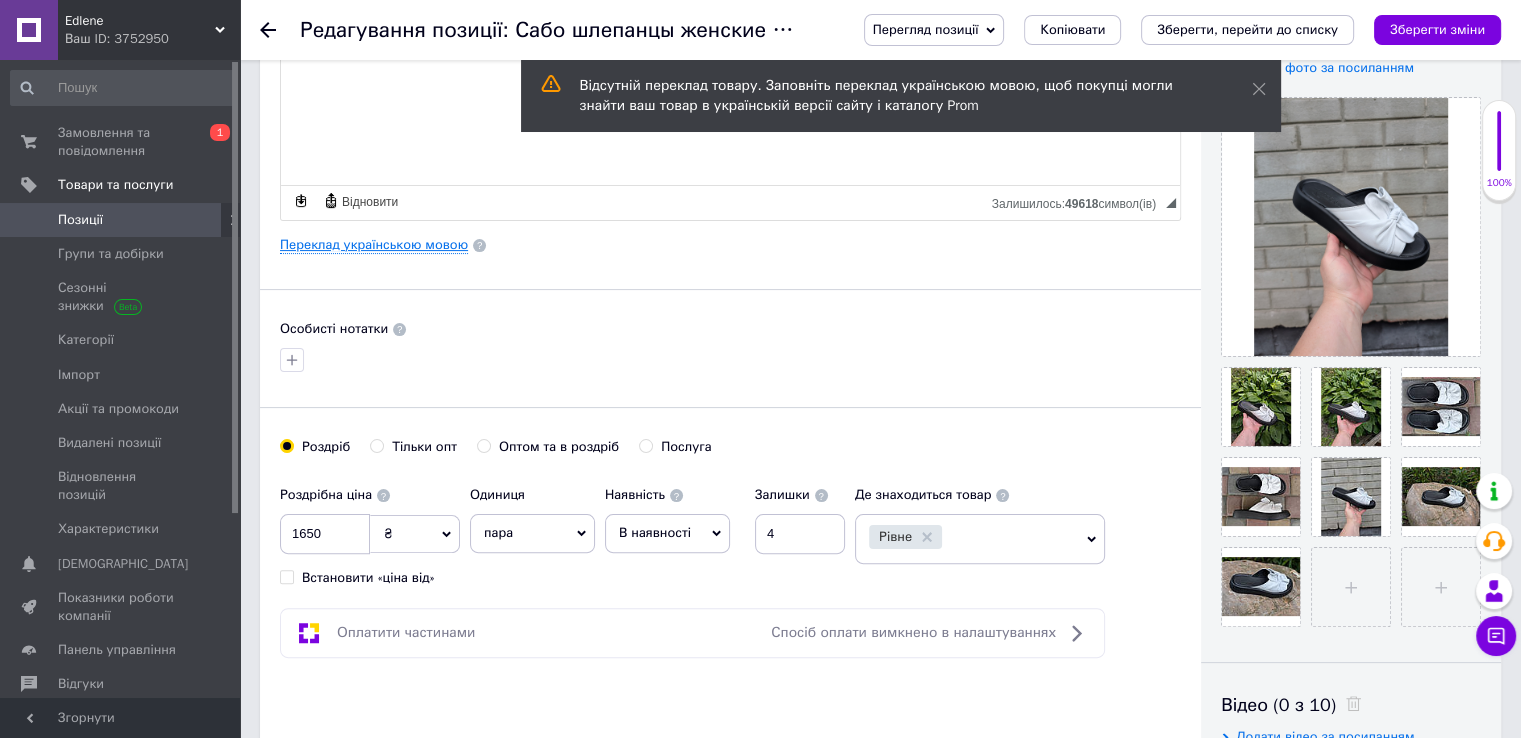click on "Переклад українською мовою" at bounding box center (374, 245) 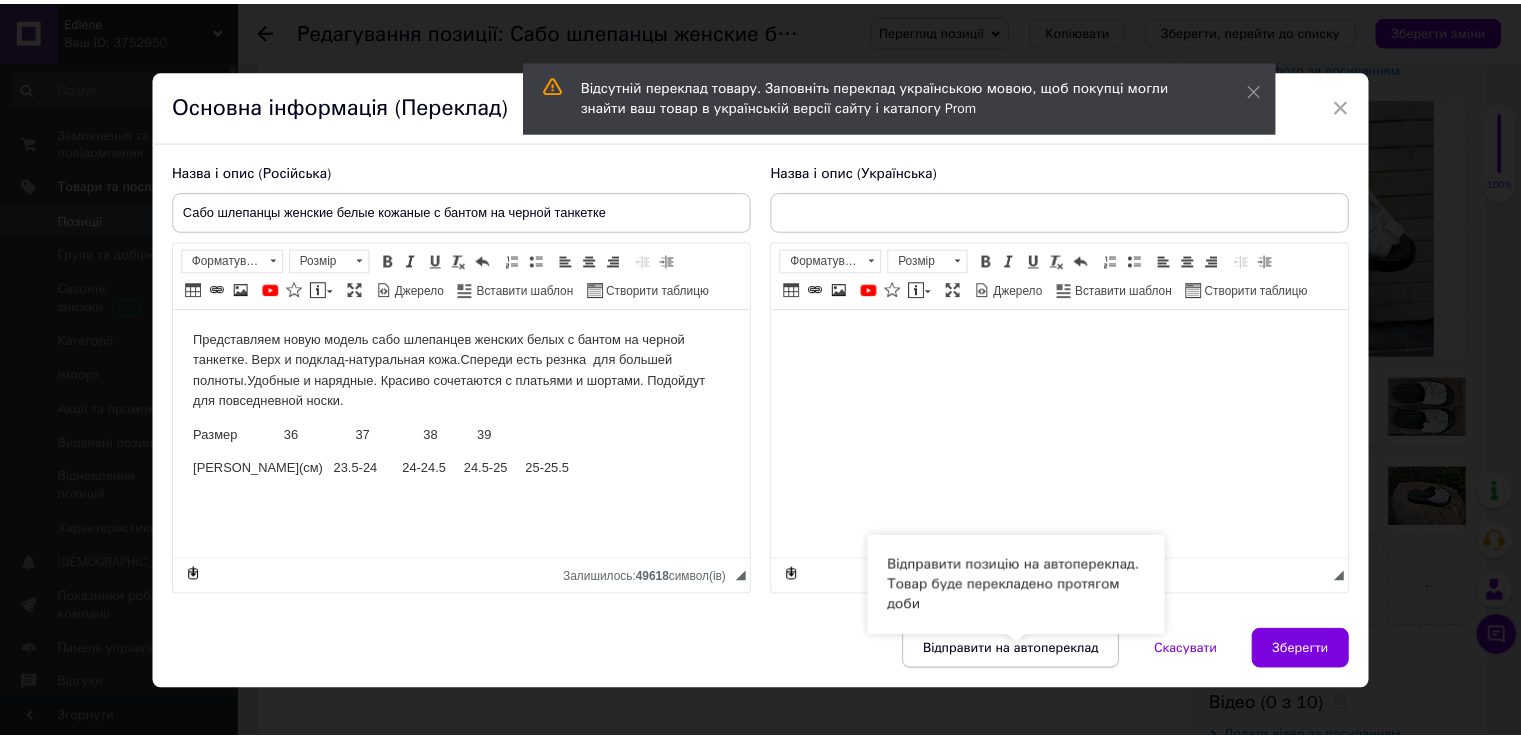 scroll, scrollTop: 0, scrollLeft: 0, axis: both 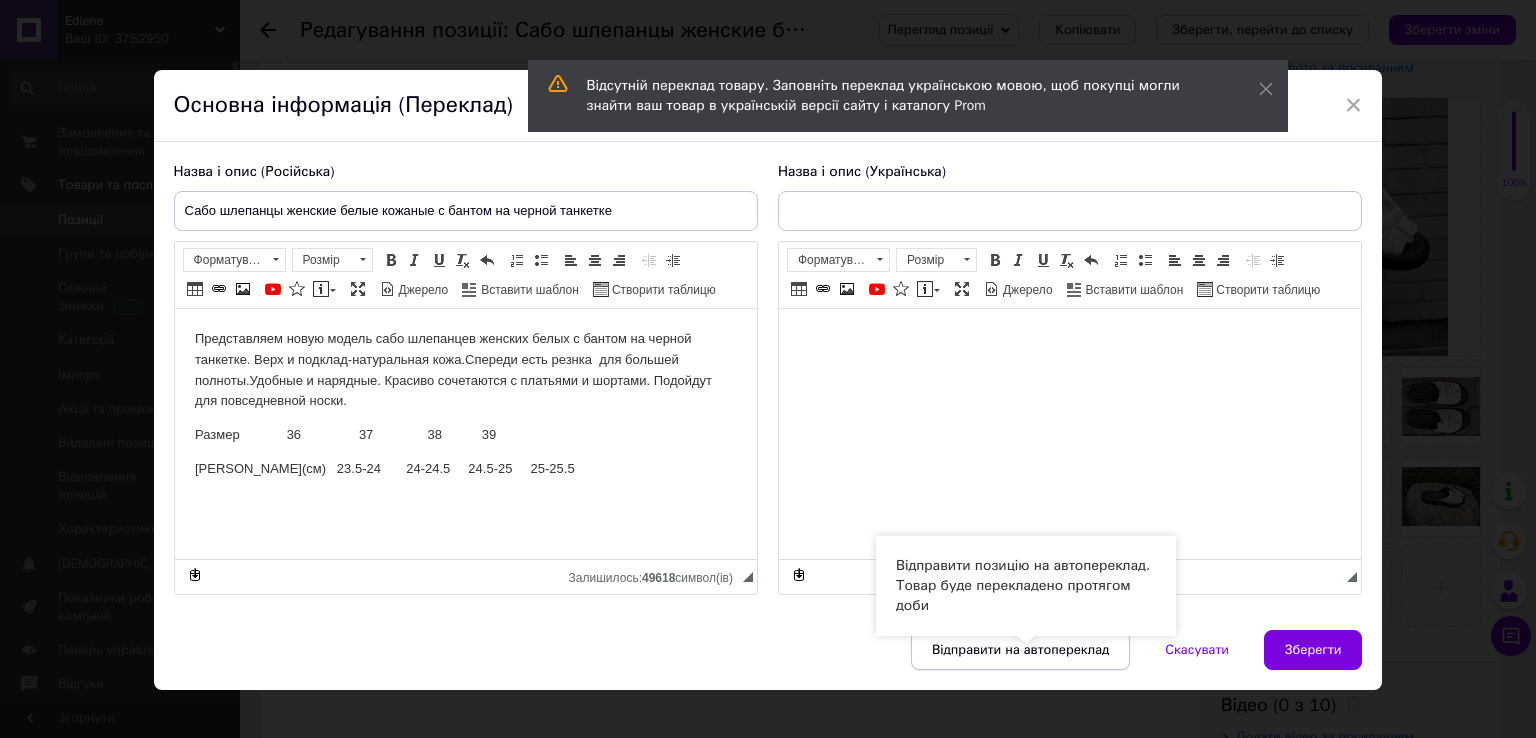 click on "Відправити на автопереклад" at bounding box center (1020, 650) 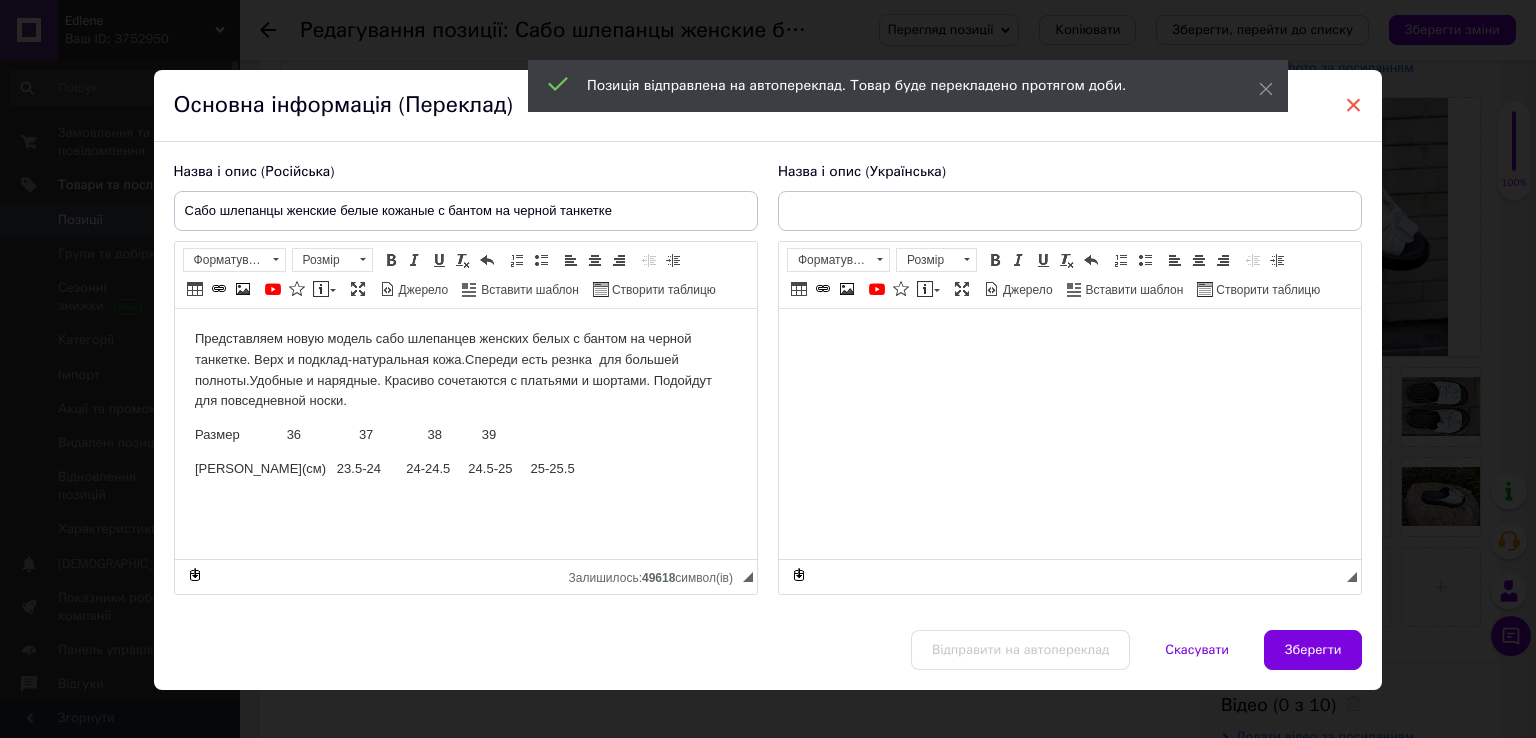 click on "×" at bounding box center (1354, 105) 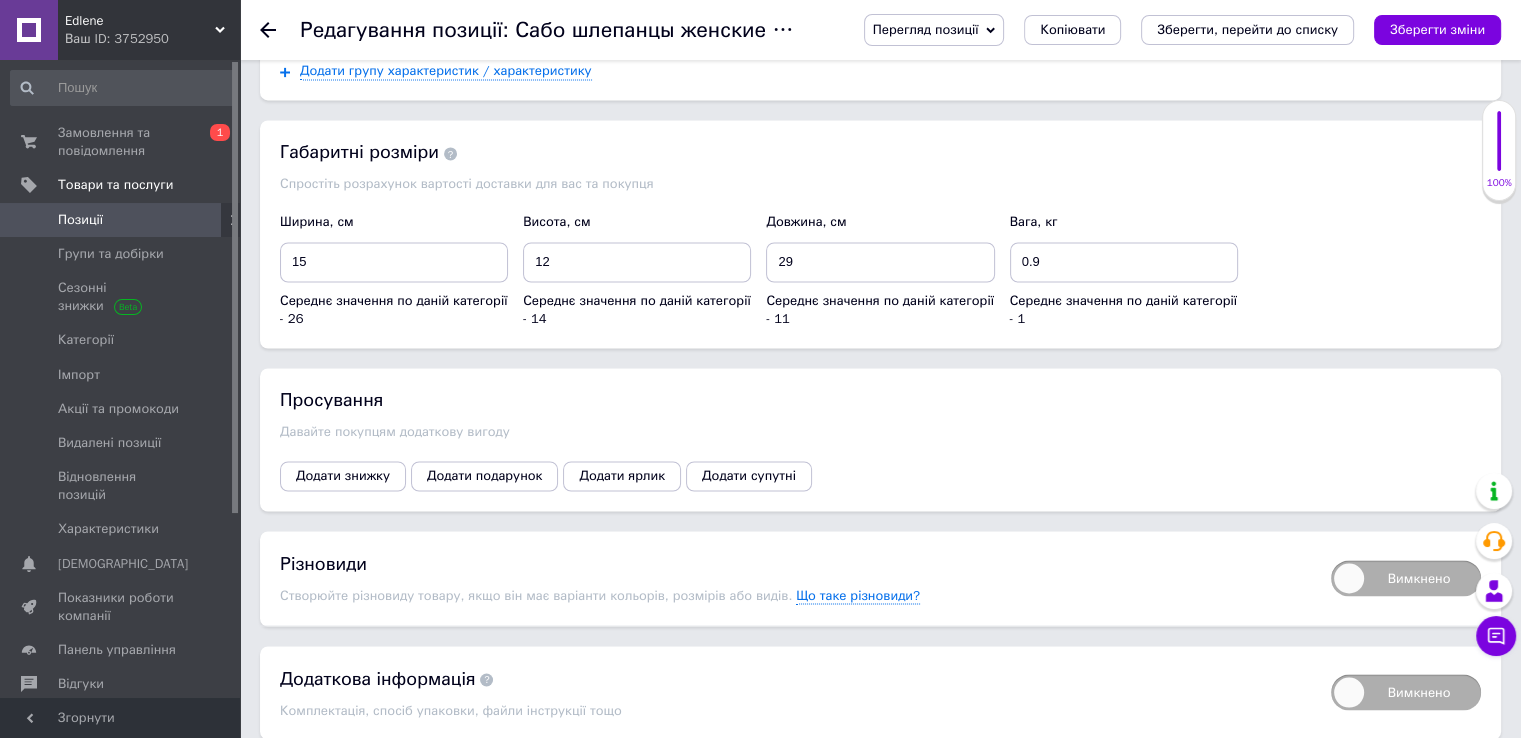 scroll, scrollTop: 3367, scrollLeft: 0, axis: vertical 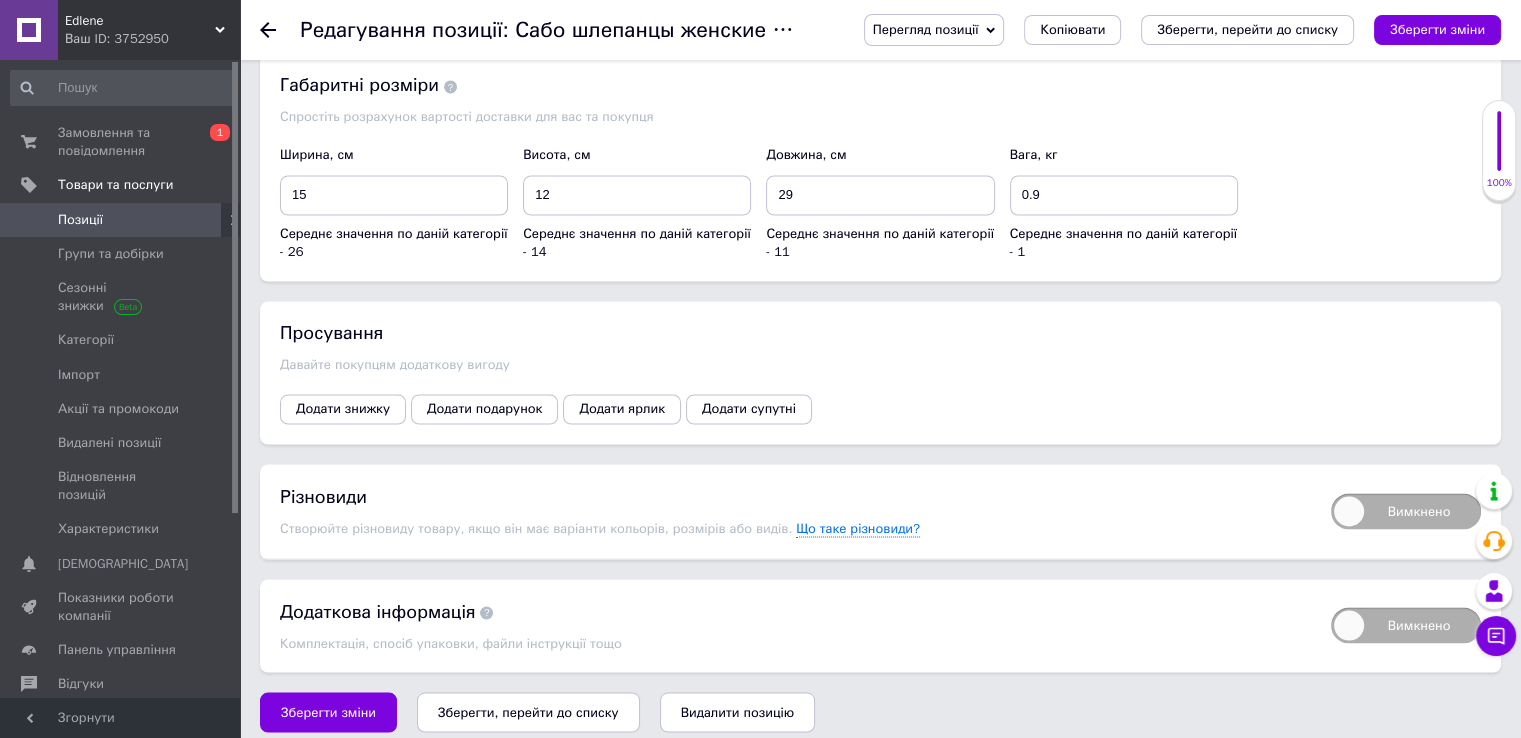 click on "Вимкнено" at bounding box center (1406, 511) 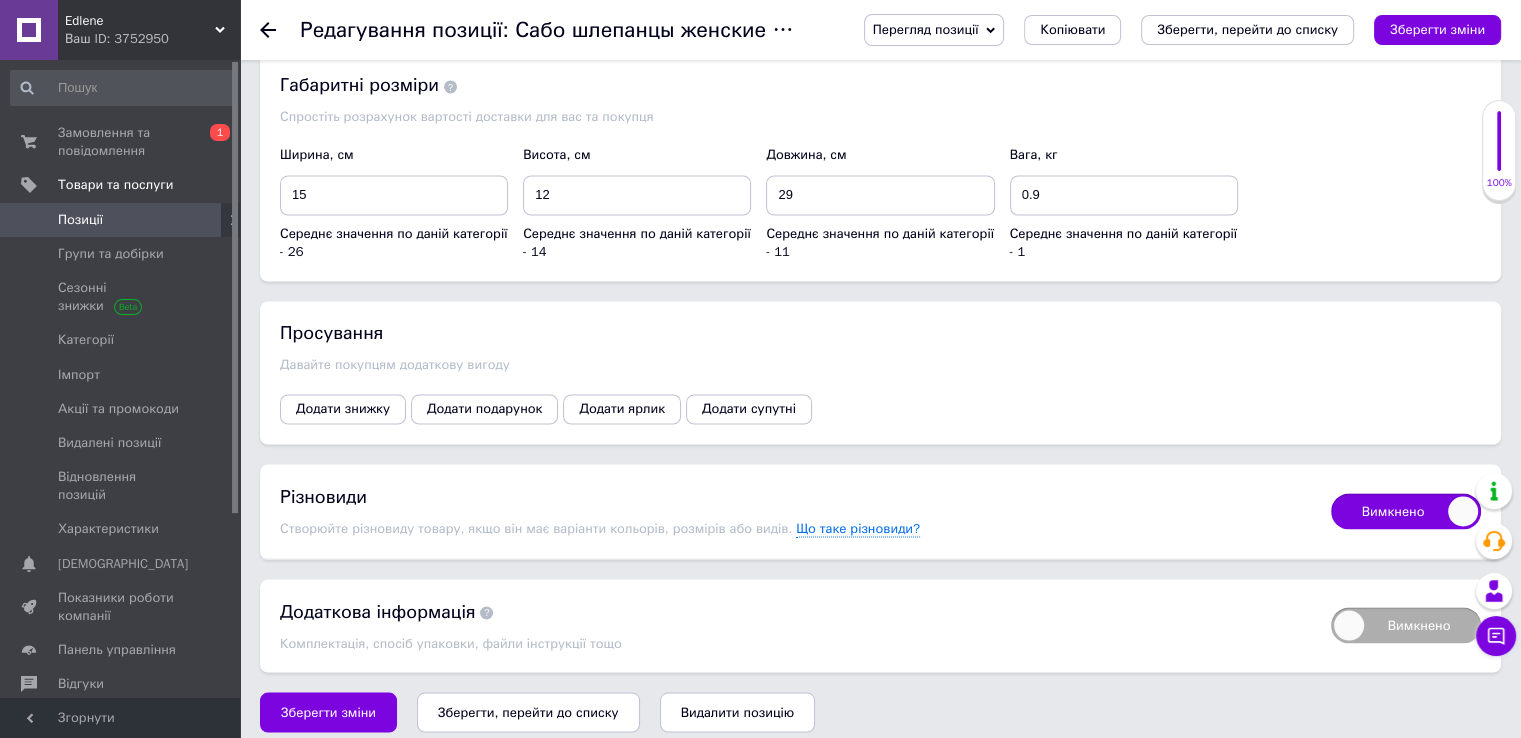 checkbox on "true" 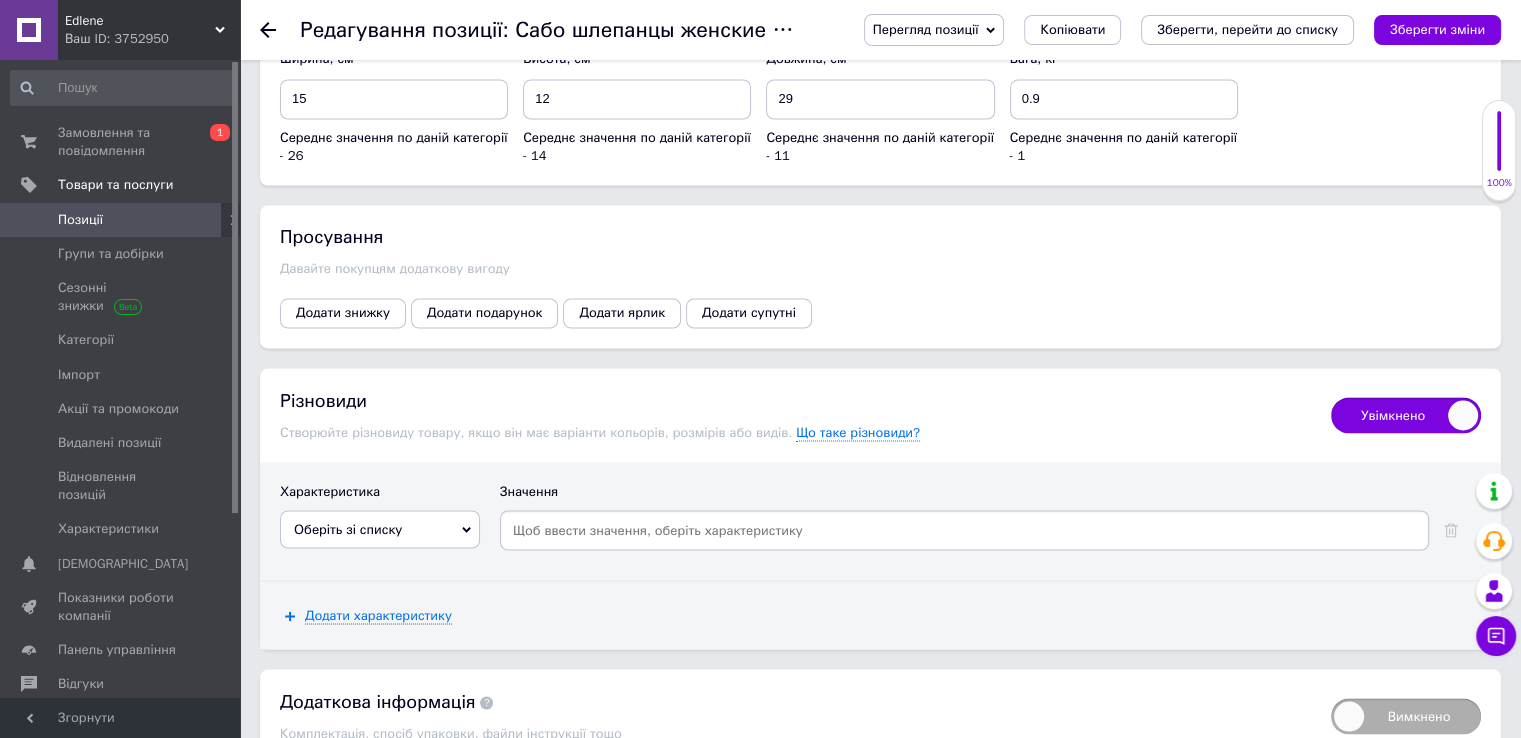 scroll, scrollTop: 3552, scrollLeft: 0, axis: vertical 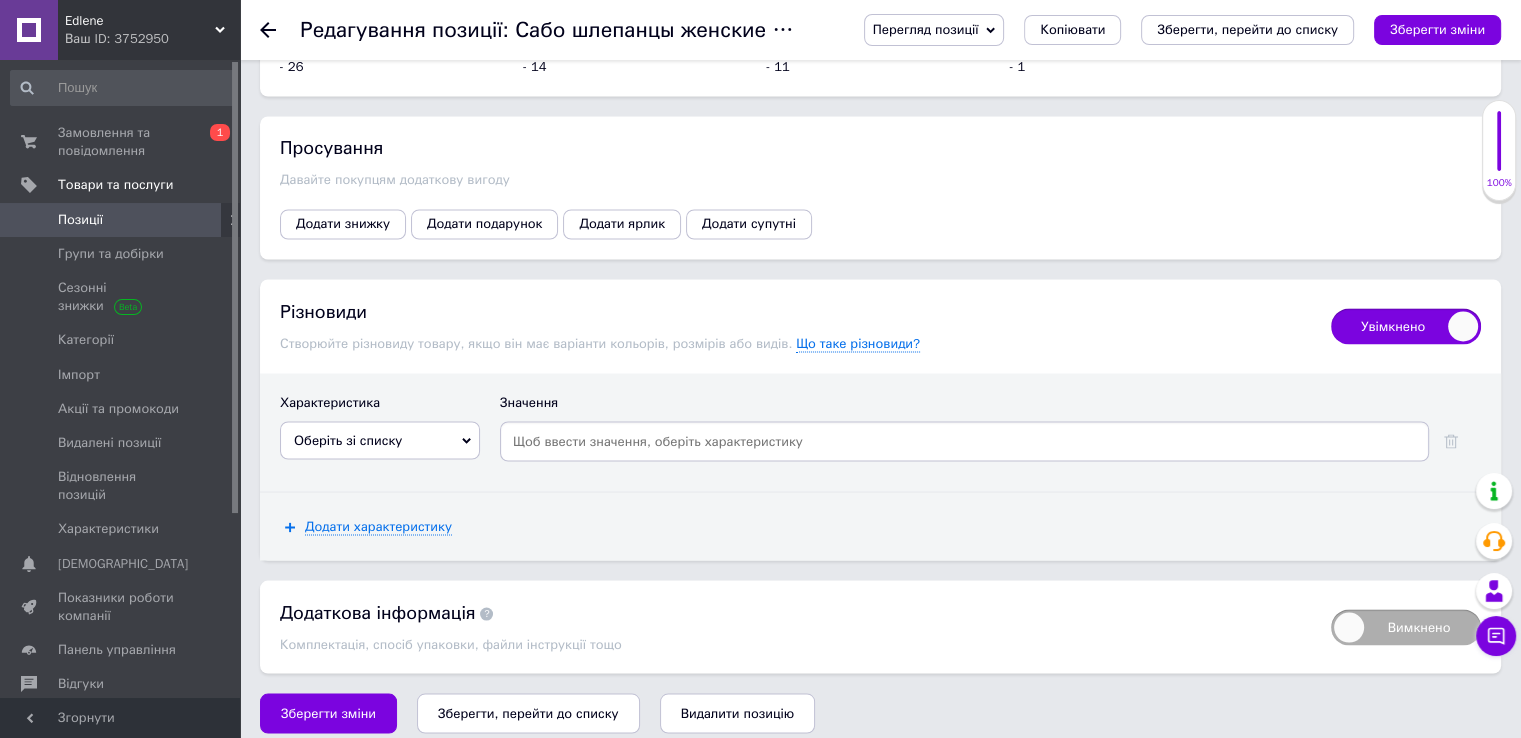 click 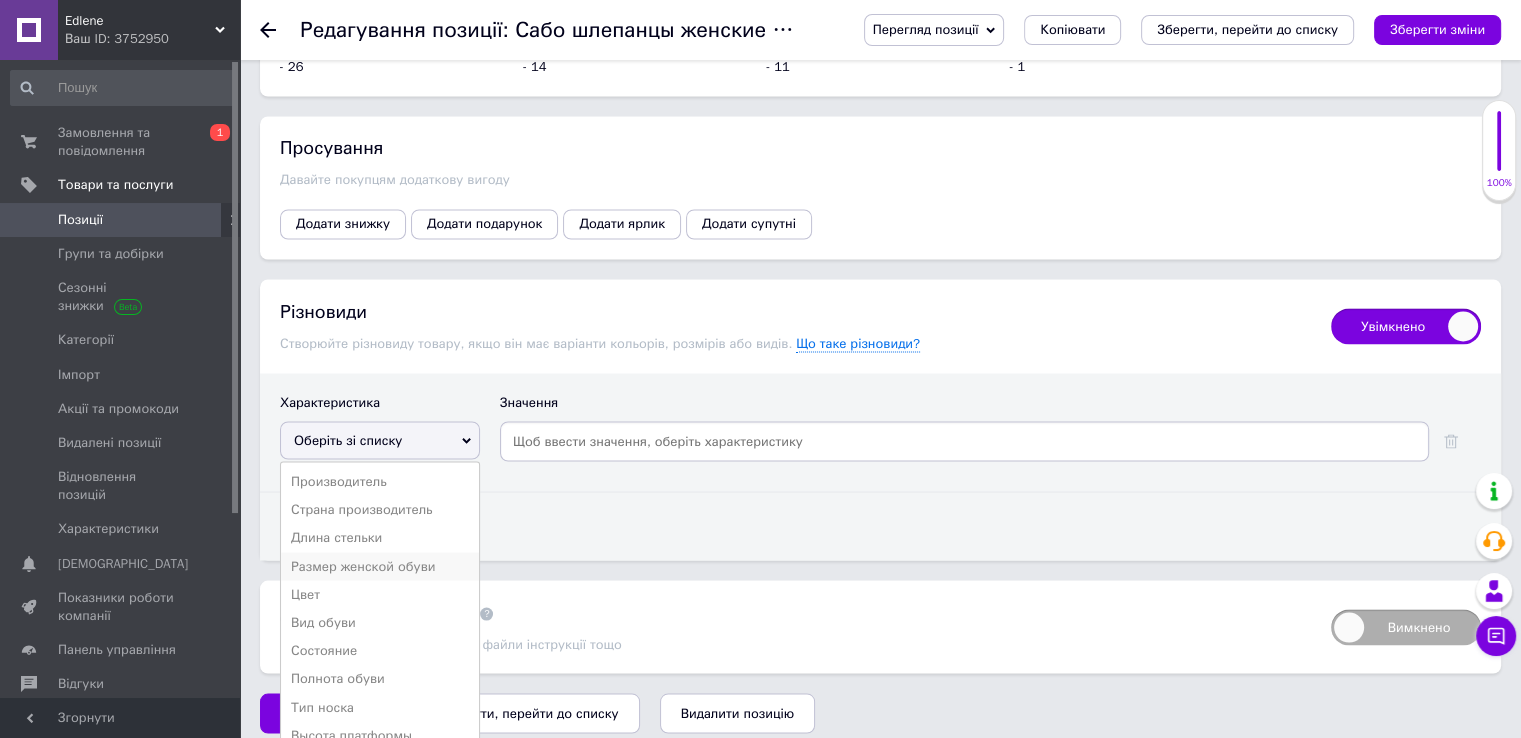click on "Размер женской обуви" at bounding box center [380, 566] 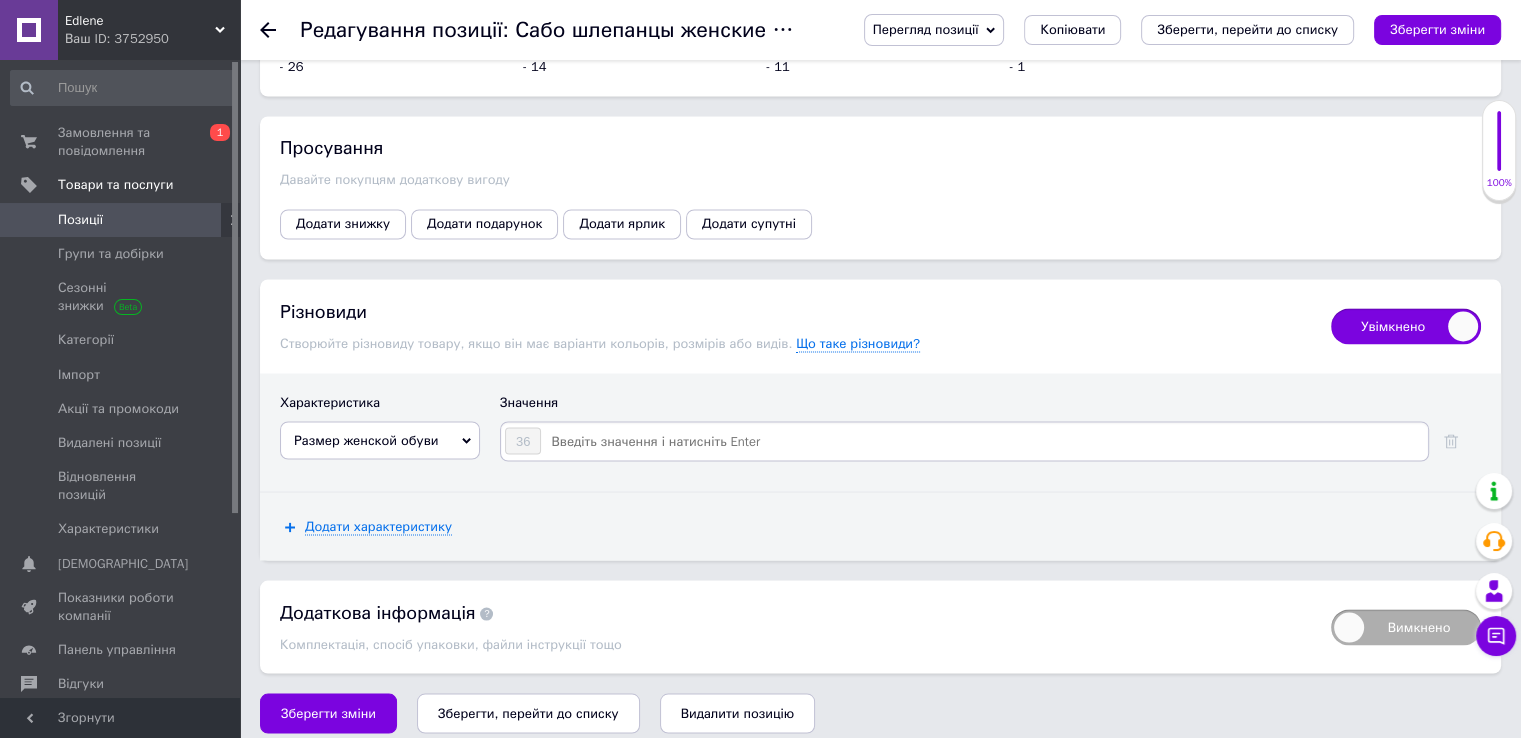 click at bounding box center (983, 441) 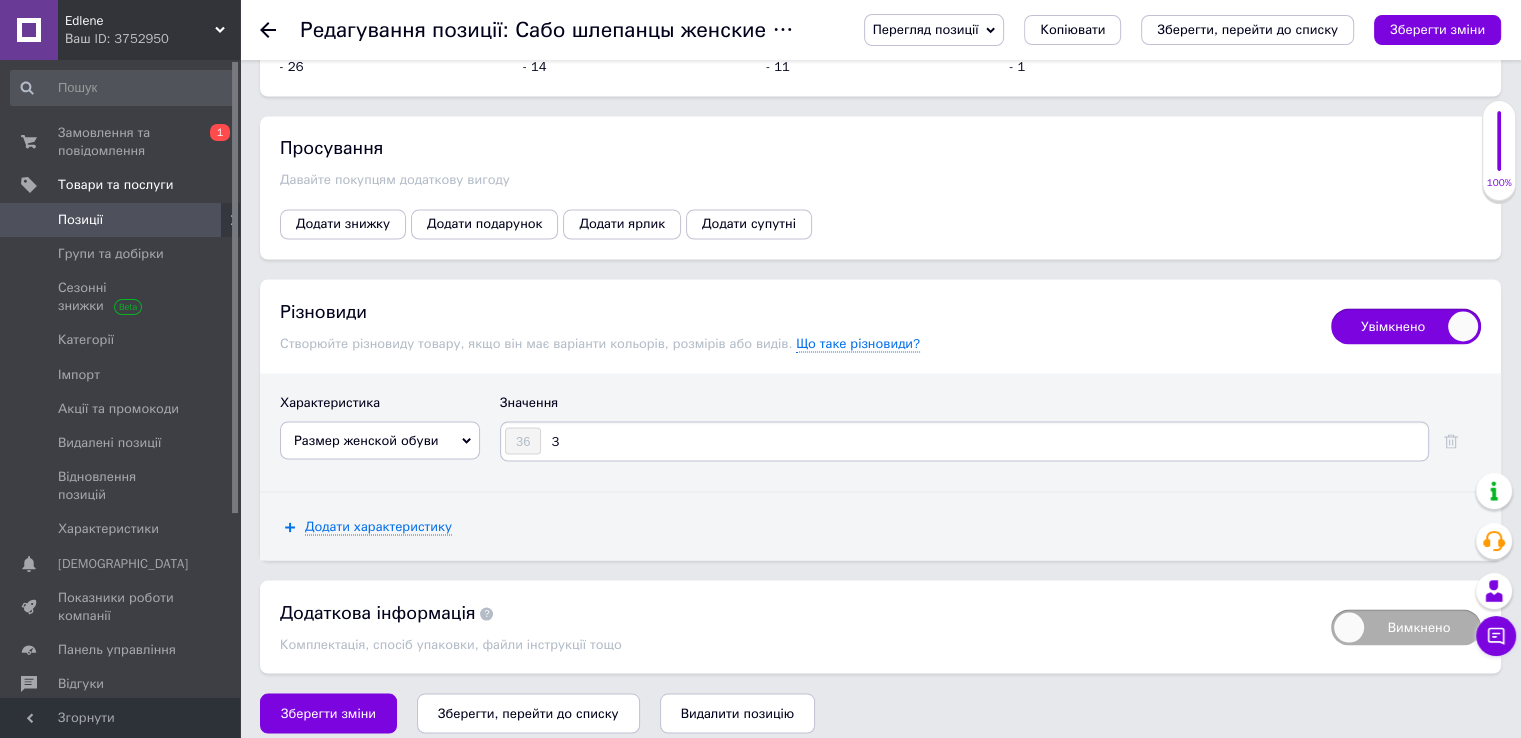 type on "37" 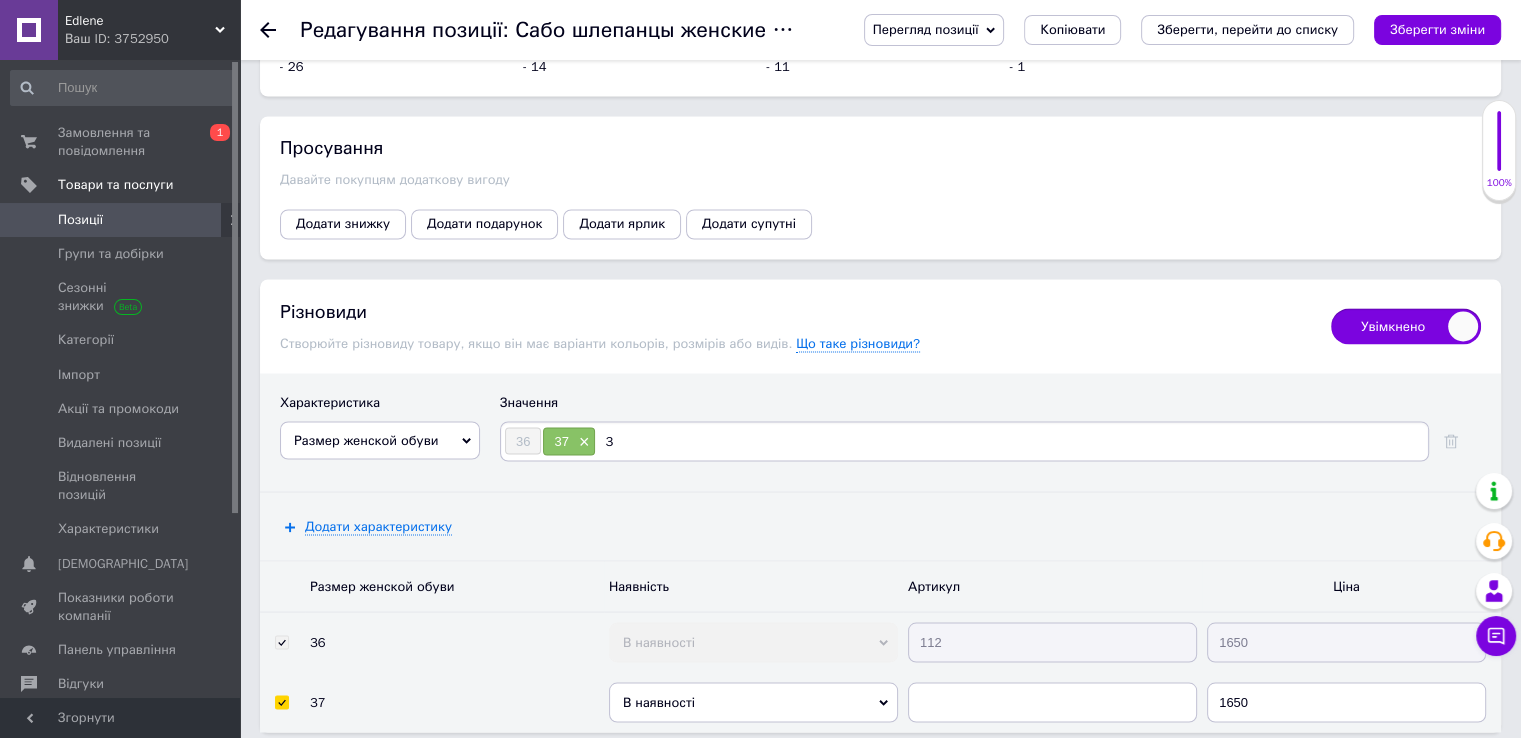 type on "38" 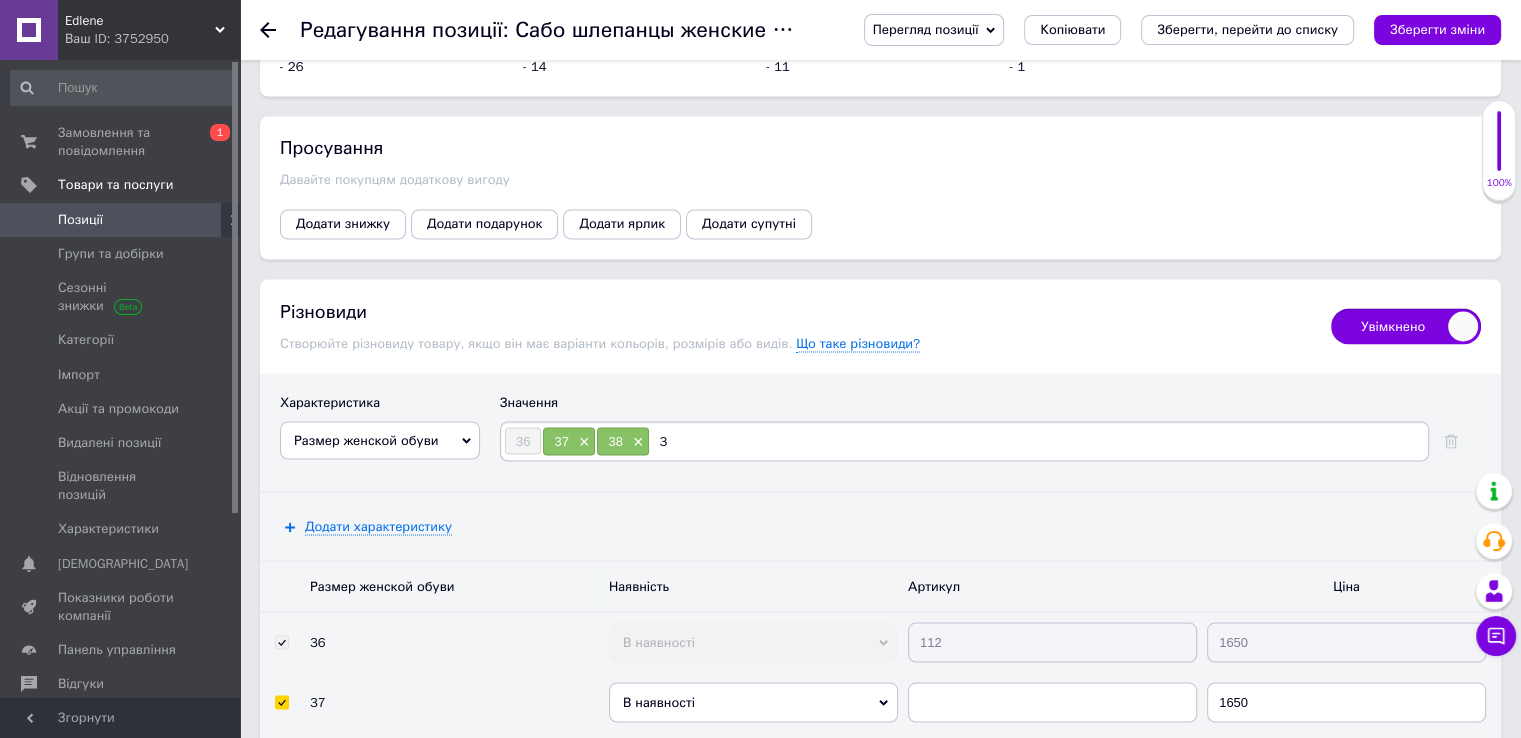 type on "39" 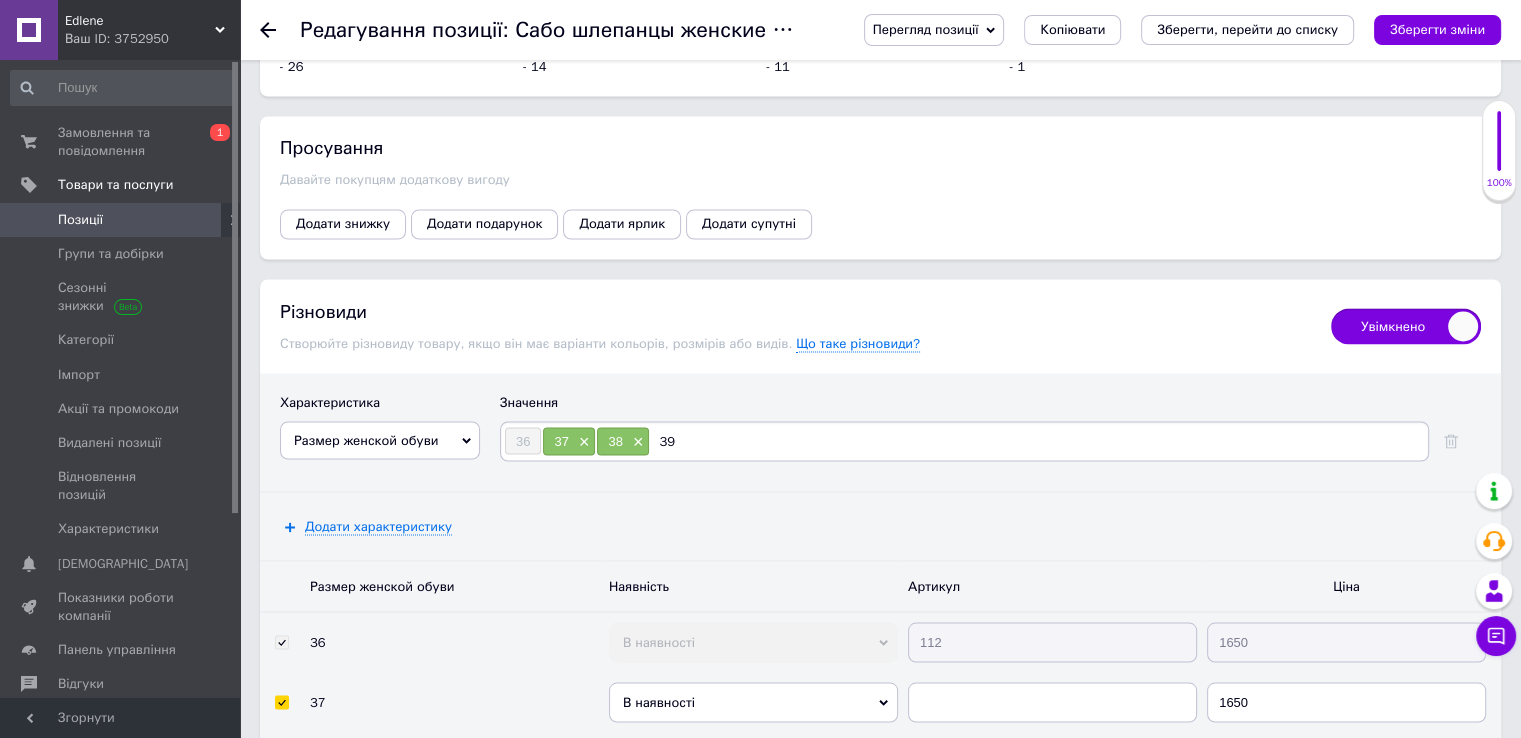 type 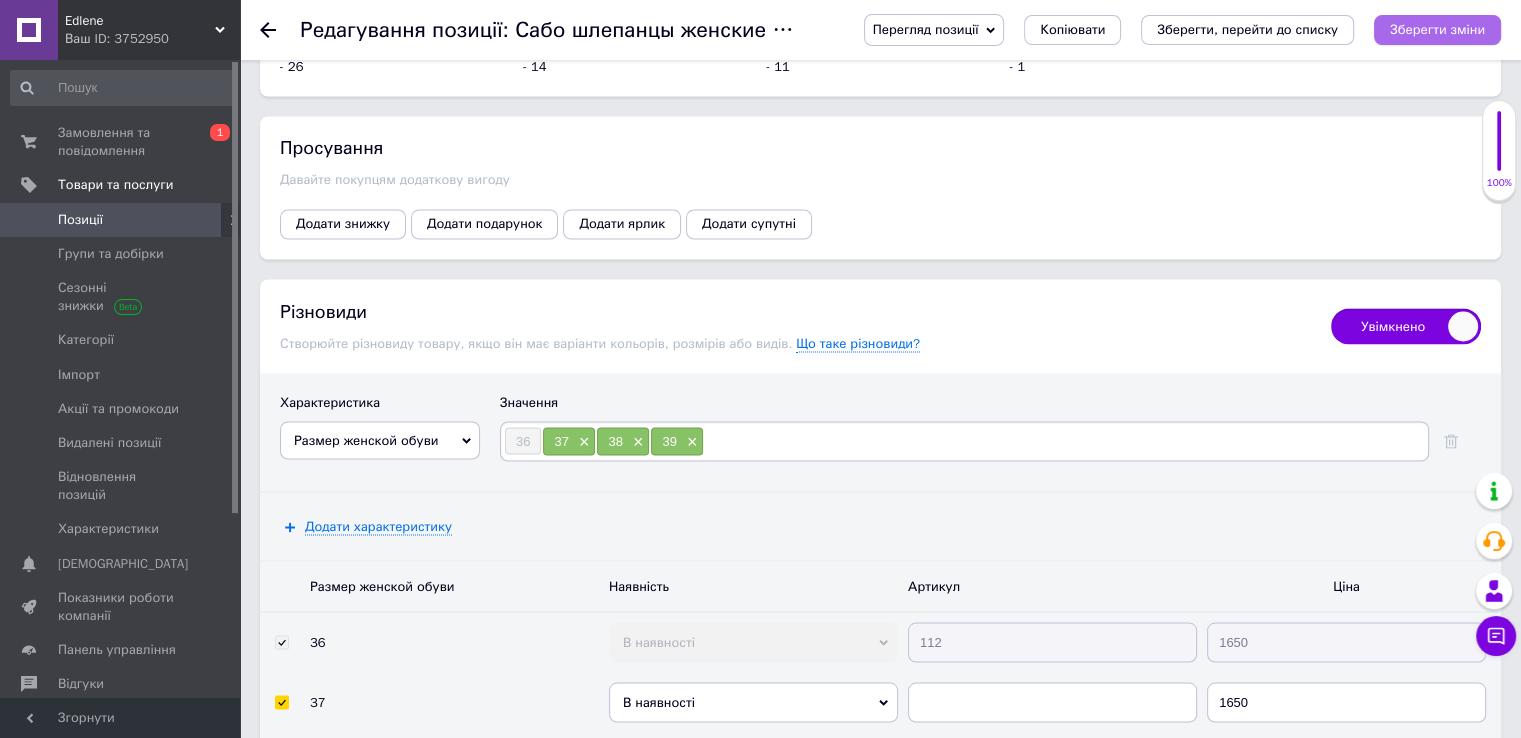 click on "Зберегти зміни" at bounding box center [1437, 29] 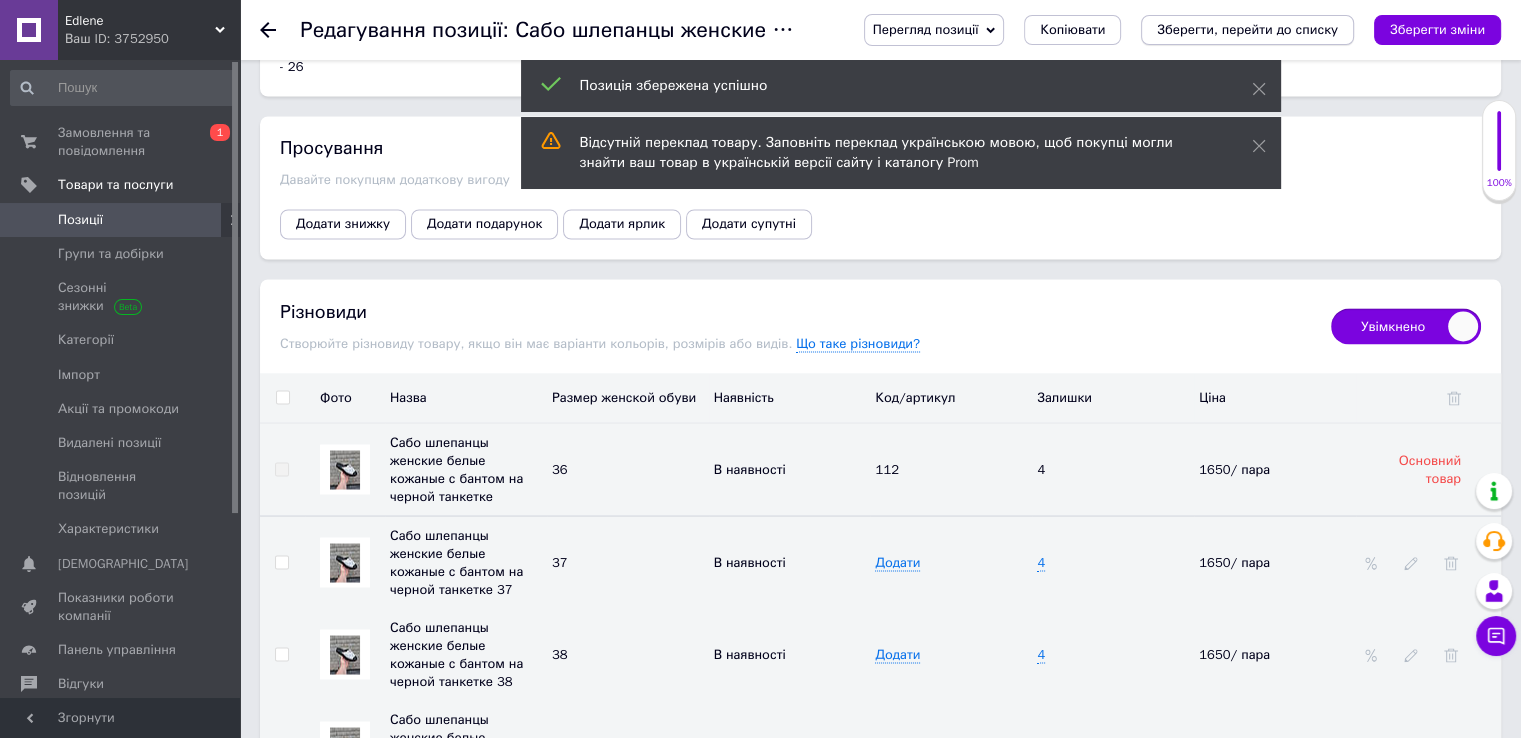 click on "Зберегти, перейти до списку" at bounding box center (1247, 29) 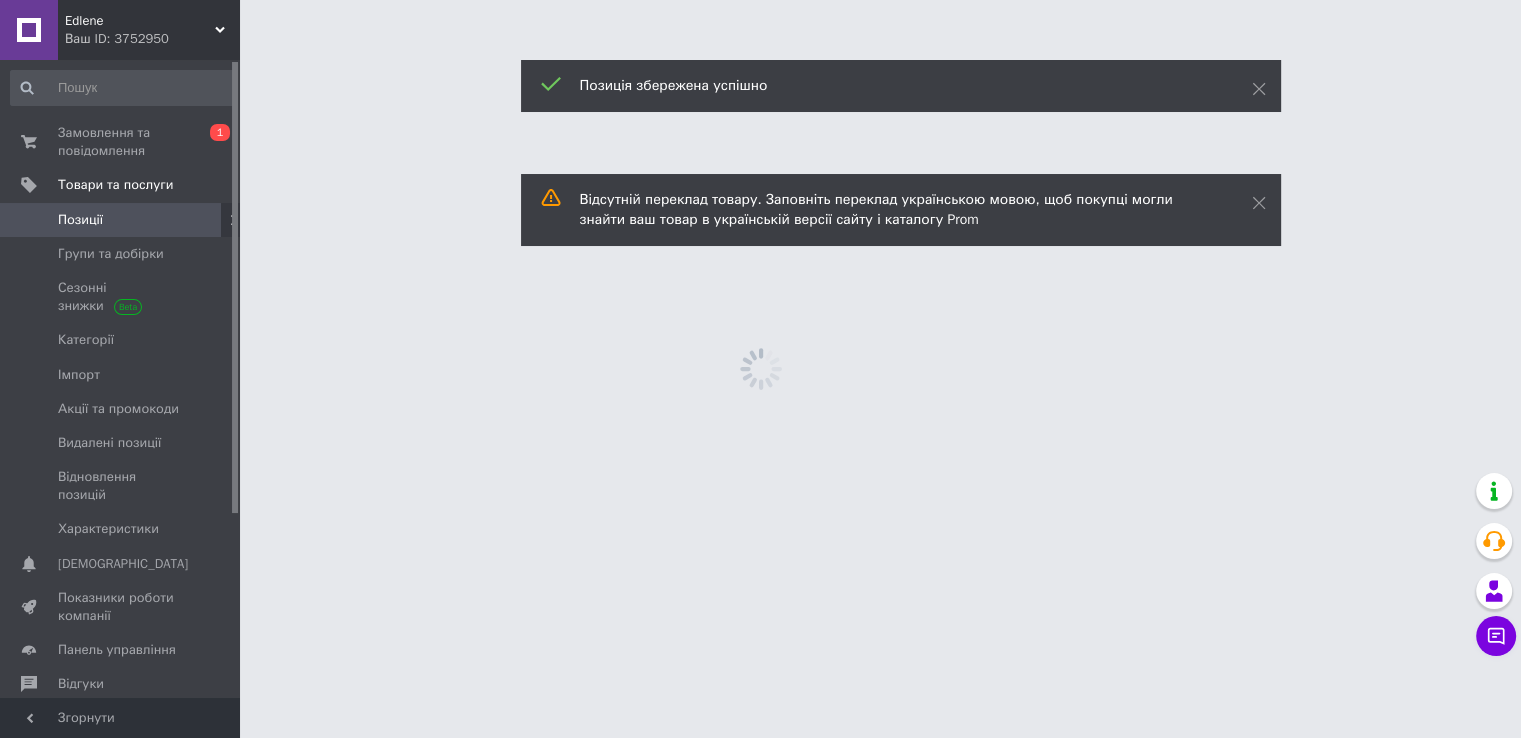 scroll, scrollTop: 0, scrollLeft: 0, axis: both 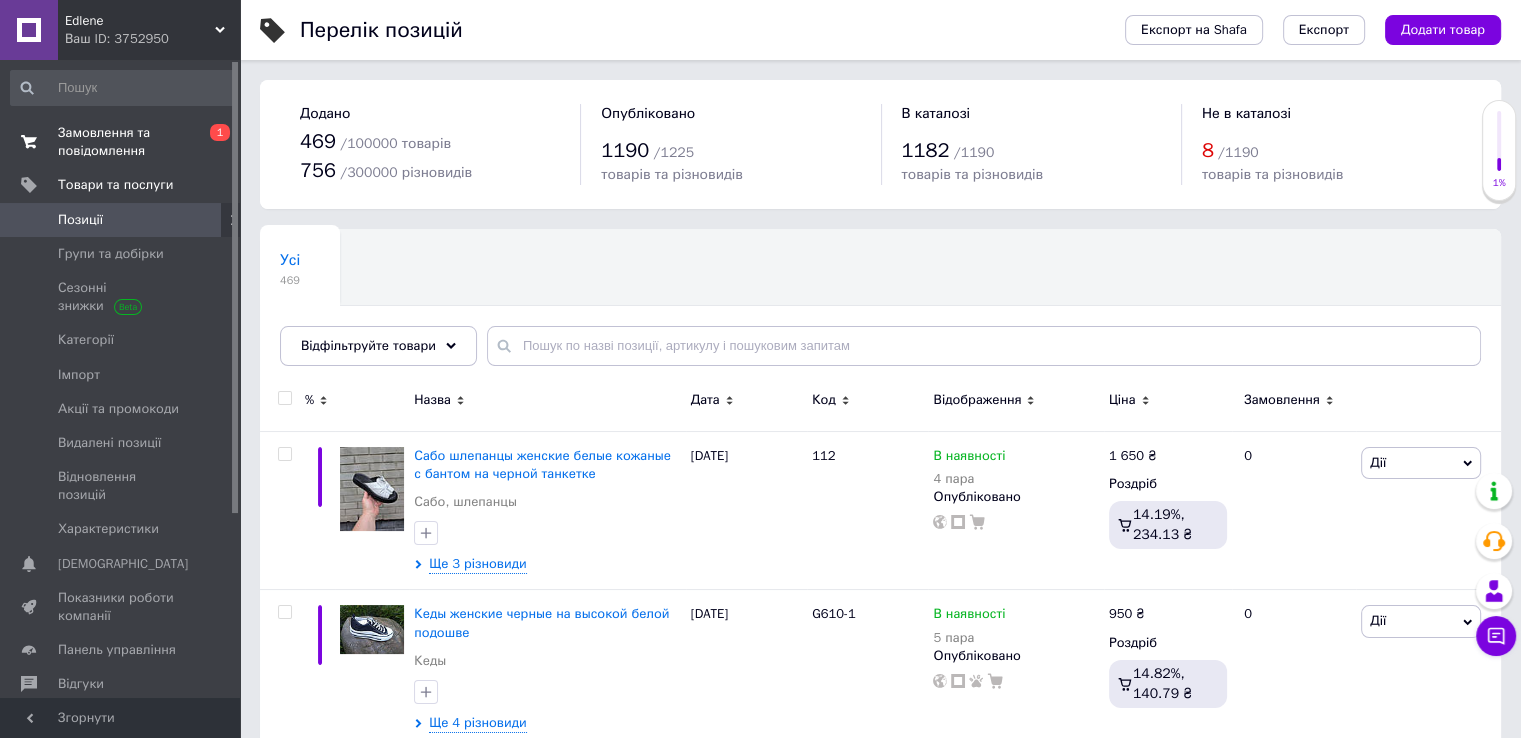click on "Замовлення та повідомлення" at bounding box center (121, 142) 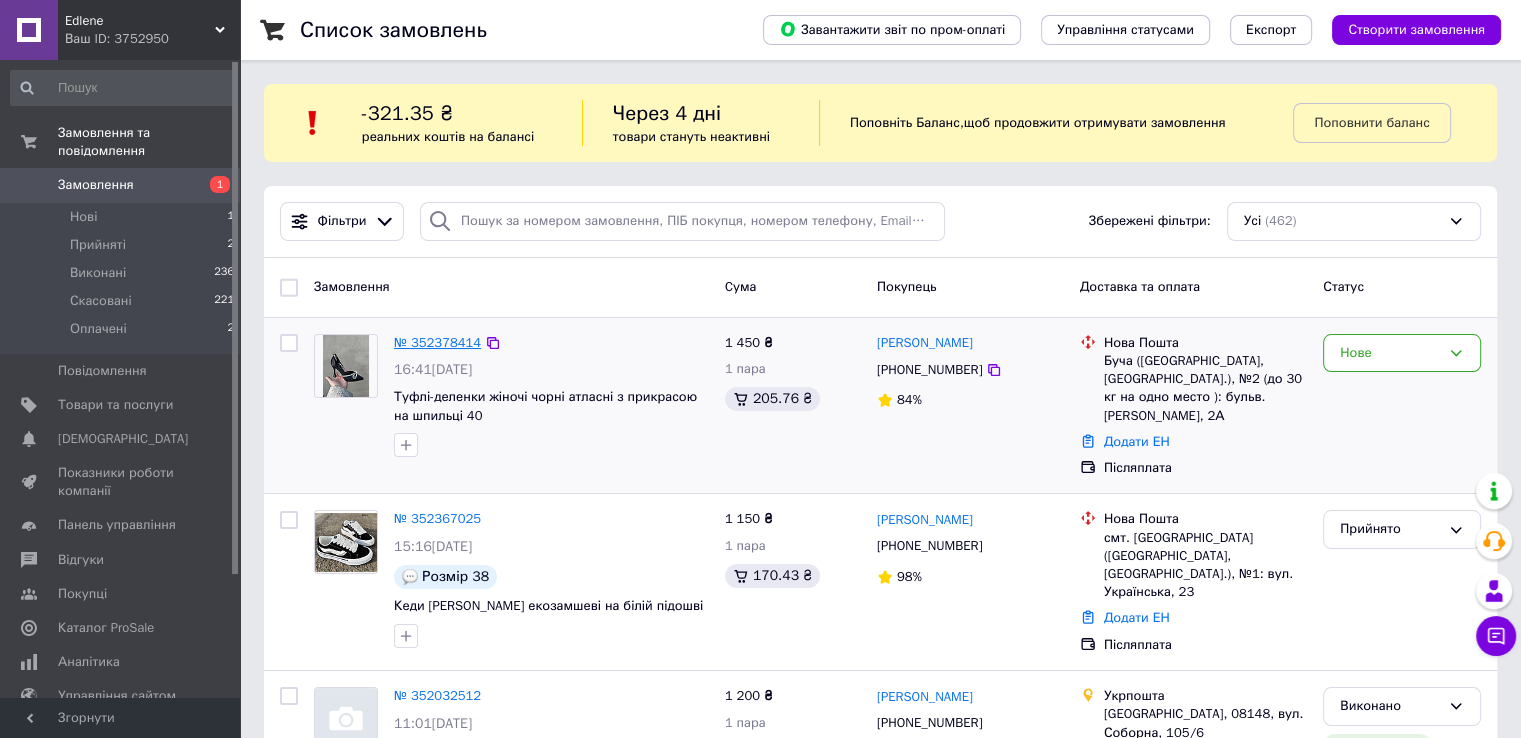 click on "№ 352378414" at bounding box center [437, 342] 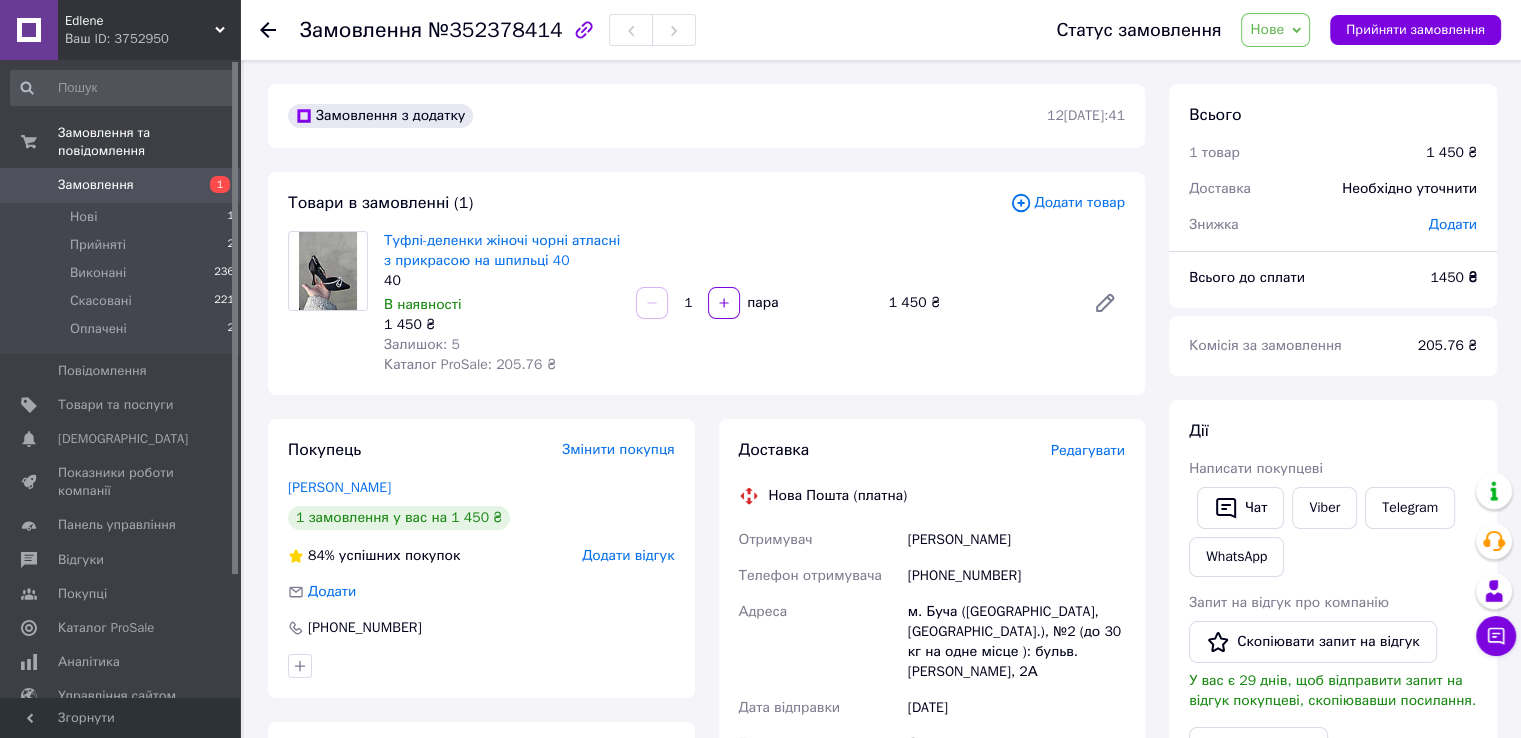 click 